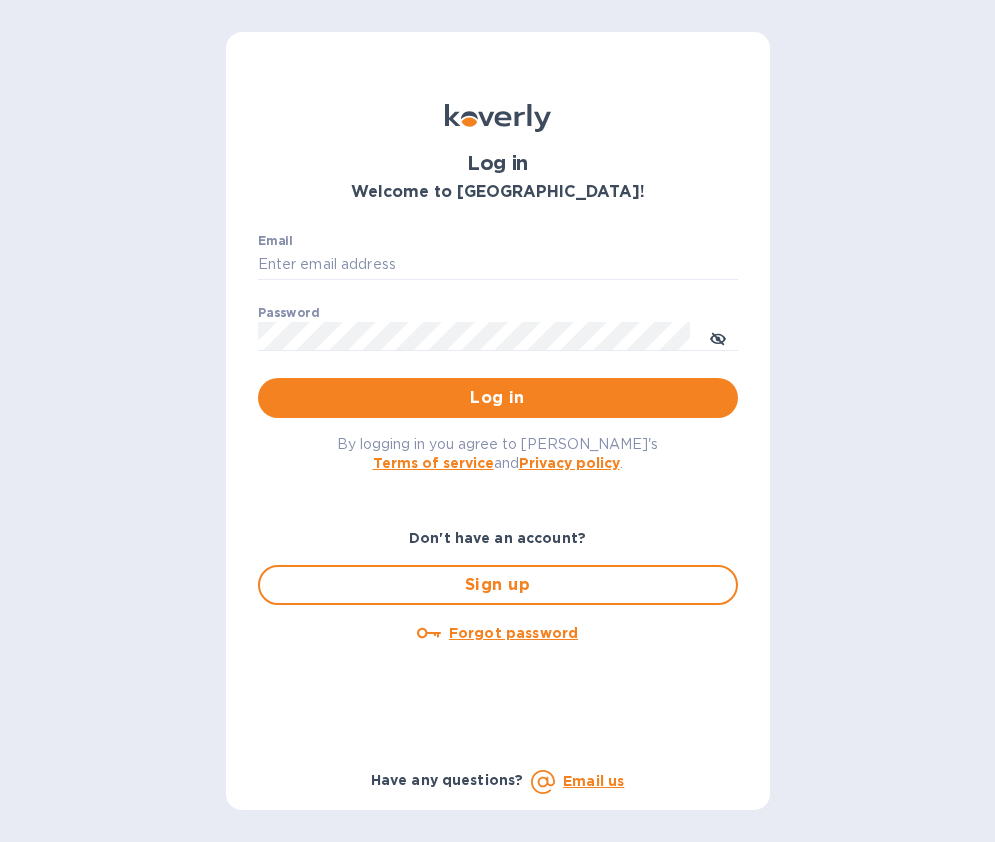 scroll, scrollTop: 0, scrollLeft: 0, axis: both 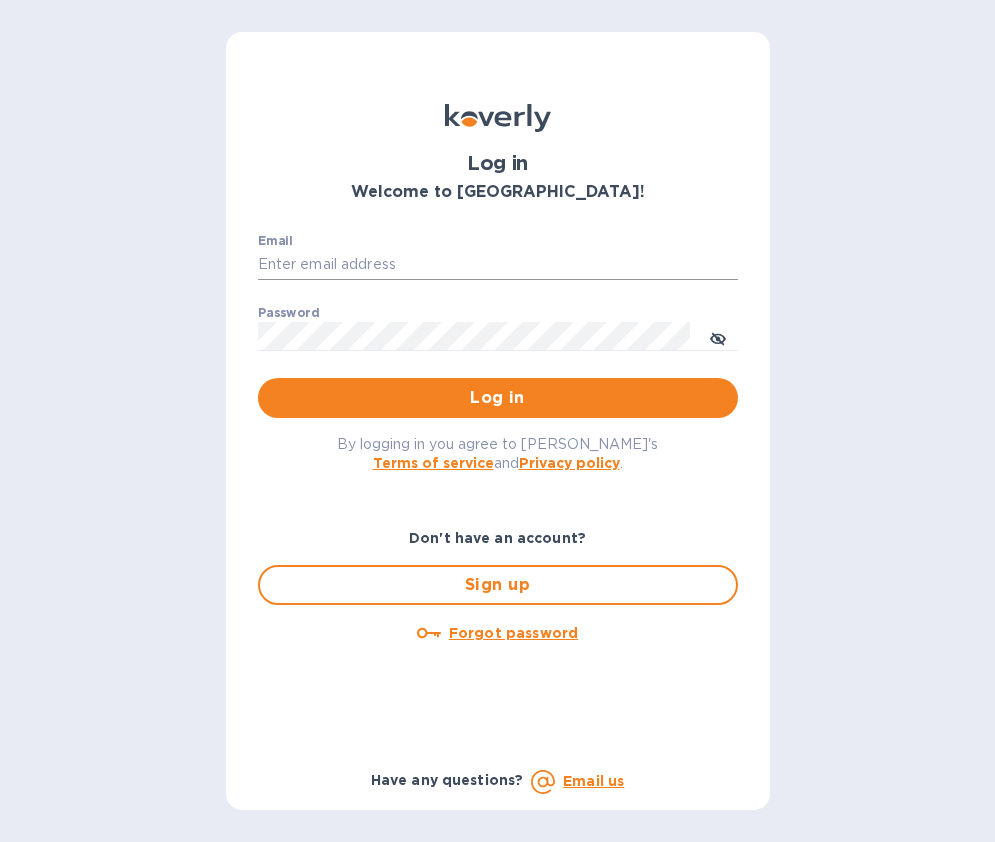 click on "Email" at bounding box center [498, 265] 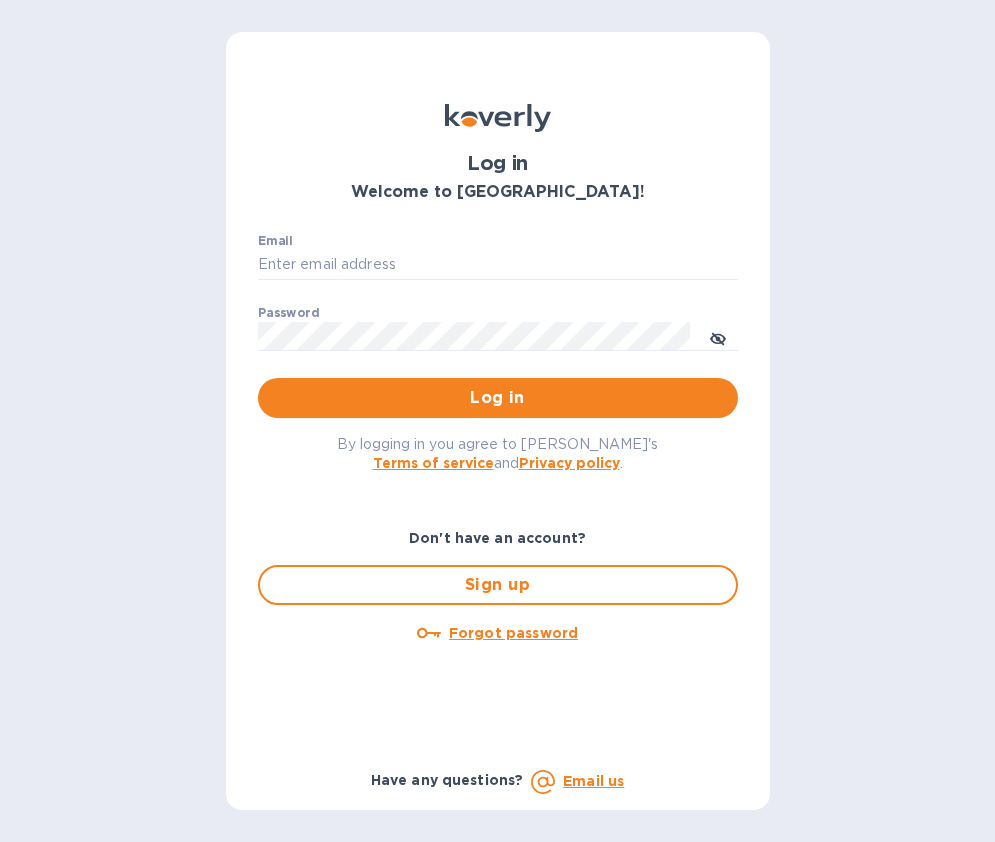 type on "cyarbroughjr@savannahriverfulfillment.com" 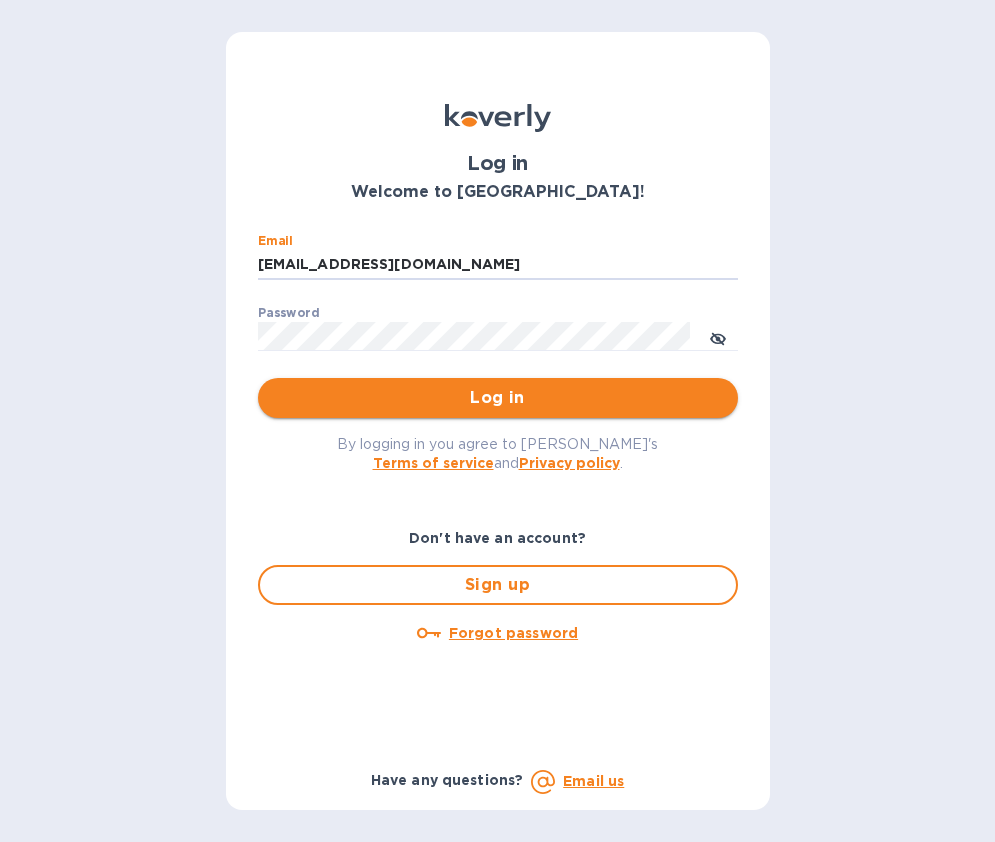 click on "Log in" at bounding box center [498, 398] 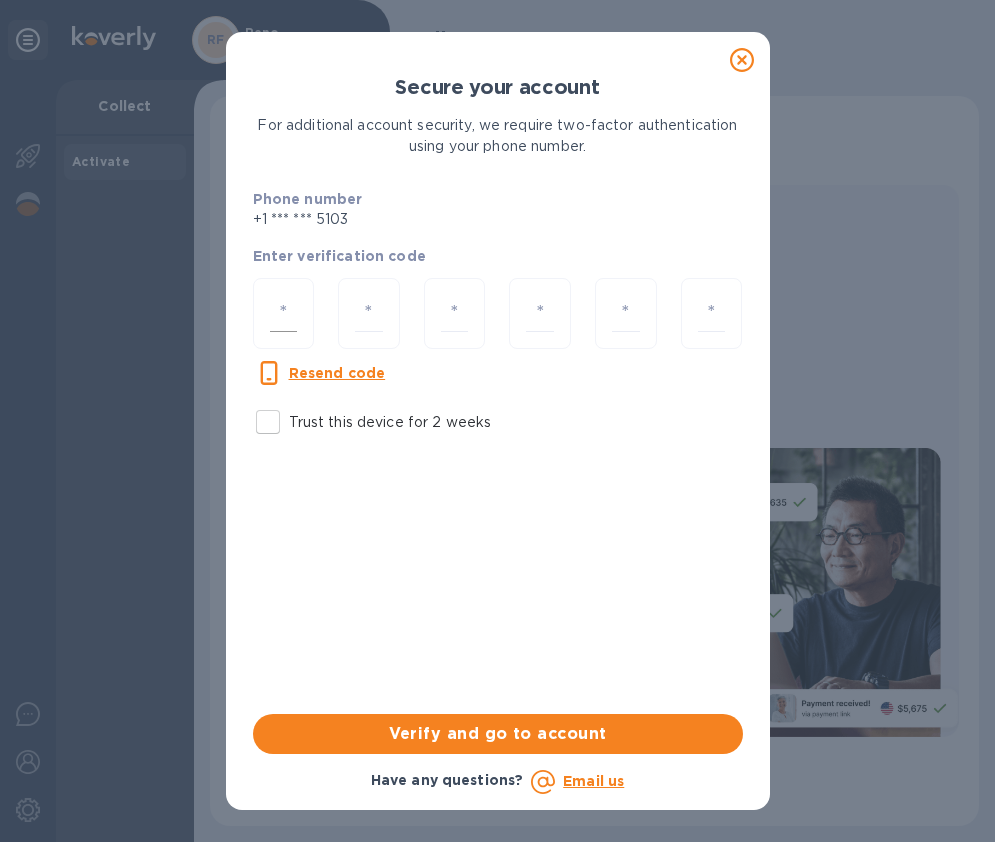 click at bounding box center [284, 313] 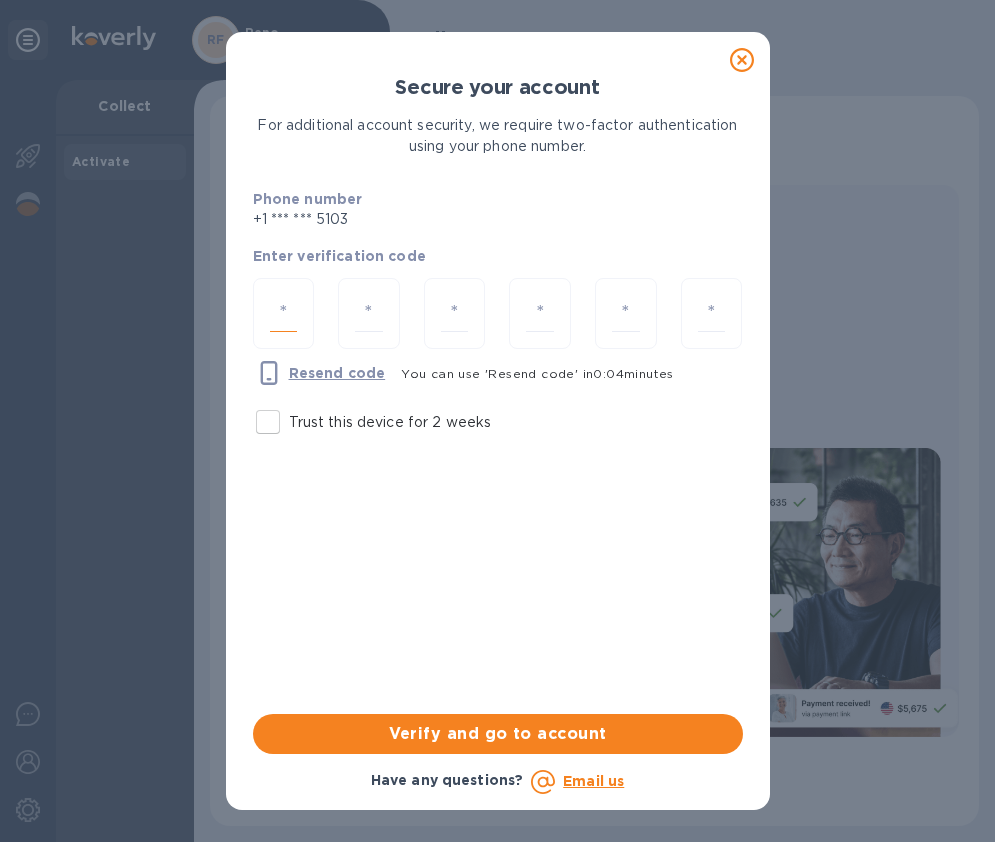 type on "3" 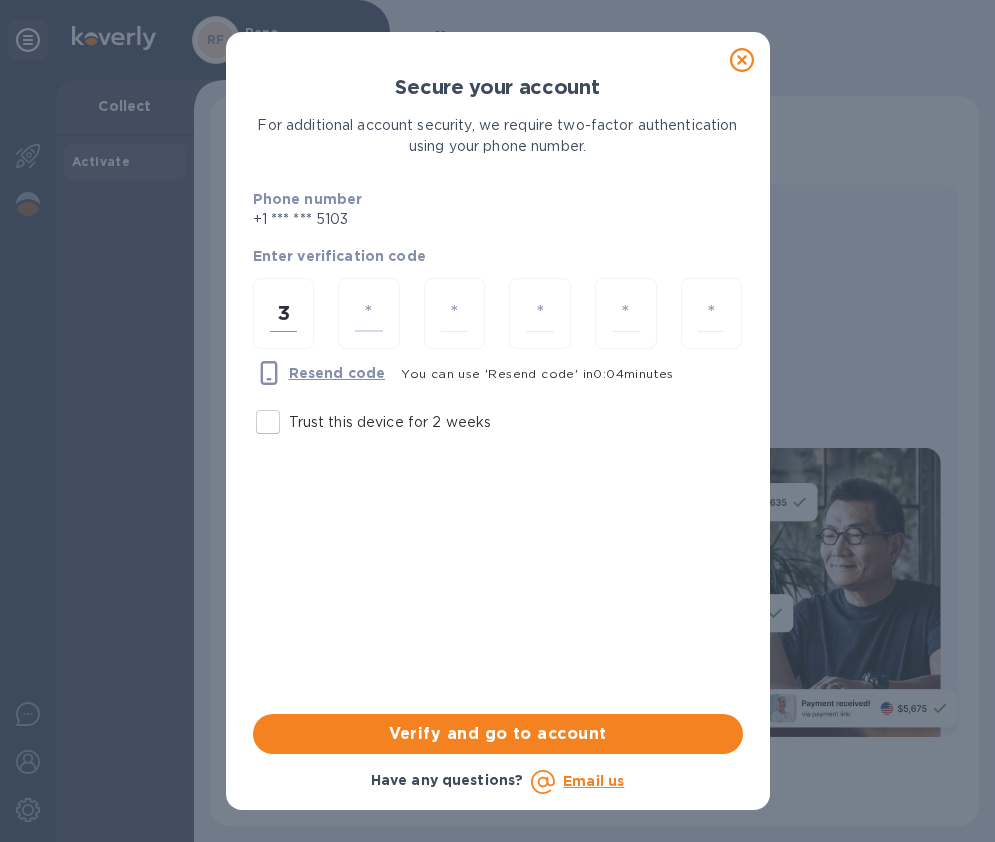 type on "6" 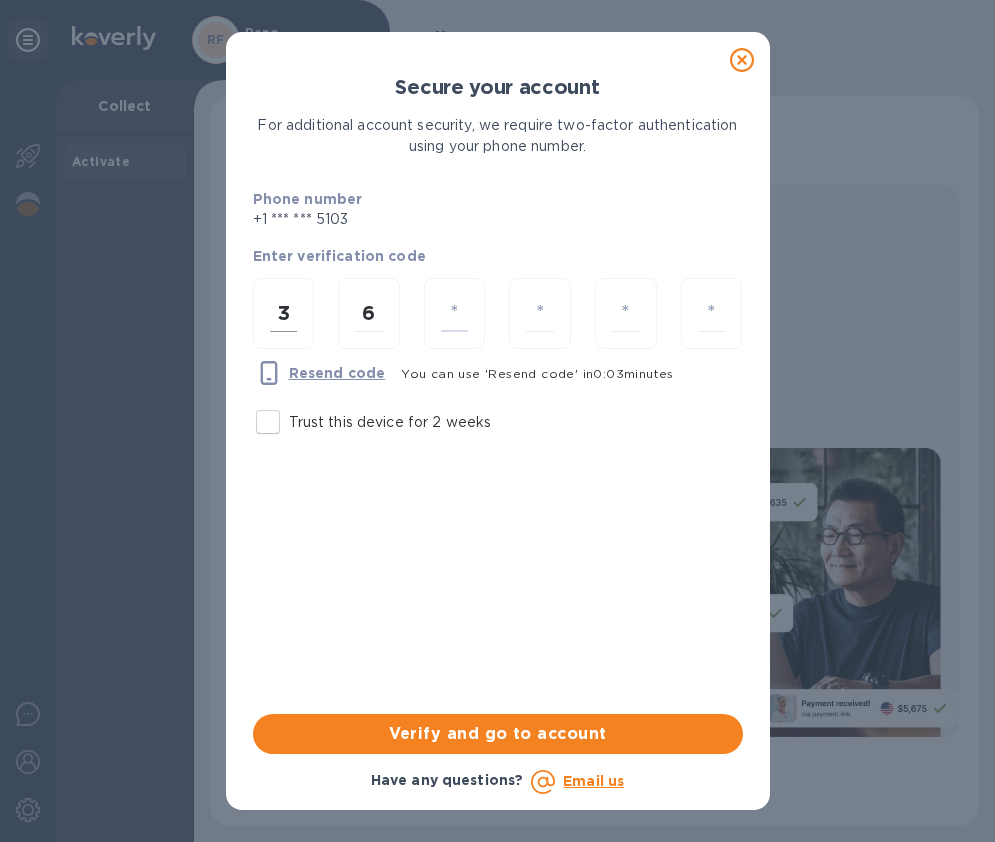 type on "4" 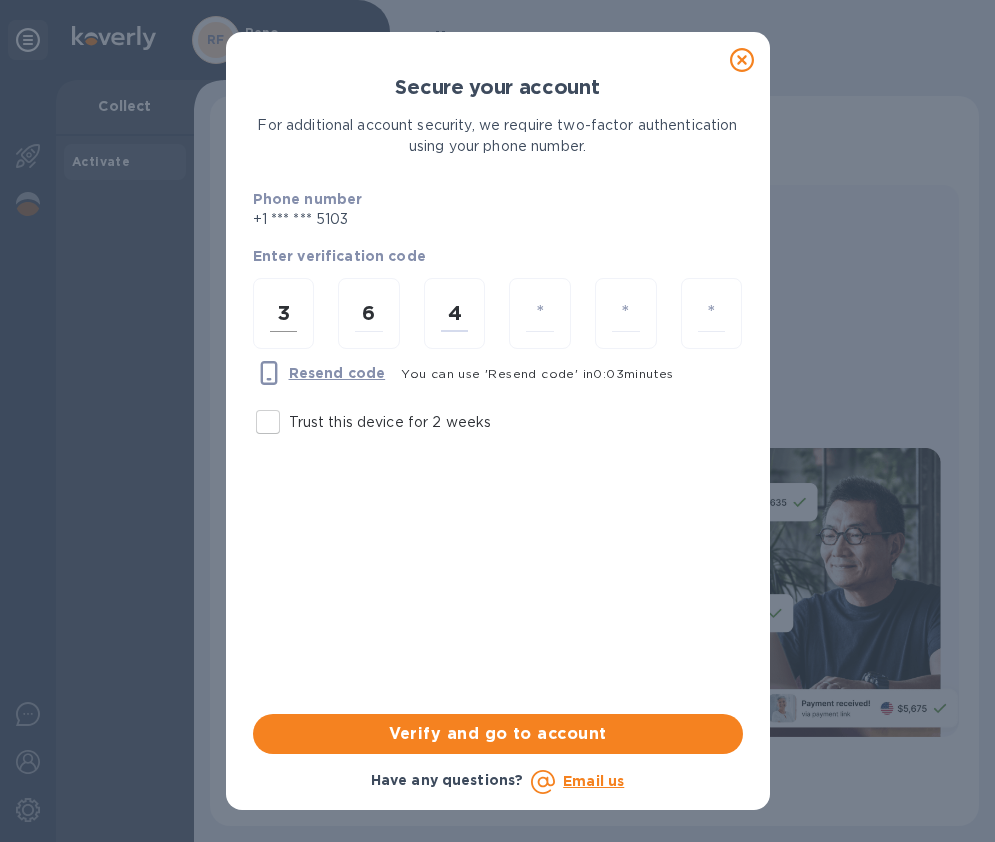 type on "5" 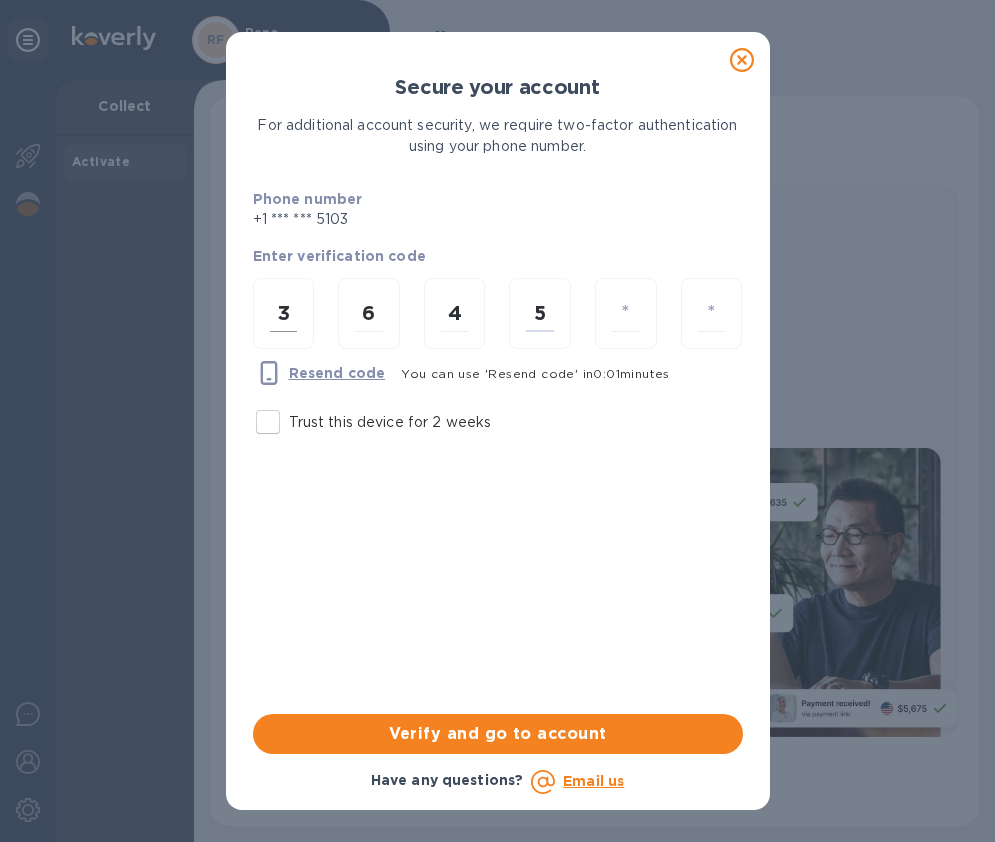 type 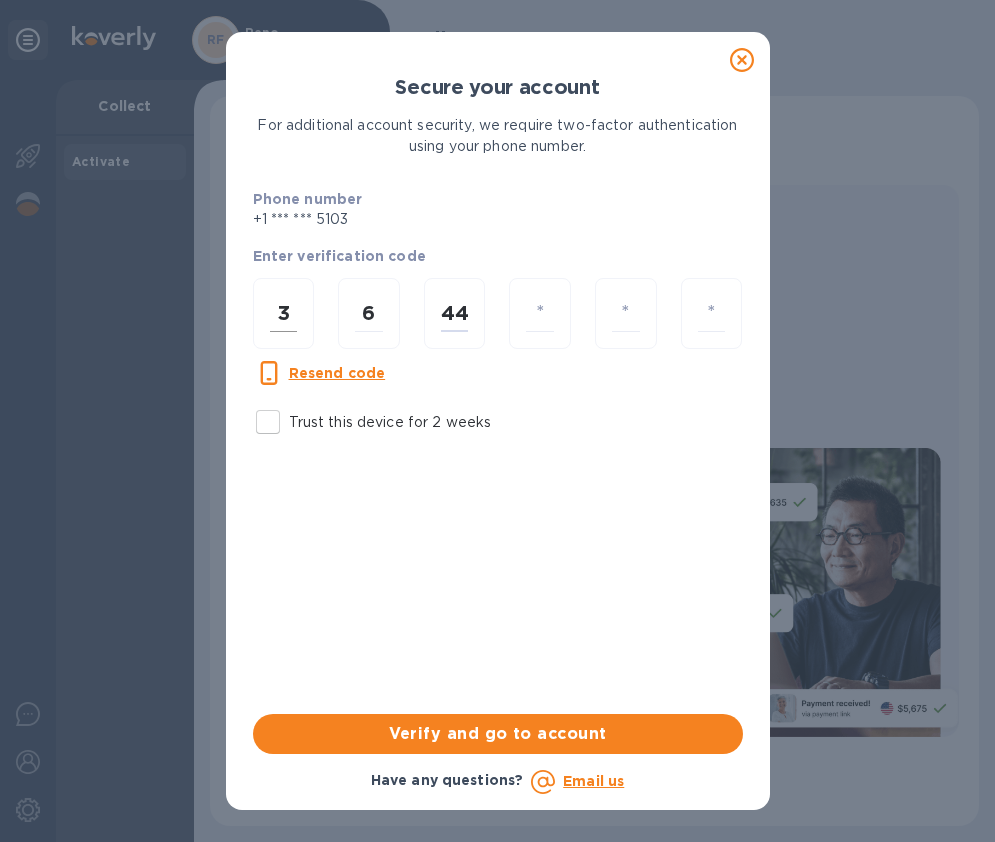 type on "4" 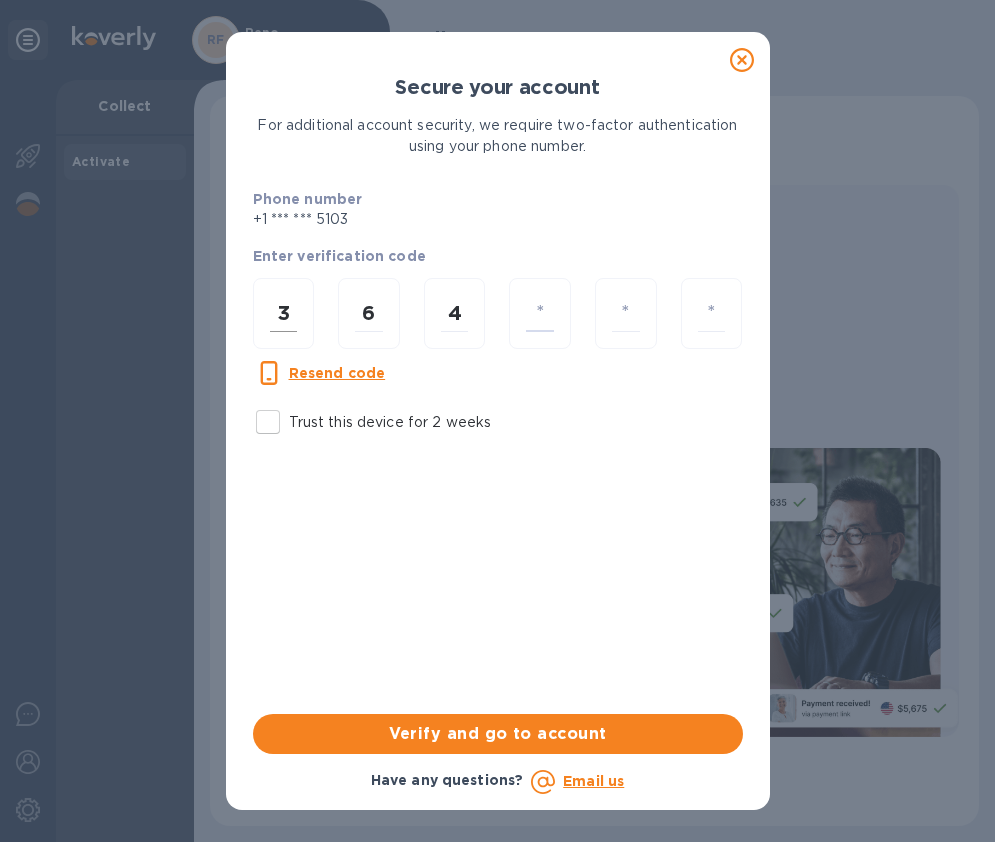 type on "7" 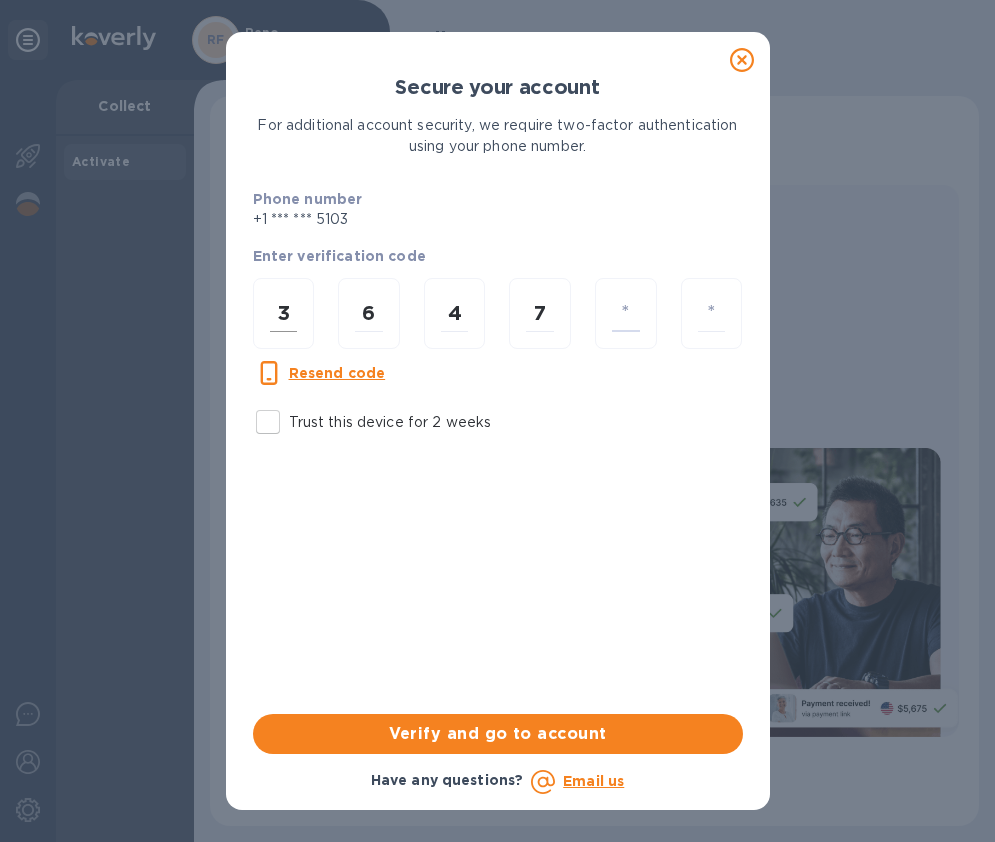 type on "0" 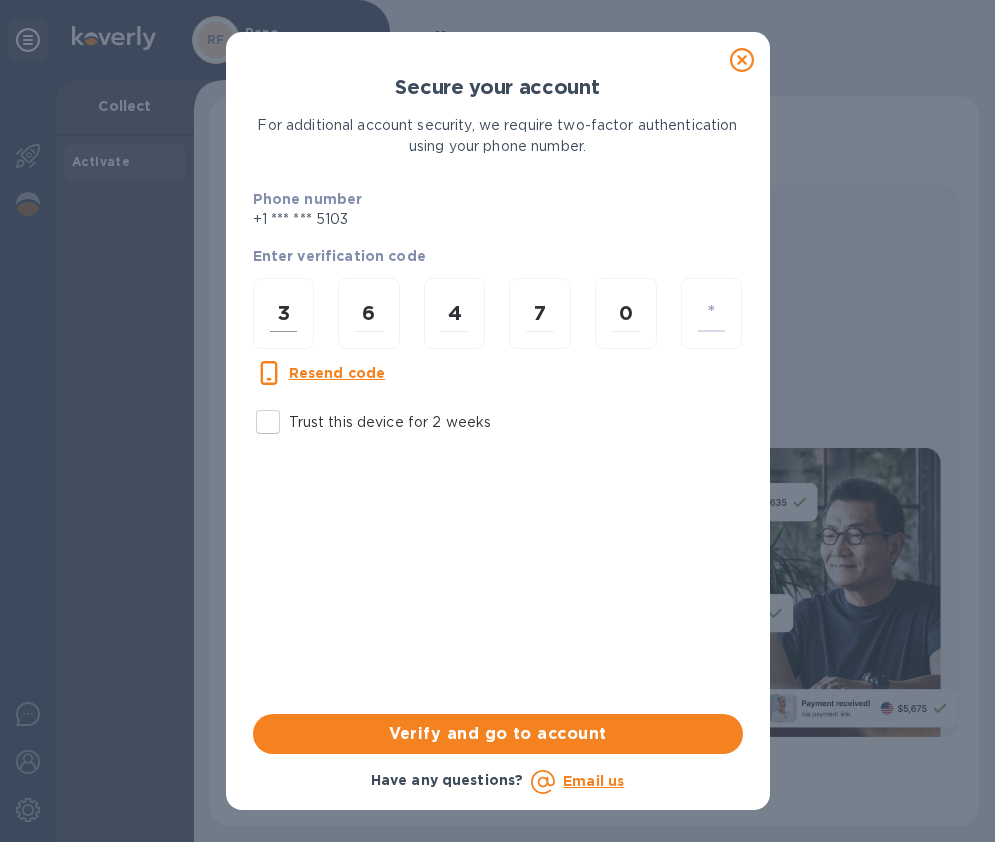 type 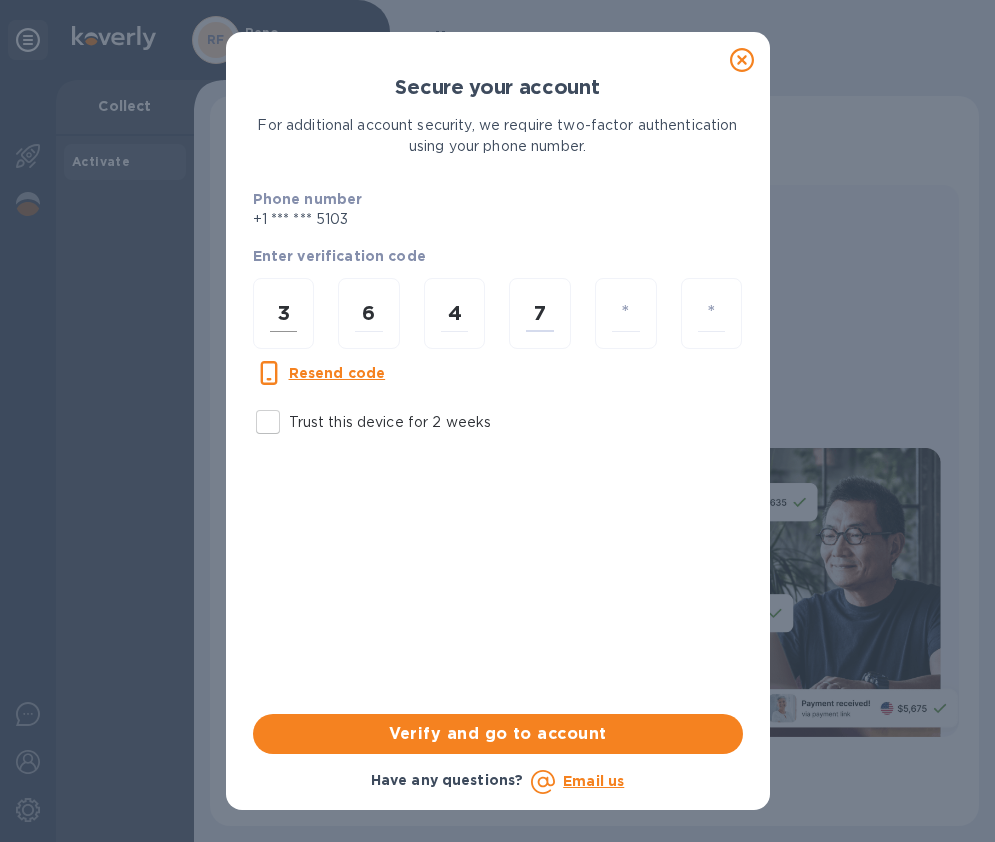 type 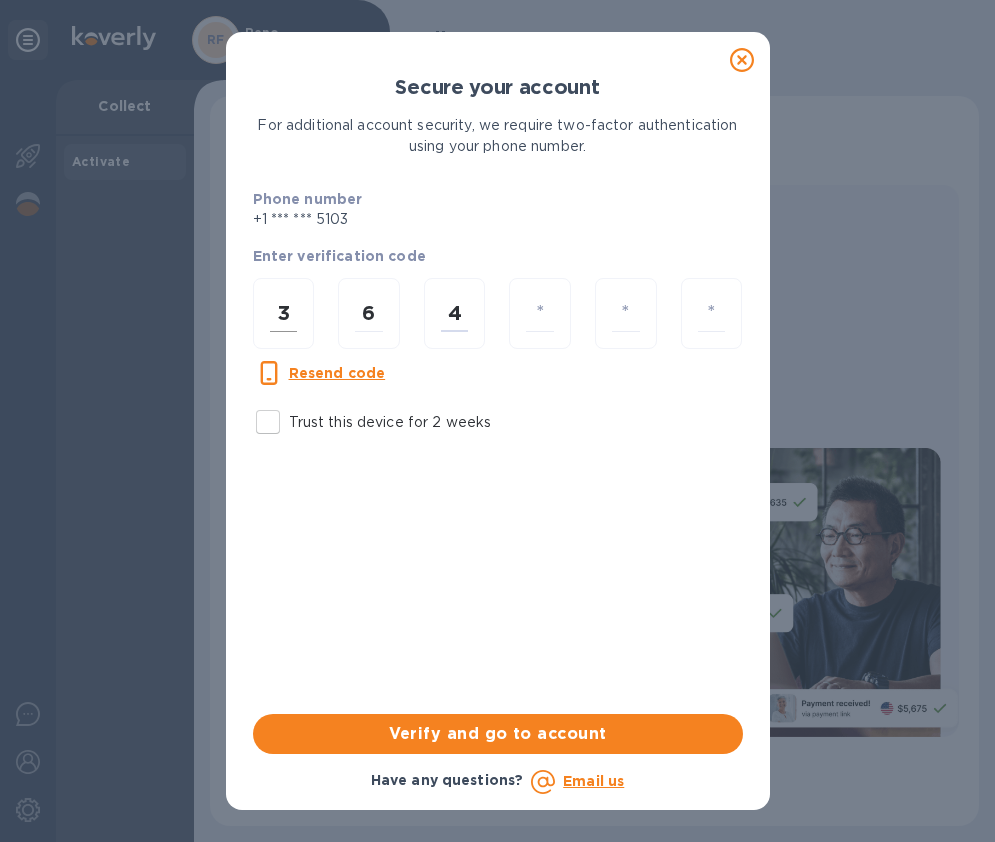 type 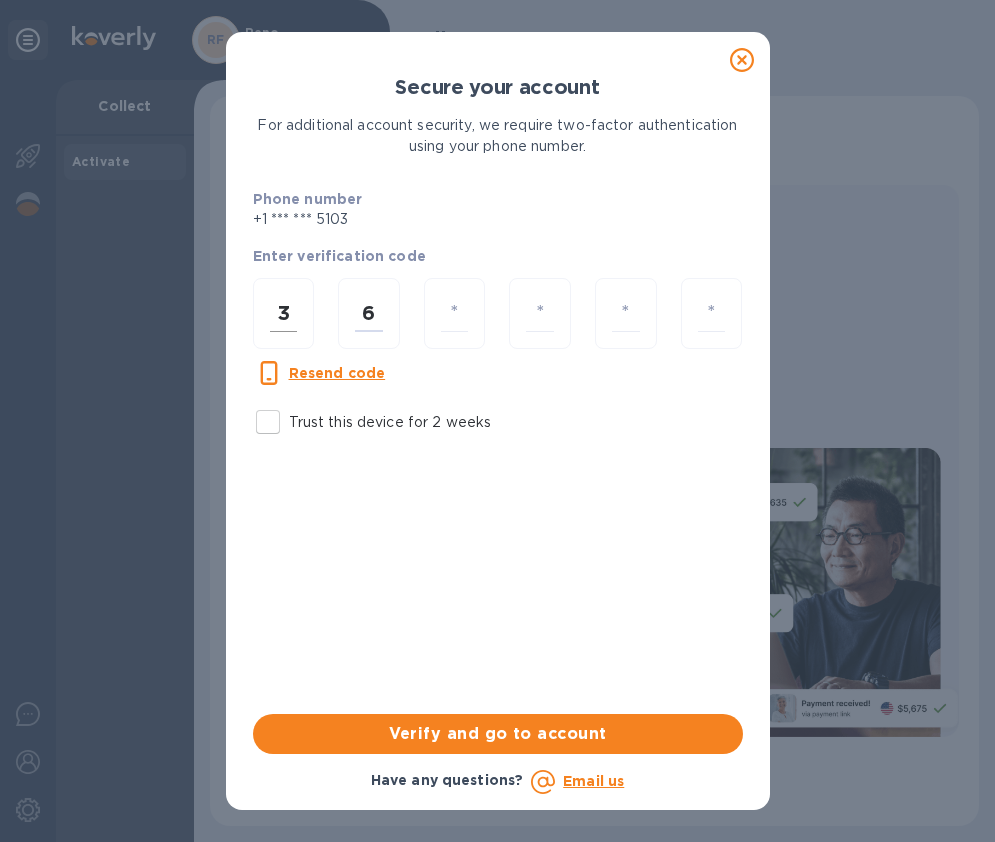 type 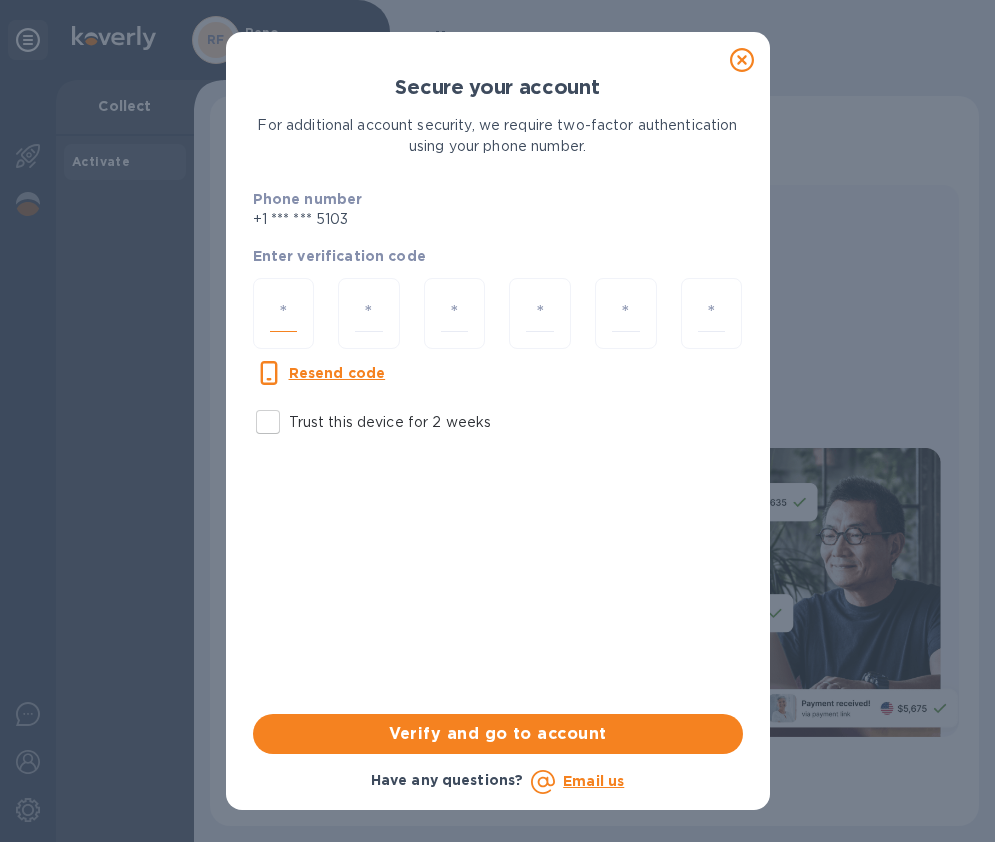 type on "3" 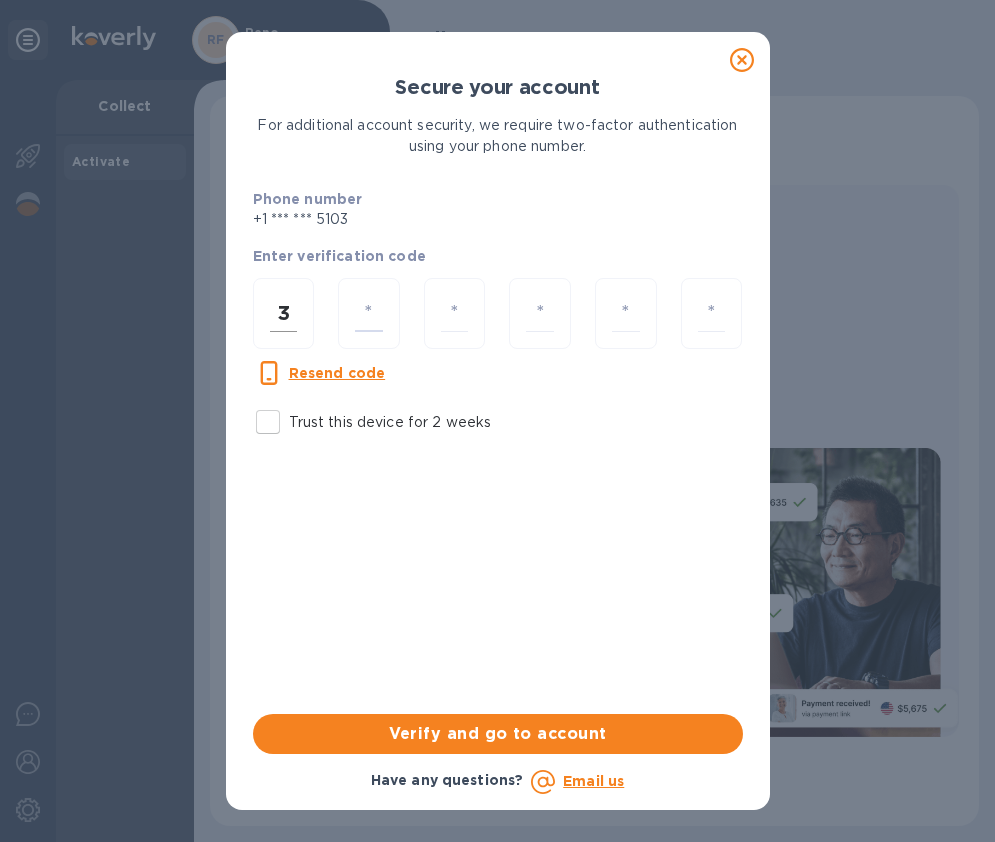 type on "6" 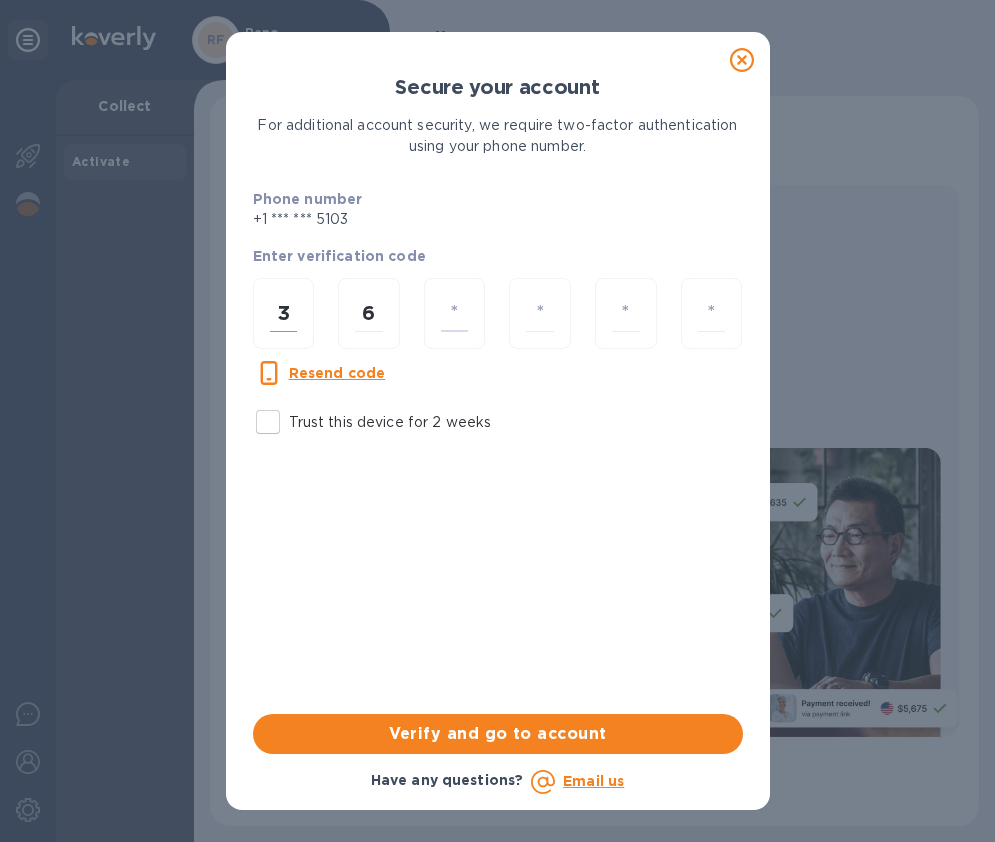 type on "4" 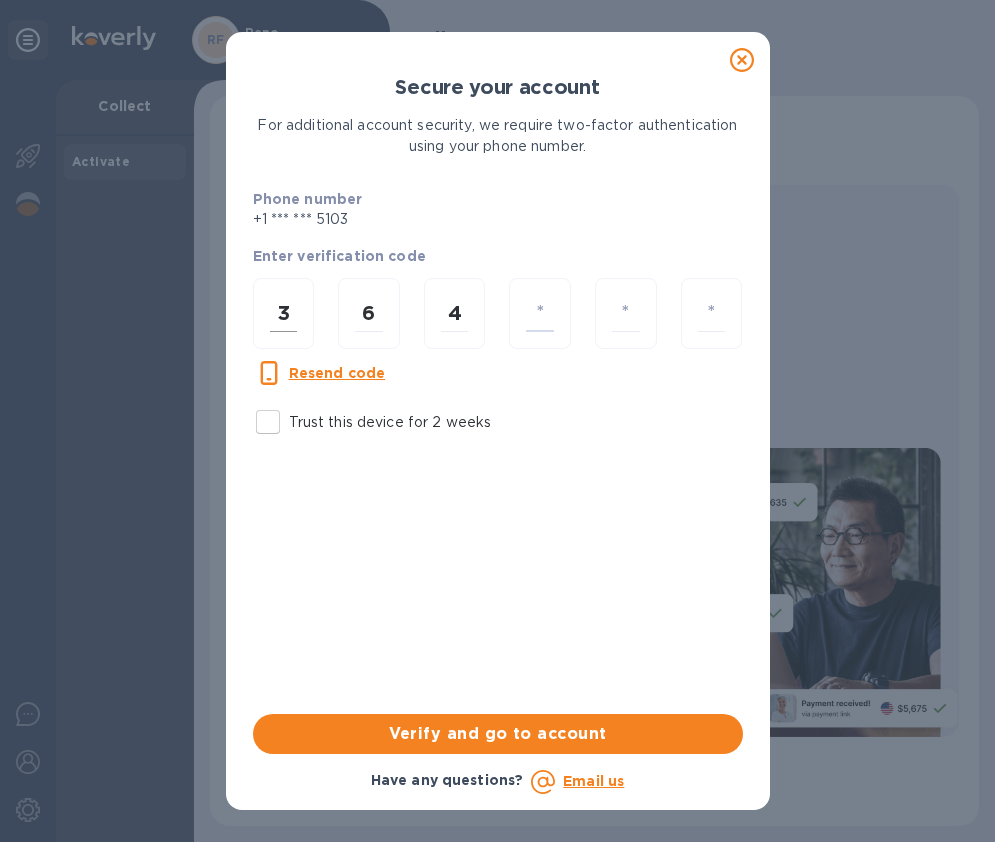 type on "4" 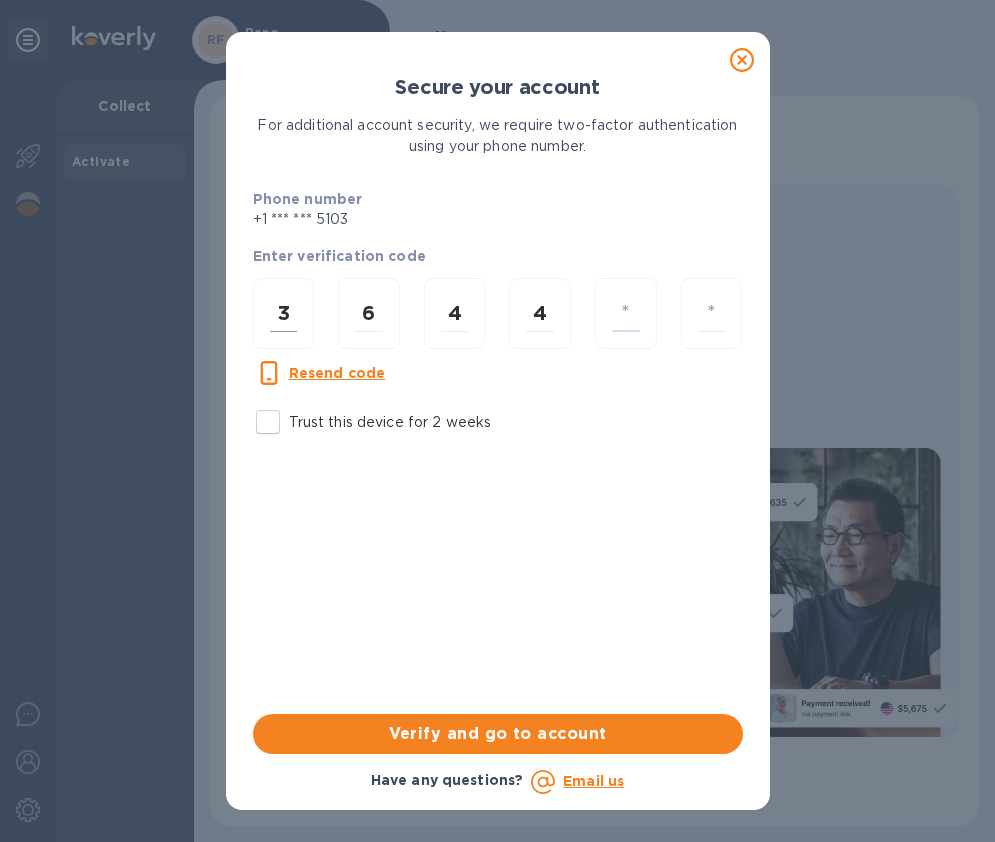 type on "7" 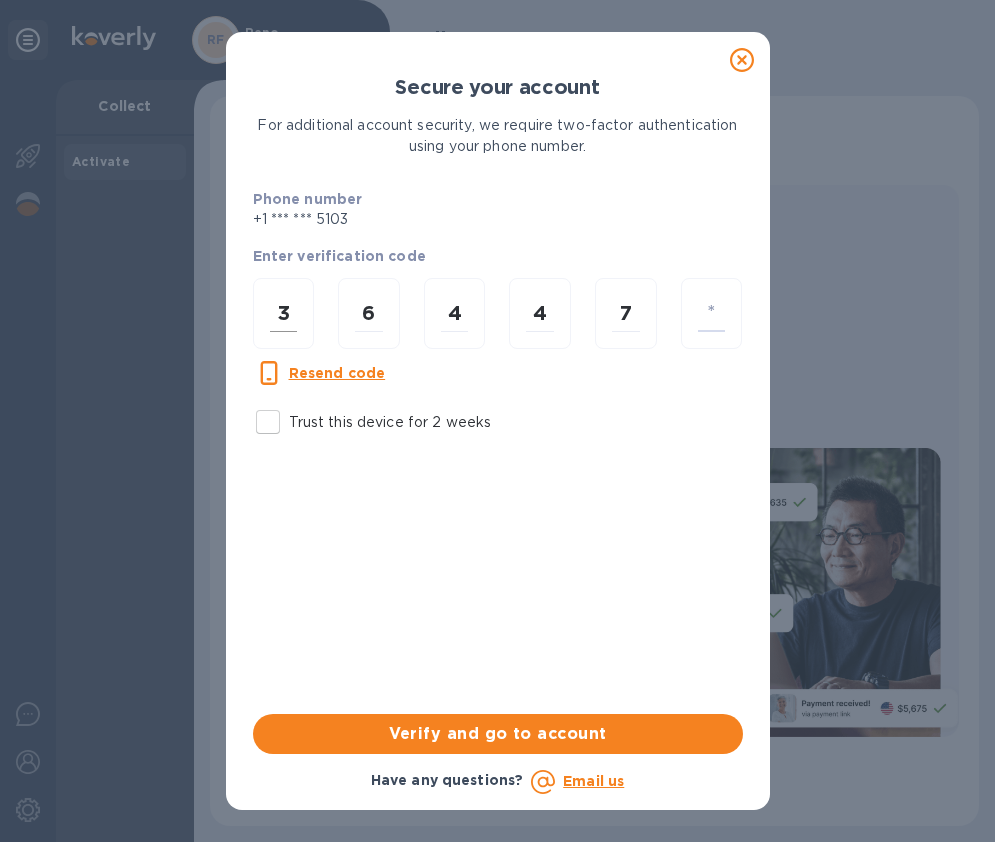 type on "0" 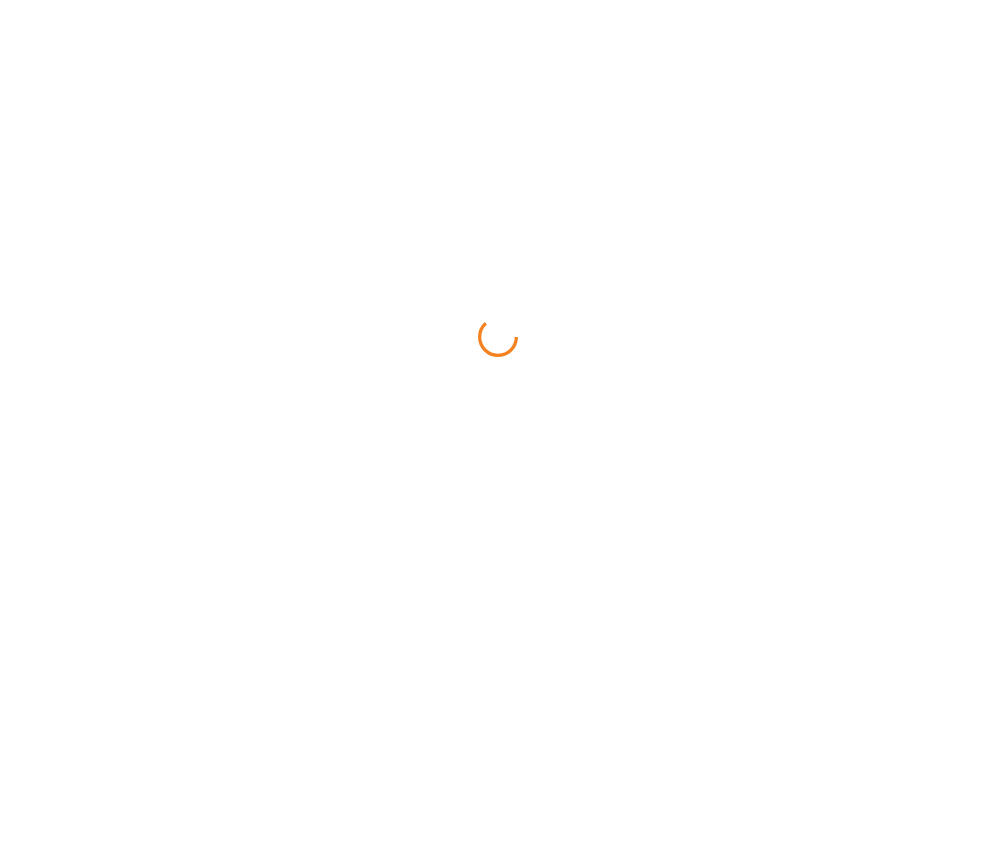 scroll, scrollTop: 0, scrollLeft: 0, axis: both 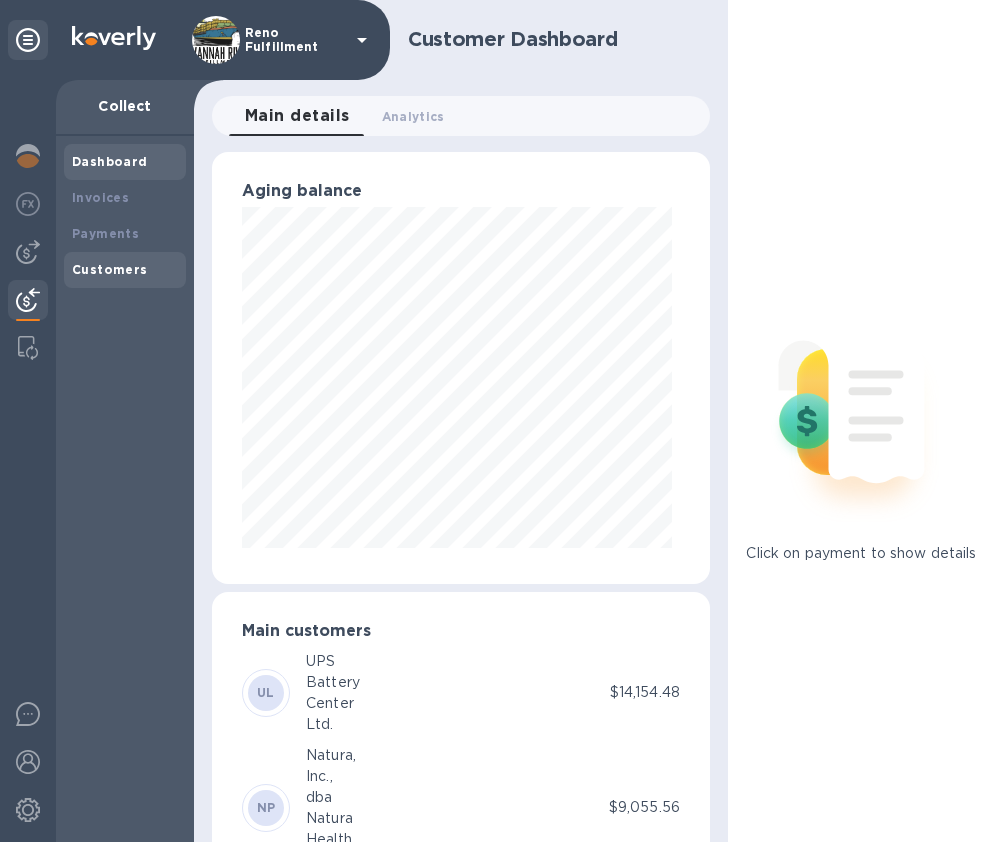 click on "Customers" at bounding box center [110, 269] 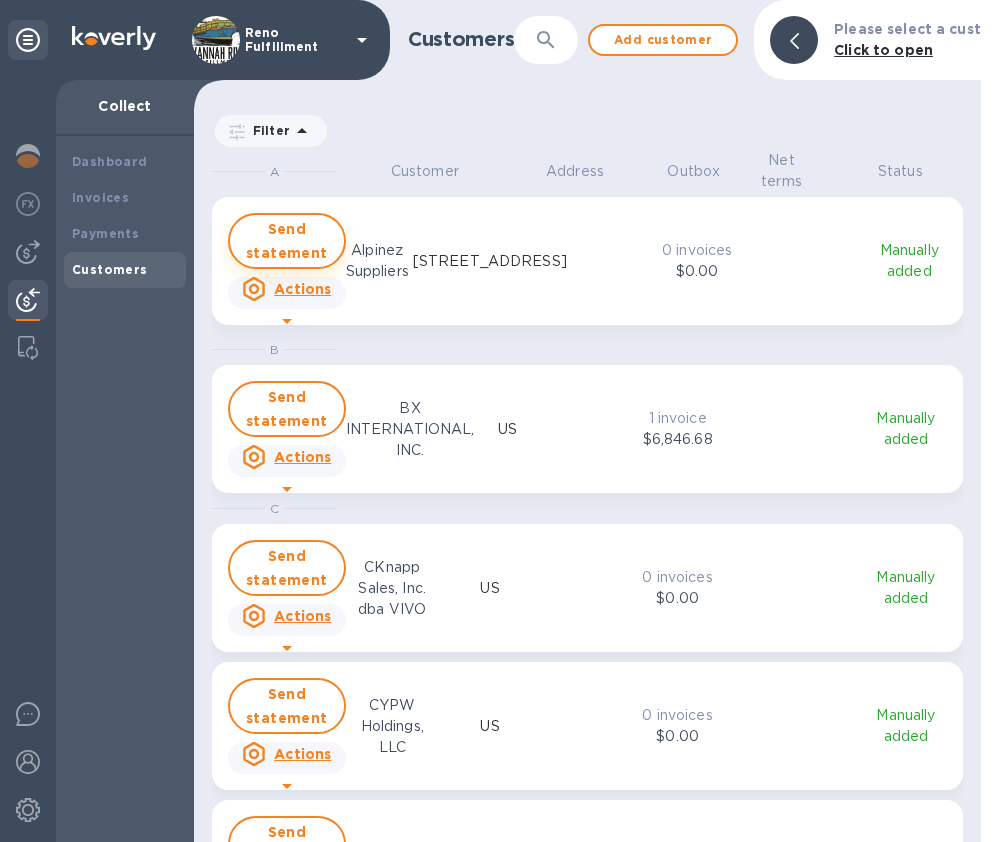 scroll, scrollTop: 17, scrollLeft: 9, axis: both 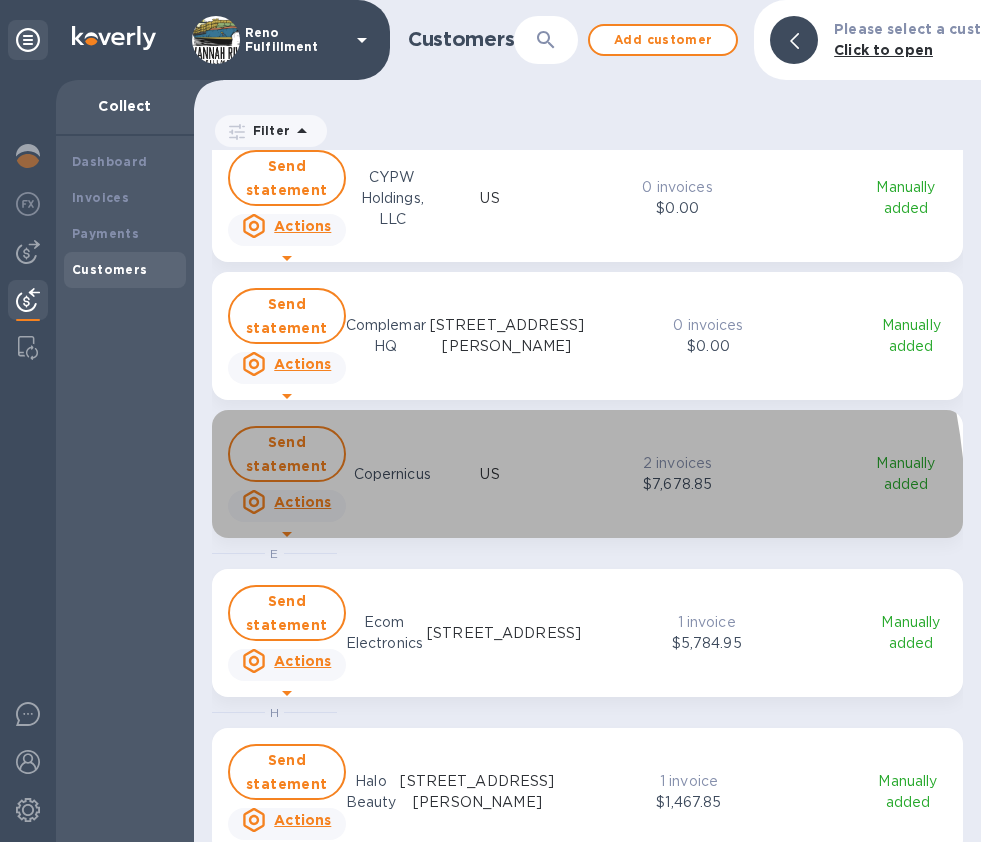 click 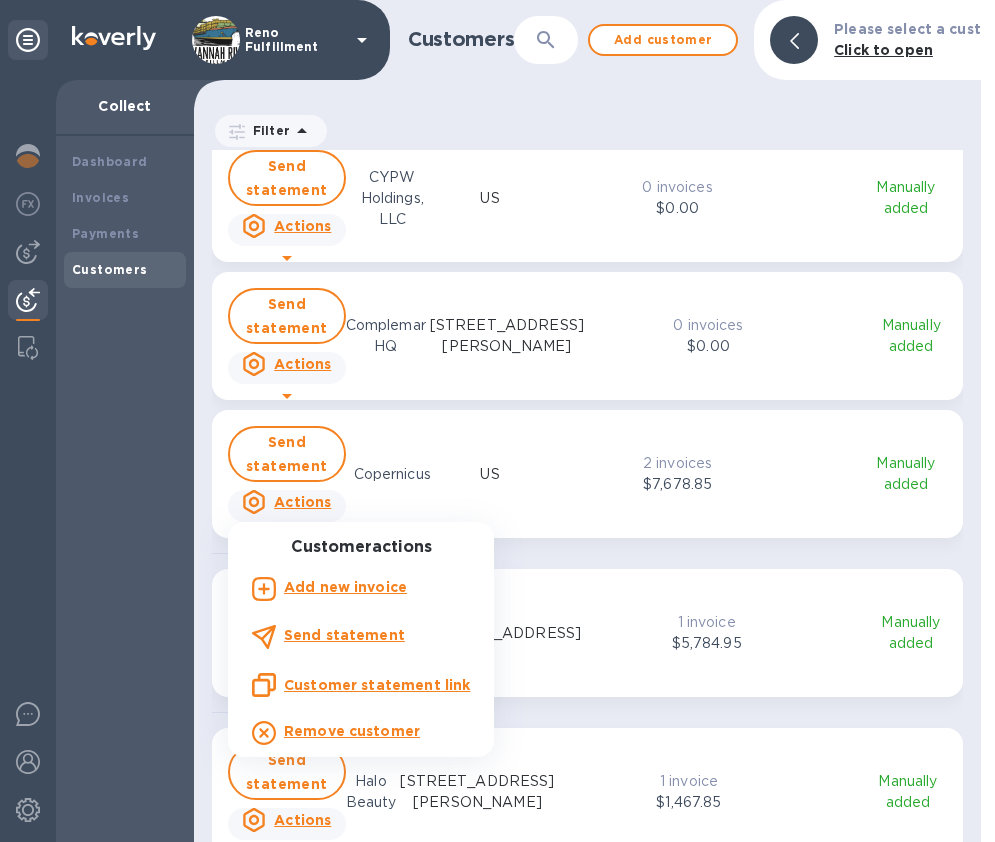 click on "Customer statement link" at bounding box center [377, 685] 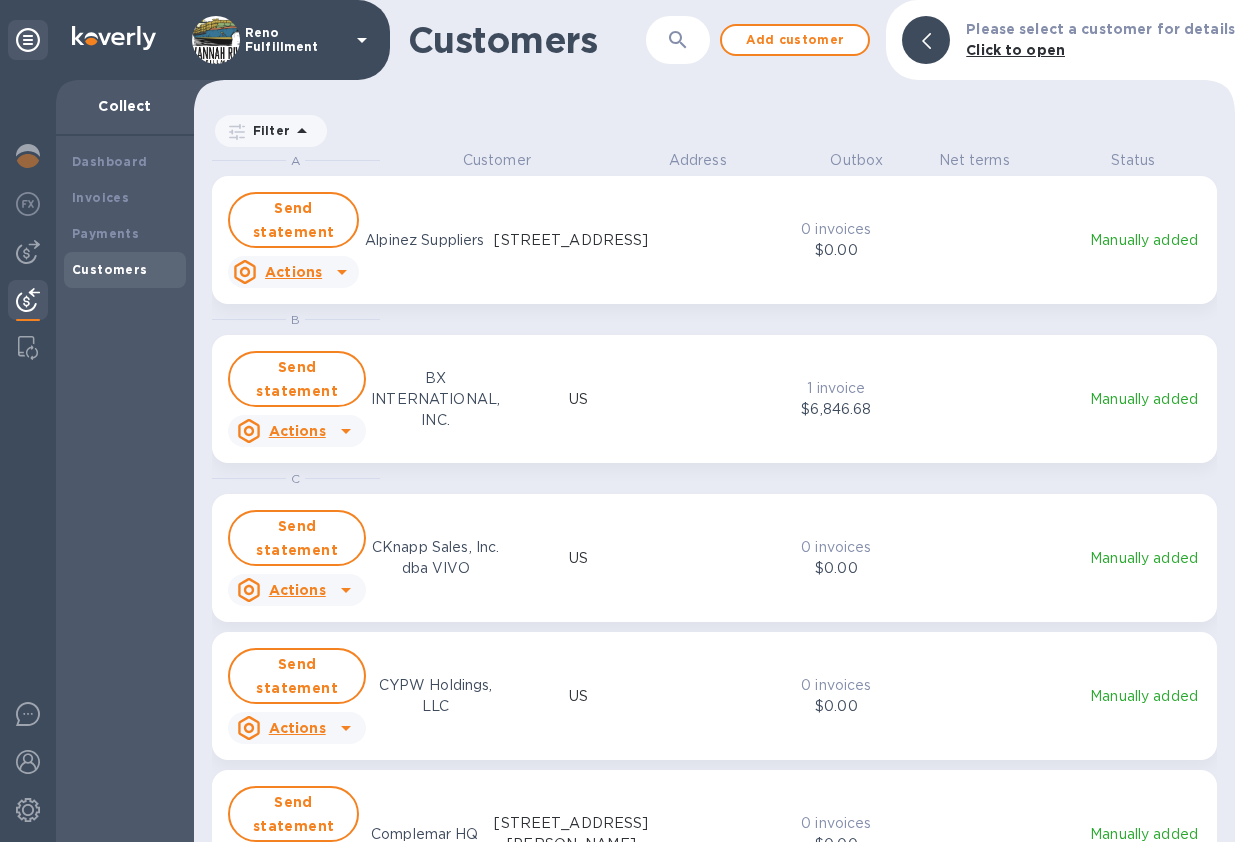 scroll, scrollTop: 17, scrollLeft: 9, axis: both 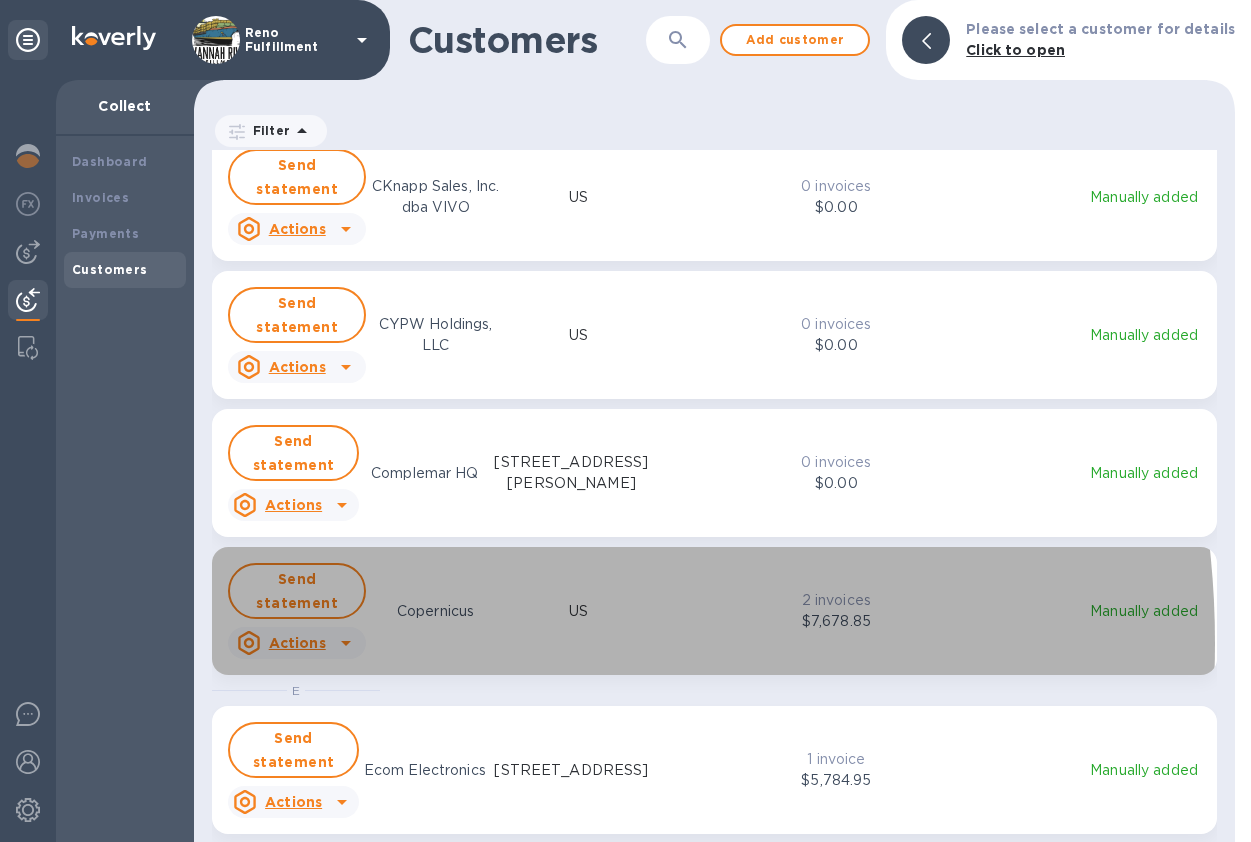 click 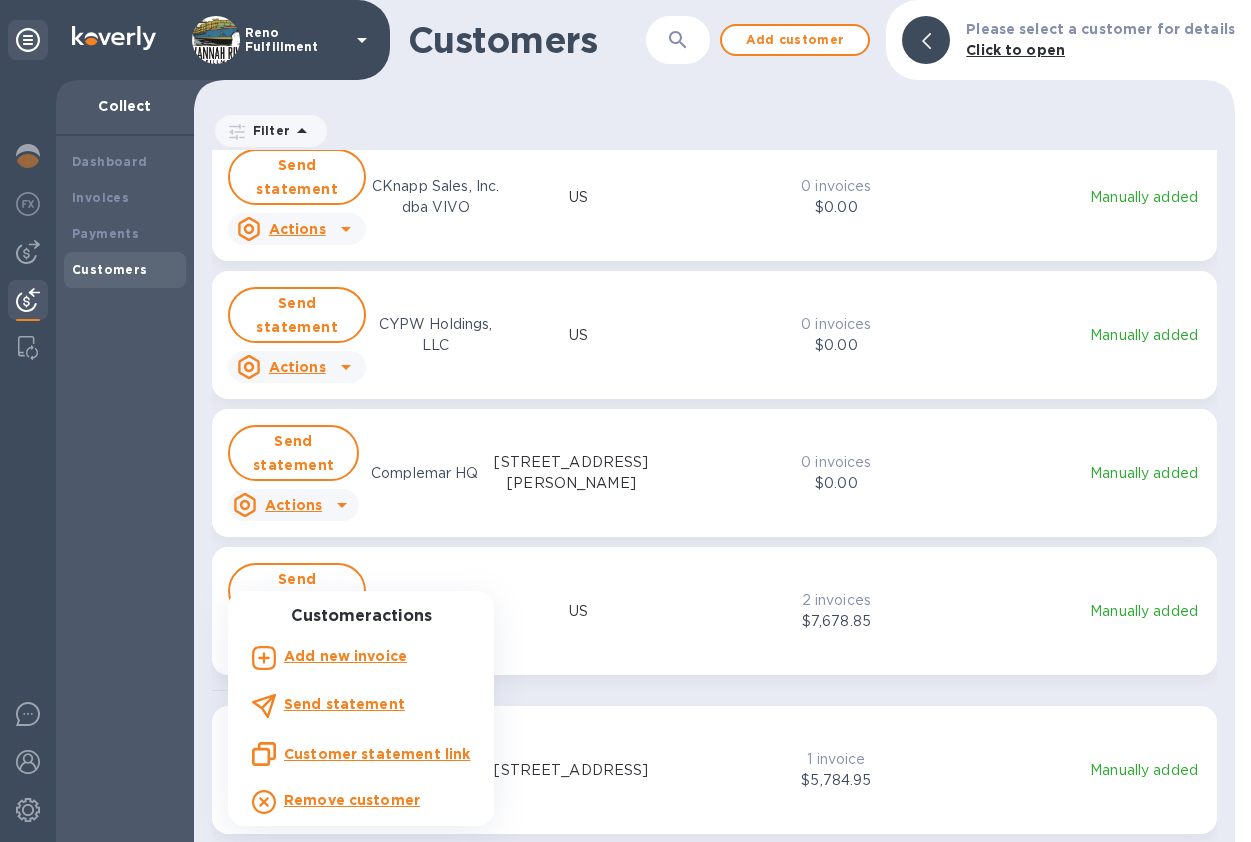 click at bounding box center [625, 421] 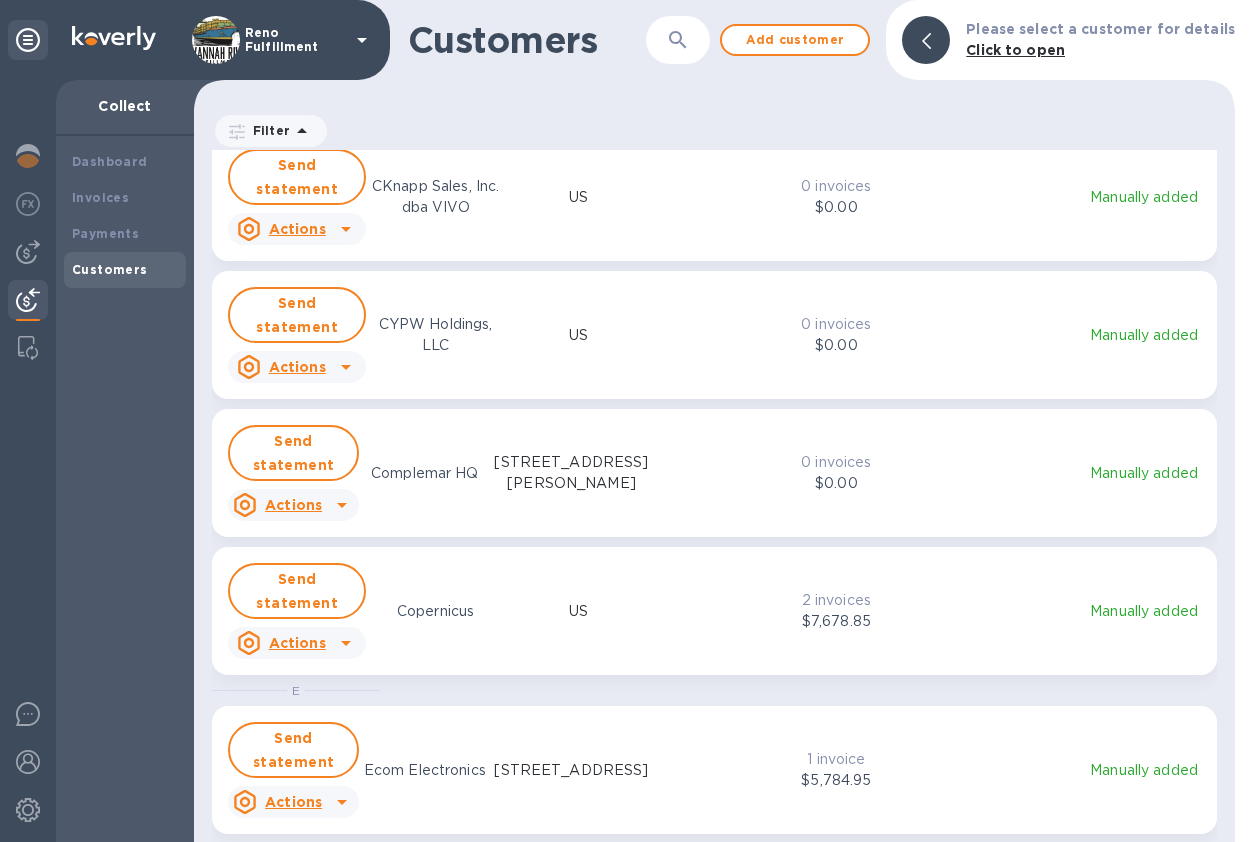 click on "Customers" at bounding box center [110, 269] 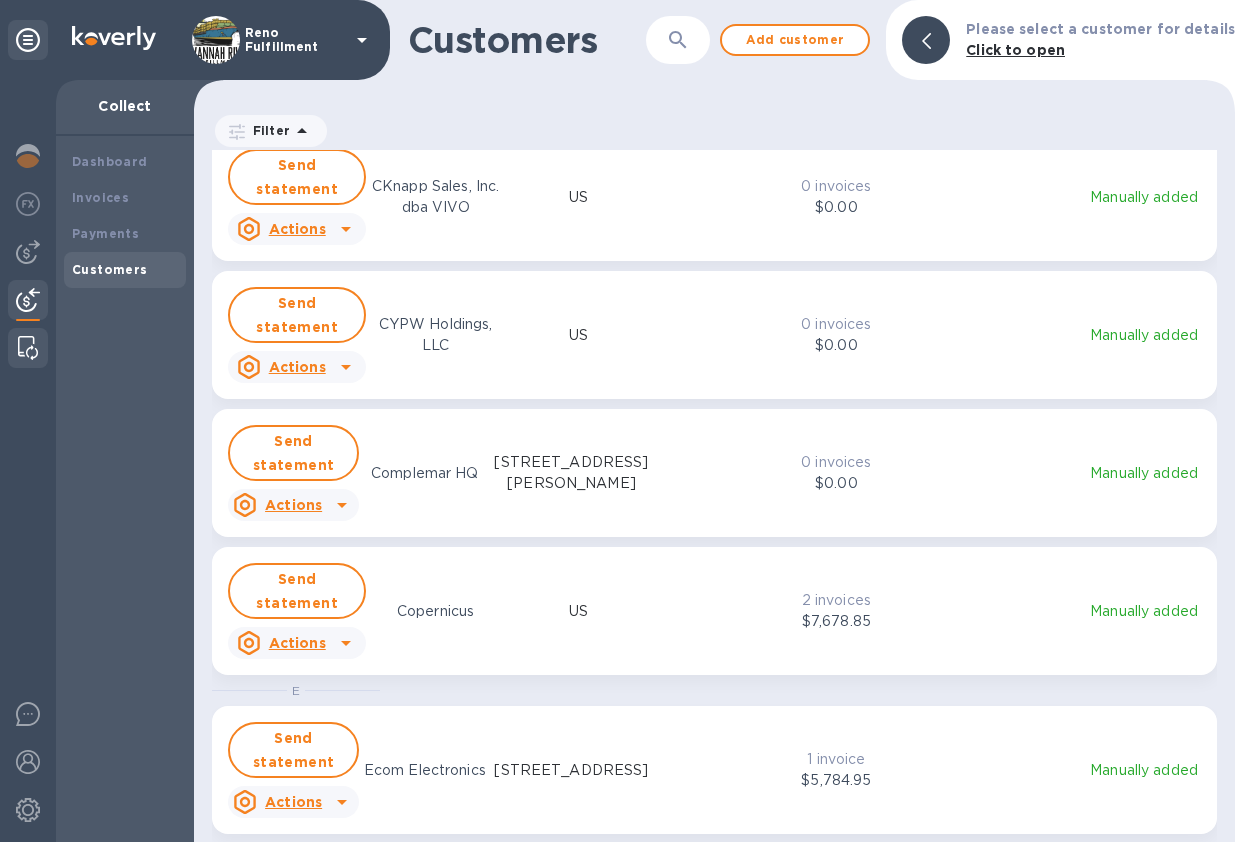 click at bounding box center [28, 348] 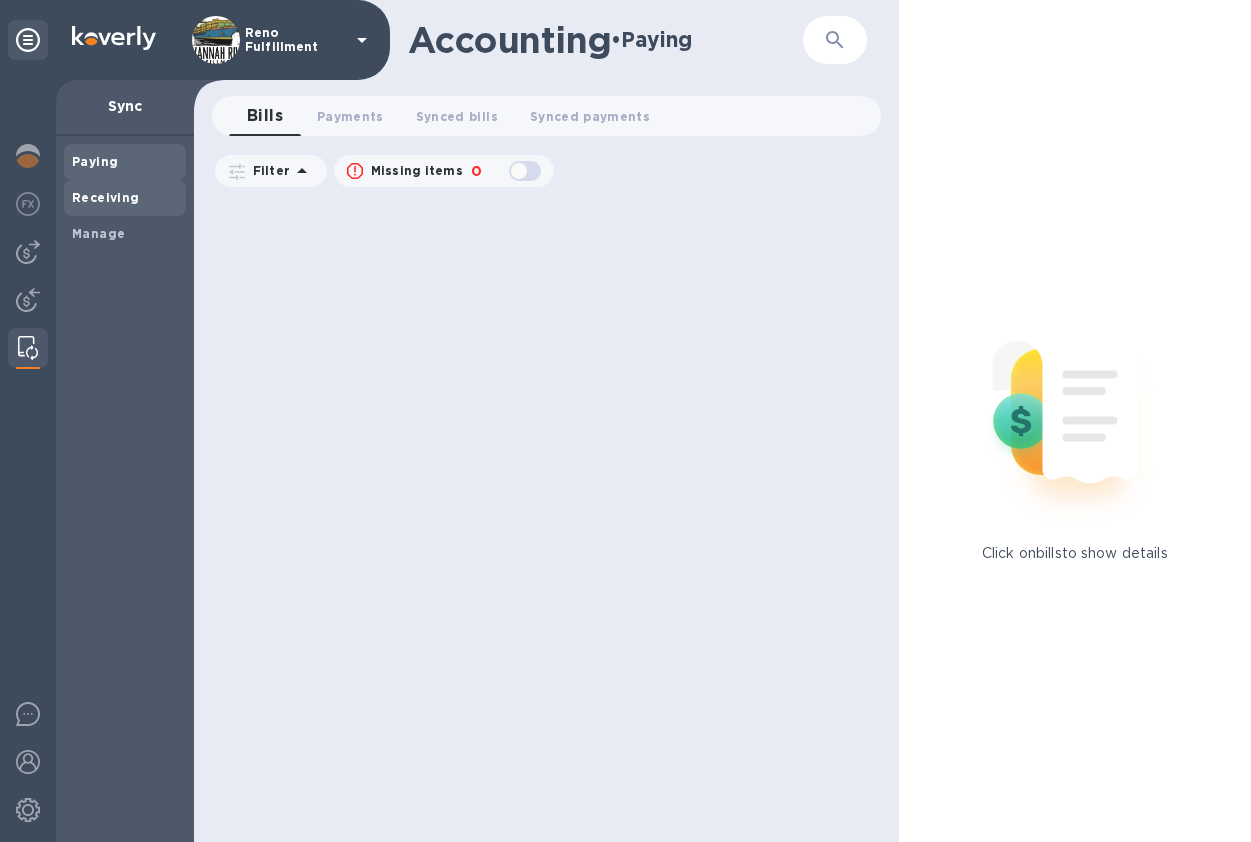 click on "Receiving" at bounding box center (106, 197) 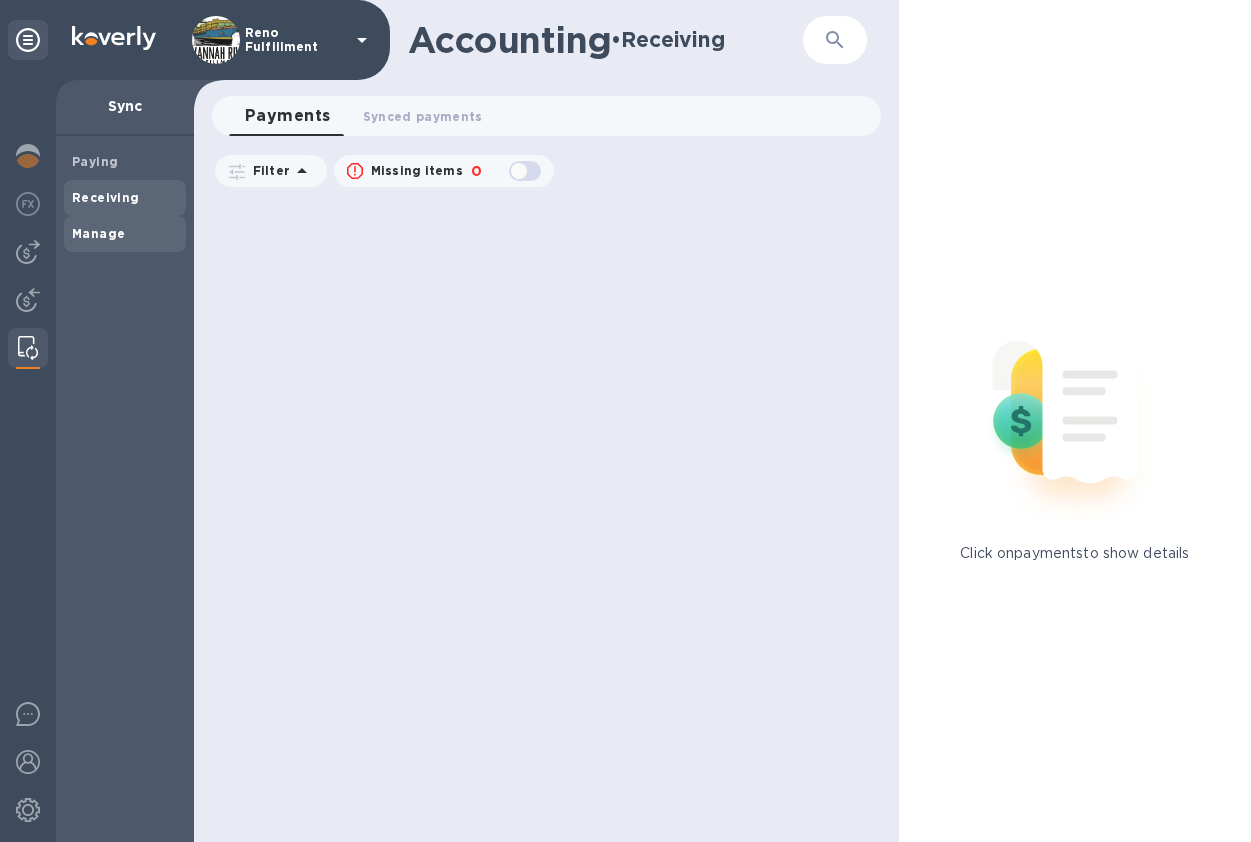 click on "Manage" at bounding box center (98, 233) 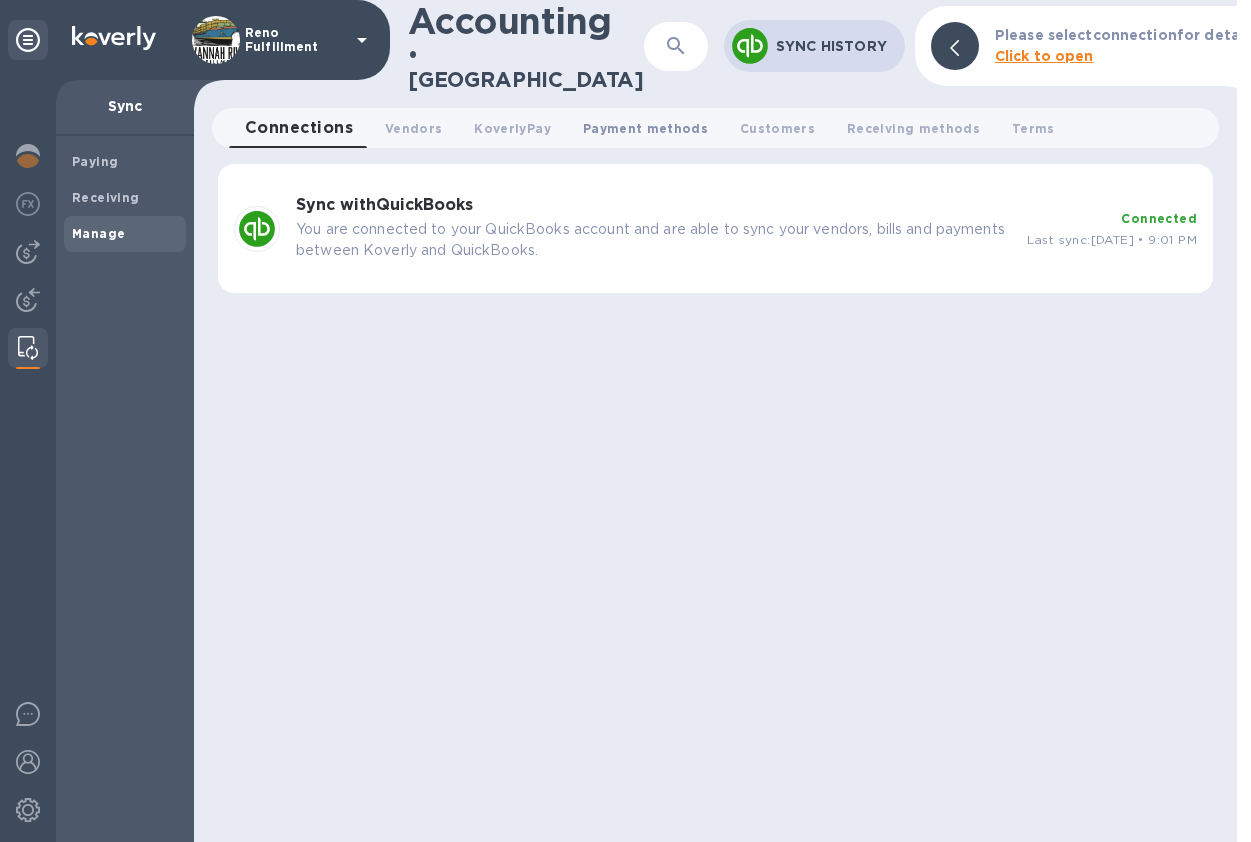 click on "Payment methods 0" at bounding box center [645, 128] 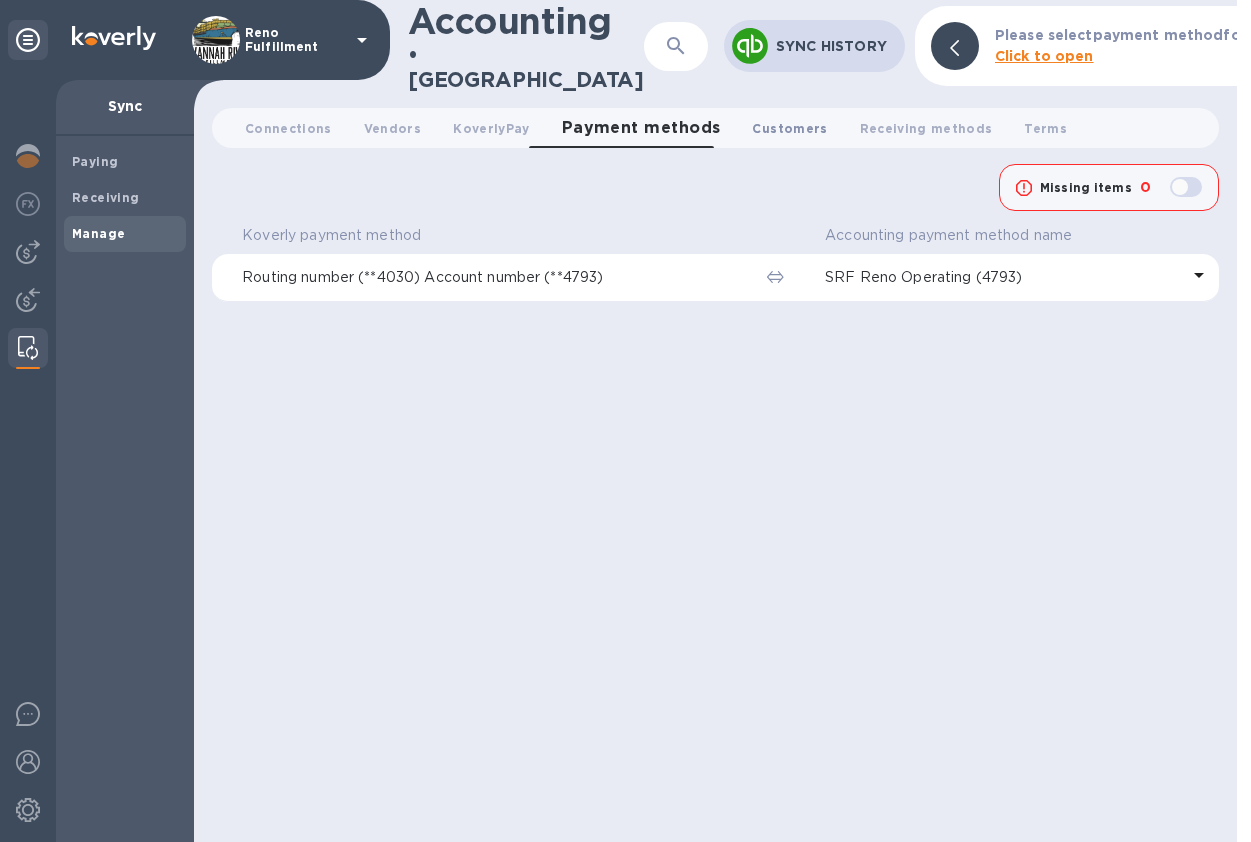 click on "Customers 0" at bounding box center (789, 128) 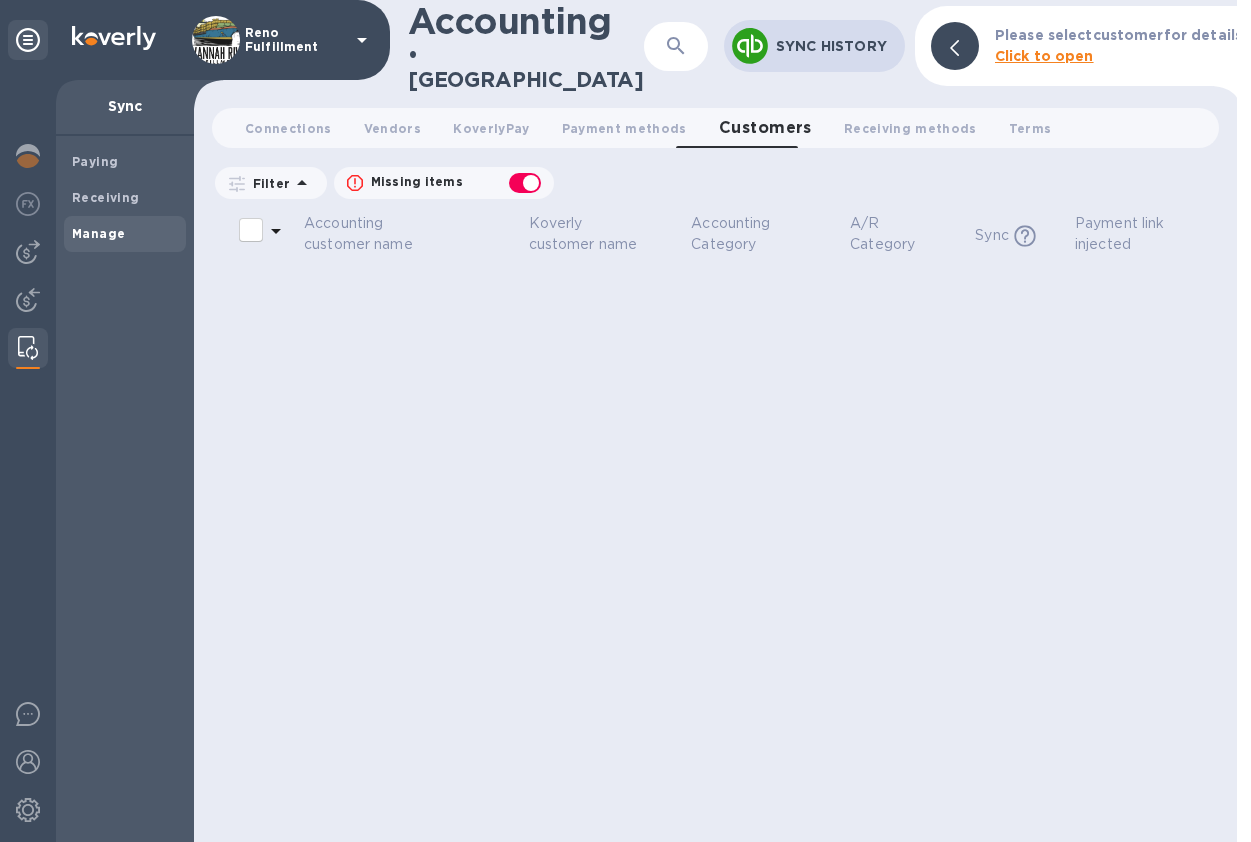 checkbox on "false" 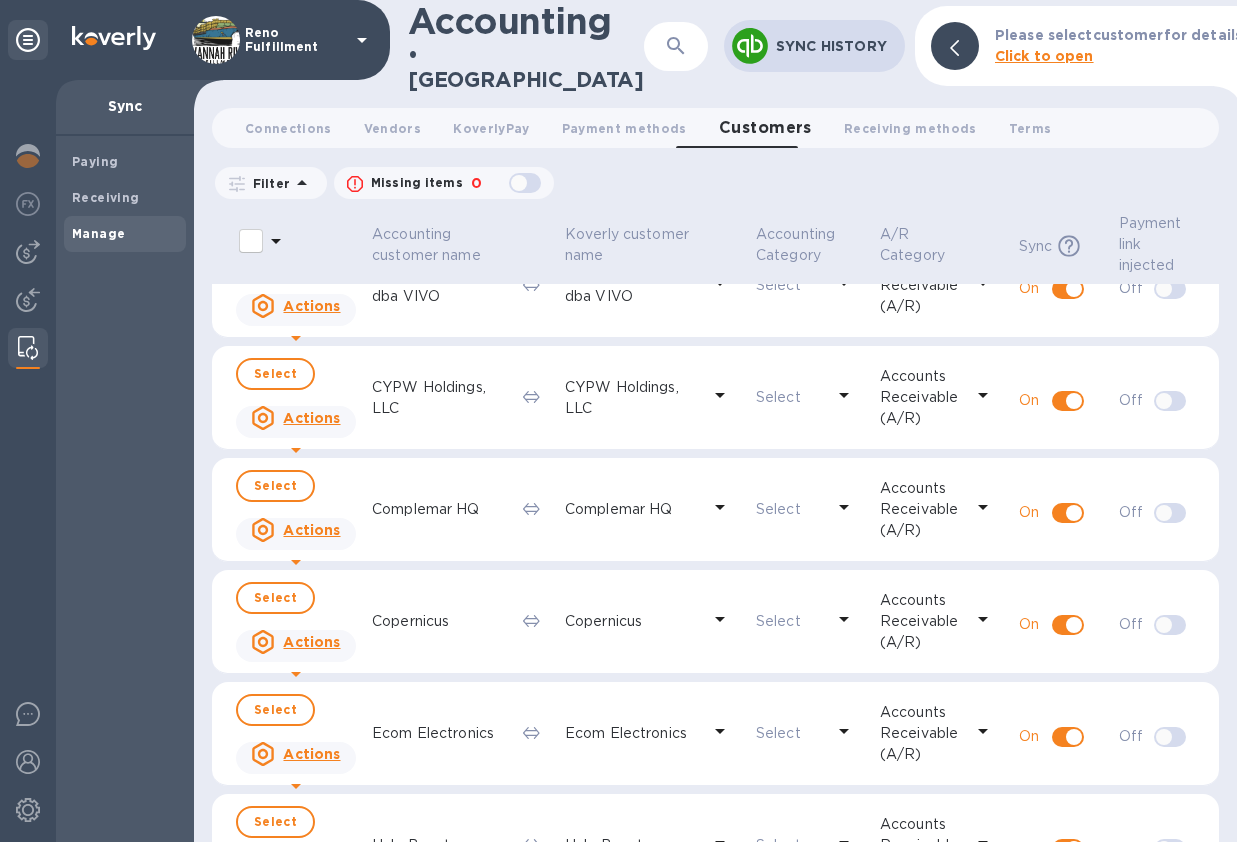 scroll, scrollTop: 300, scrollLeft: 0, axis: vertical 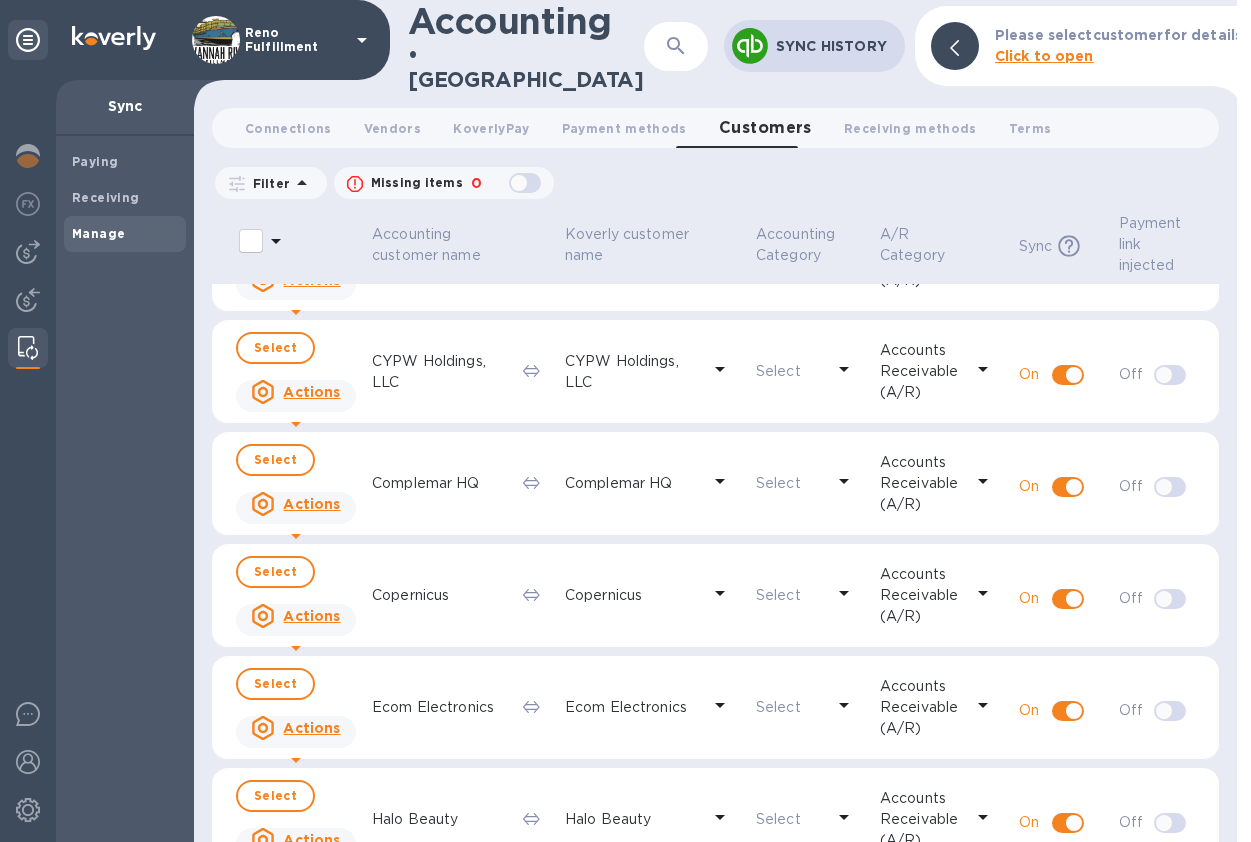 click 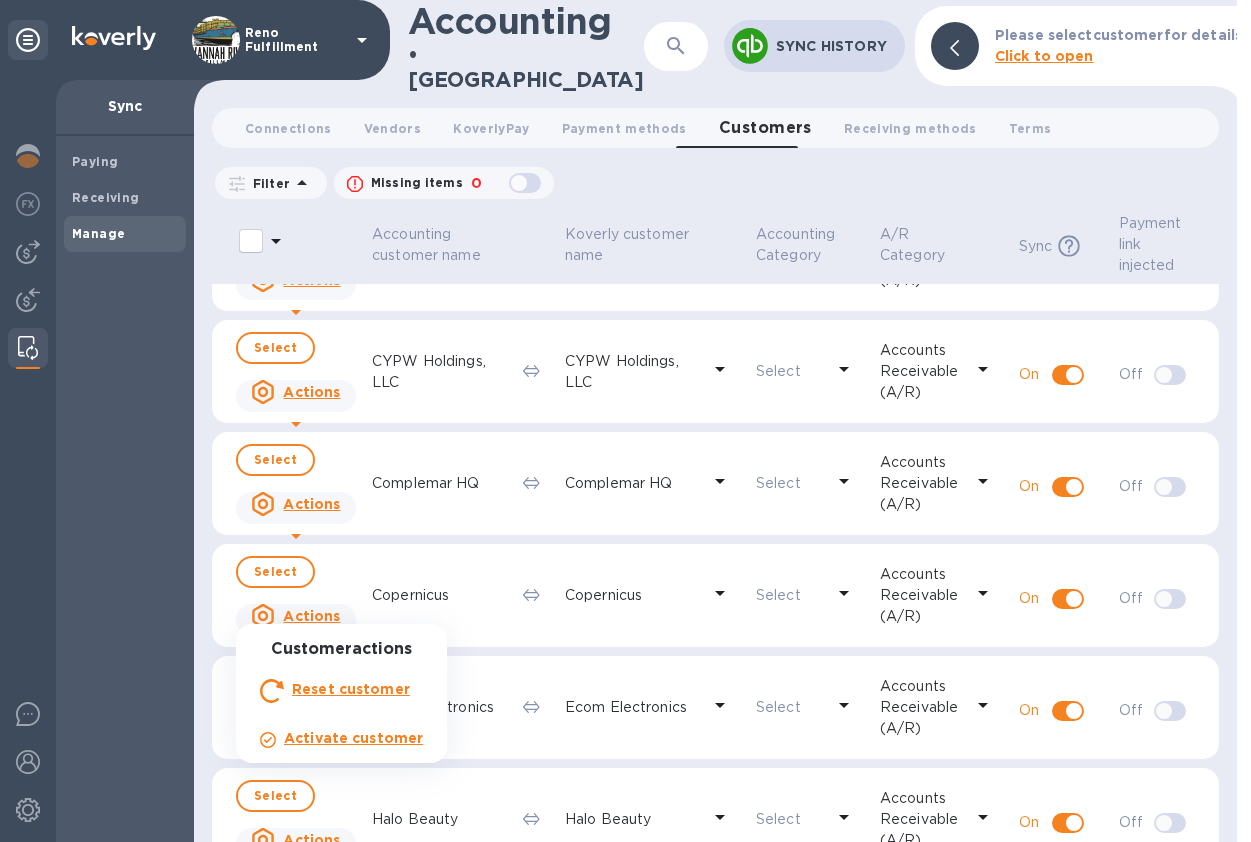 click at bounding box center [625, 421] 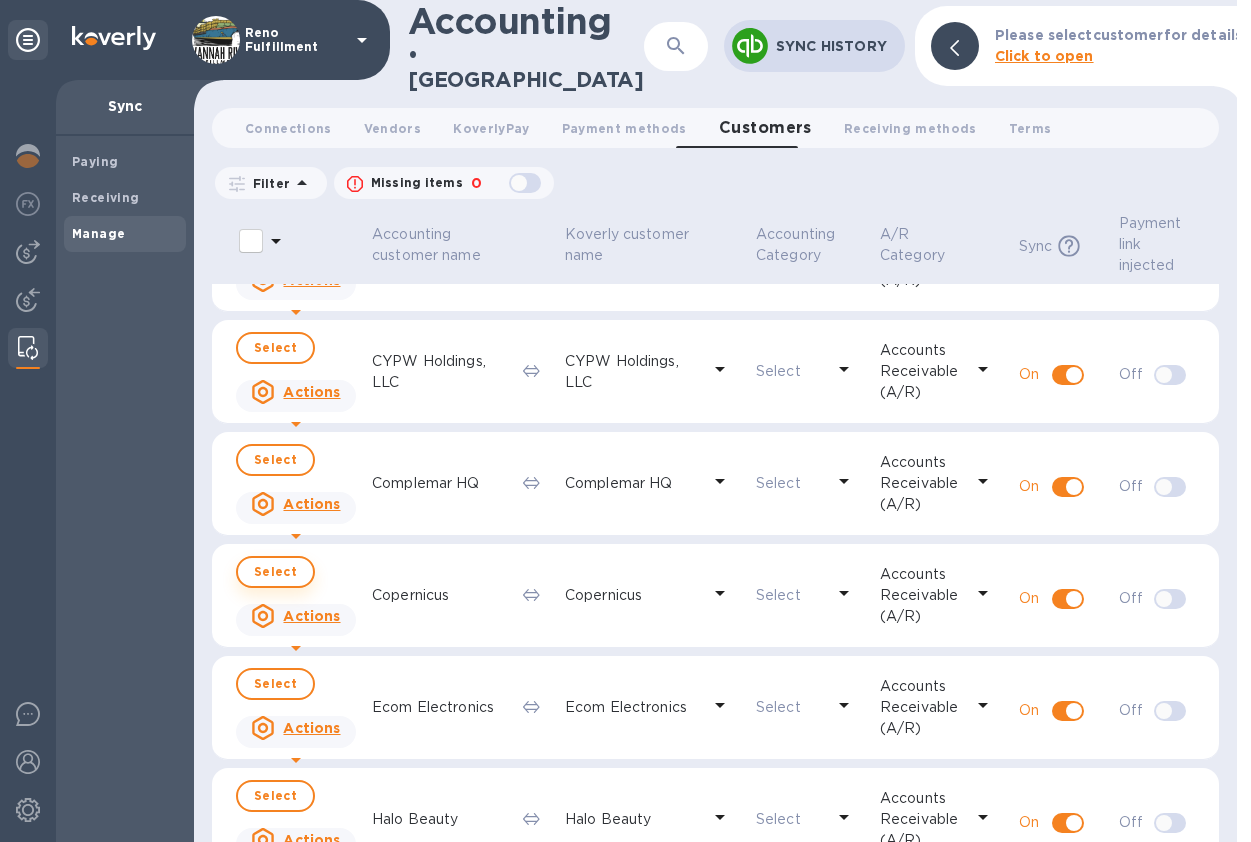click on "Select" at bounding box center [275, 572] 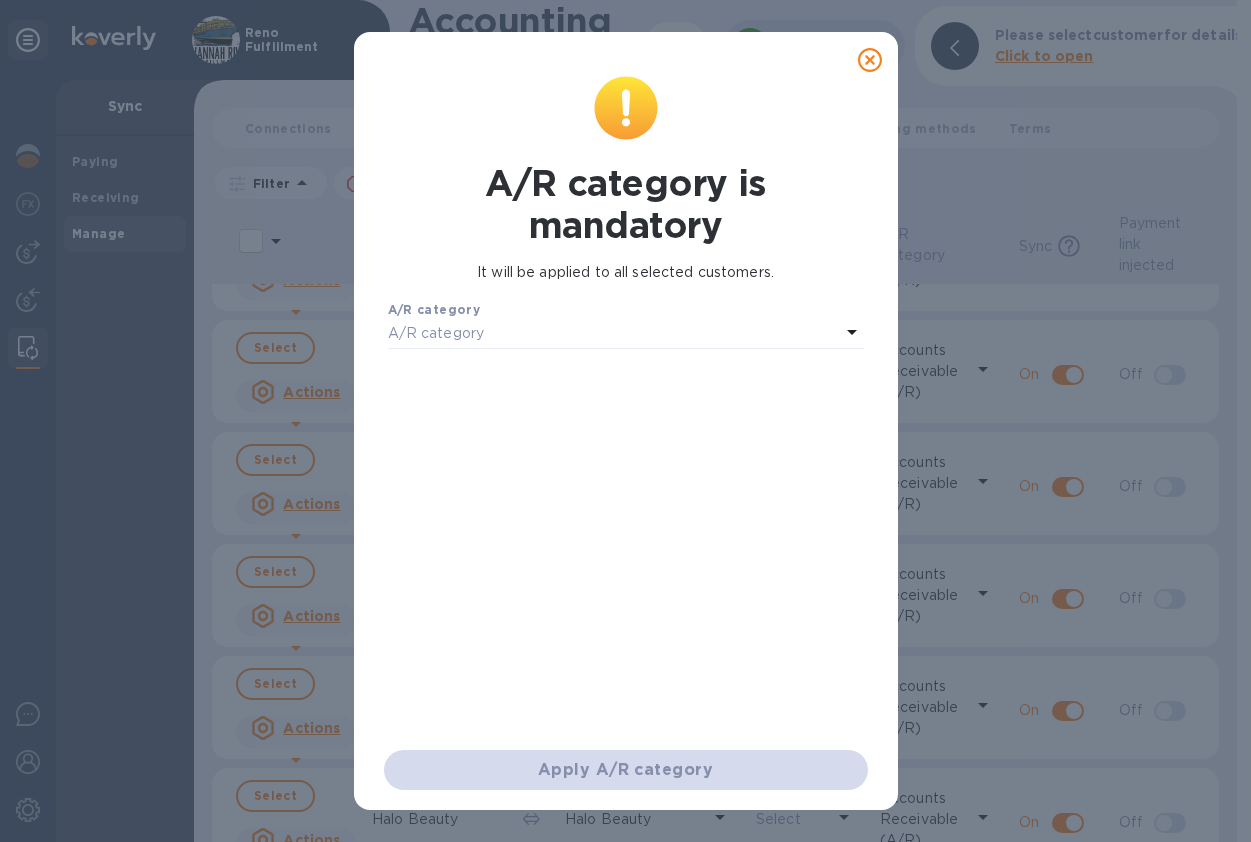 click 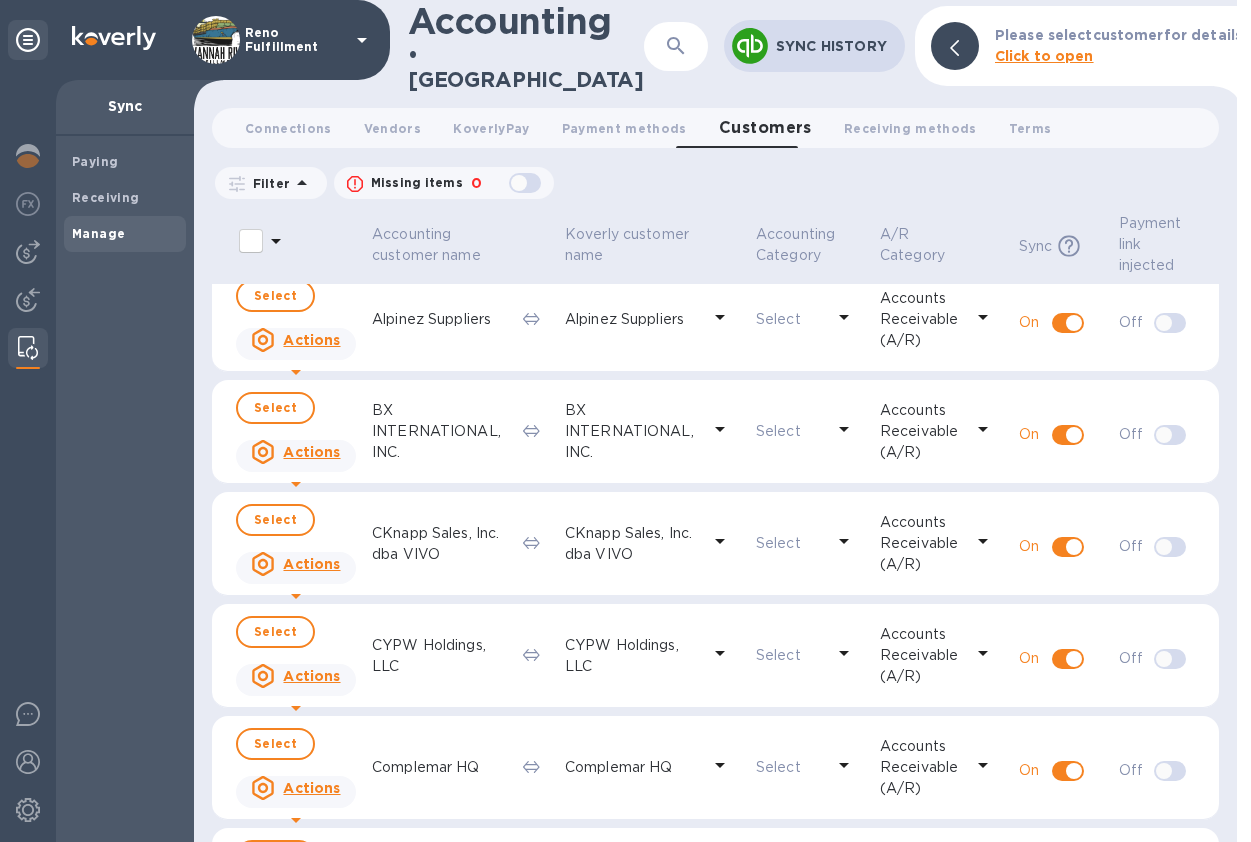 scroll, scrollTop: 0, scrollLeft: 0, axis: both 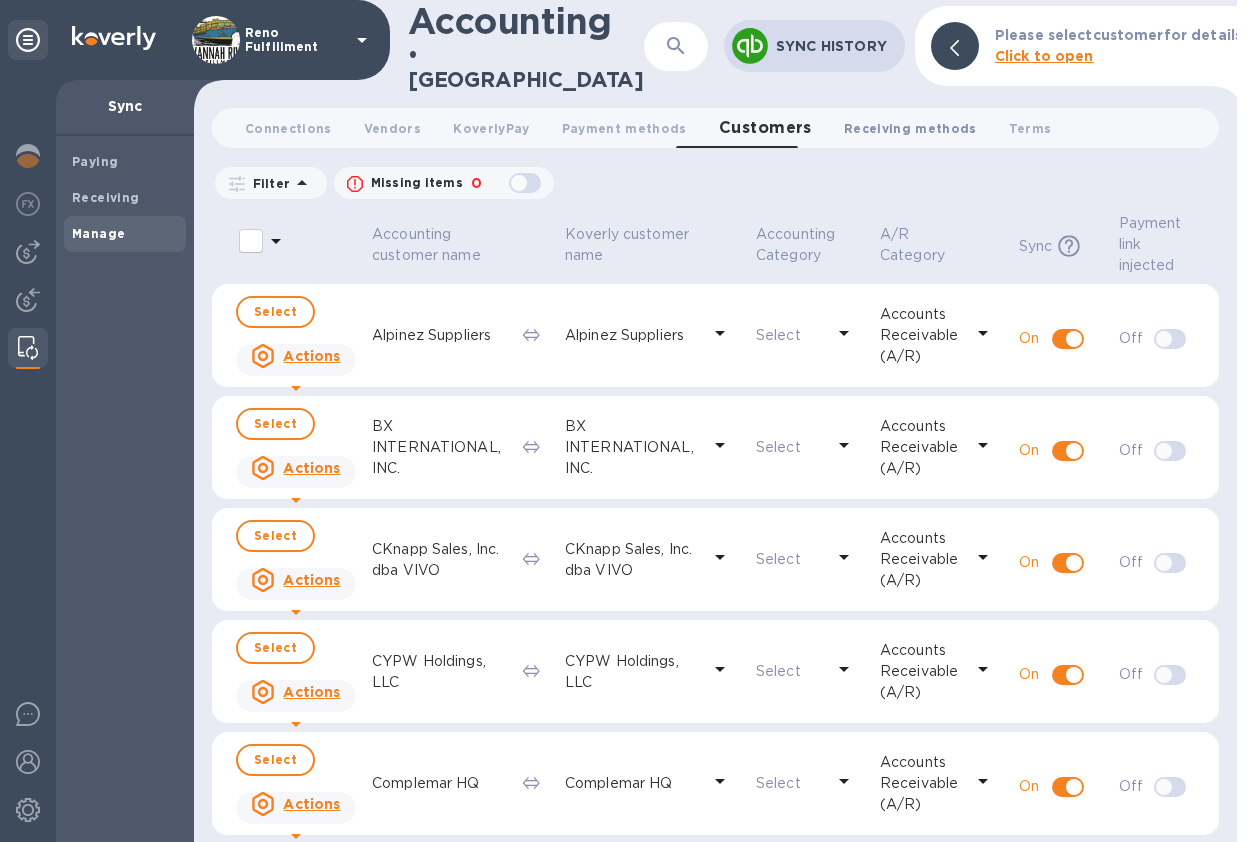 click on "Receiving methods 0" at bounding box center (910, 128) 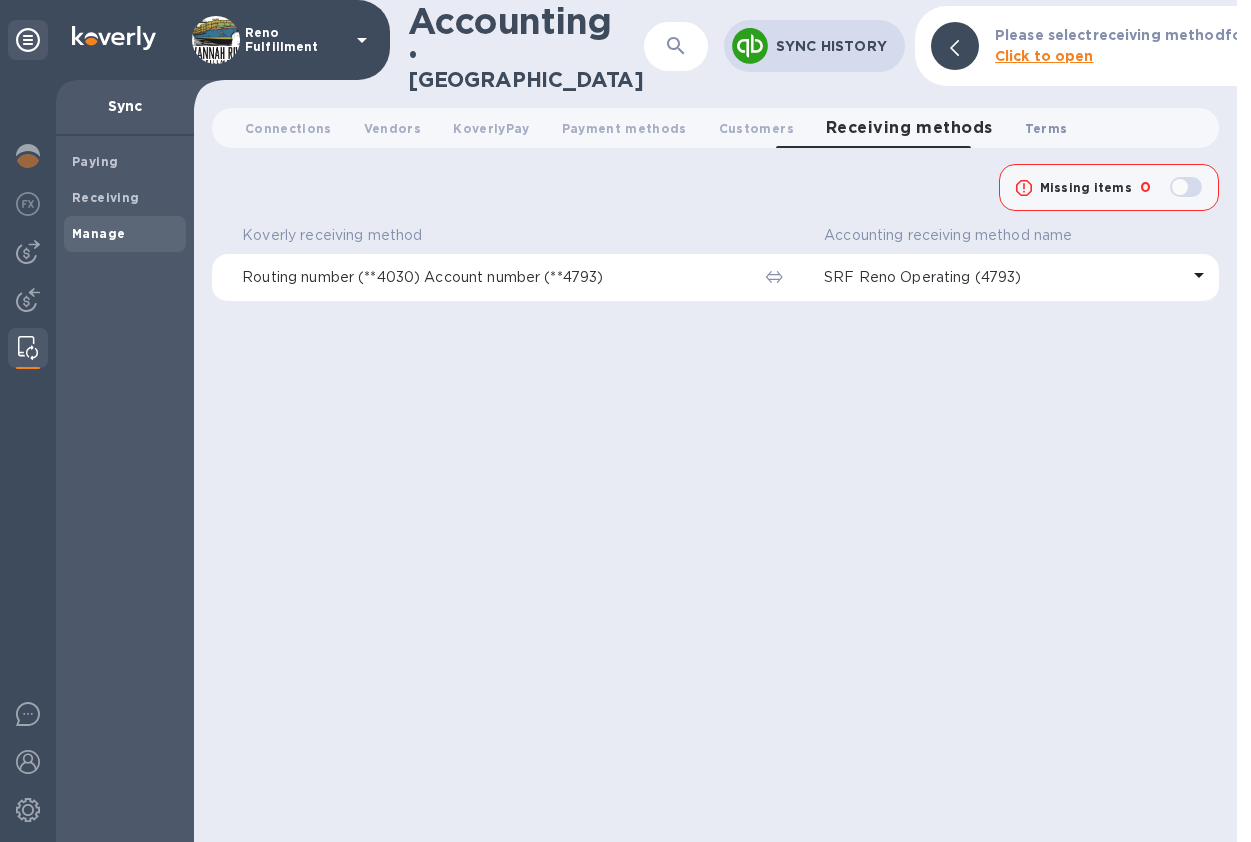 click on "Terms 0" at bounding box center [1046, 128] 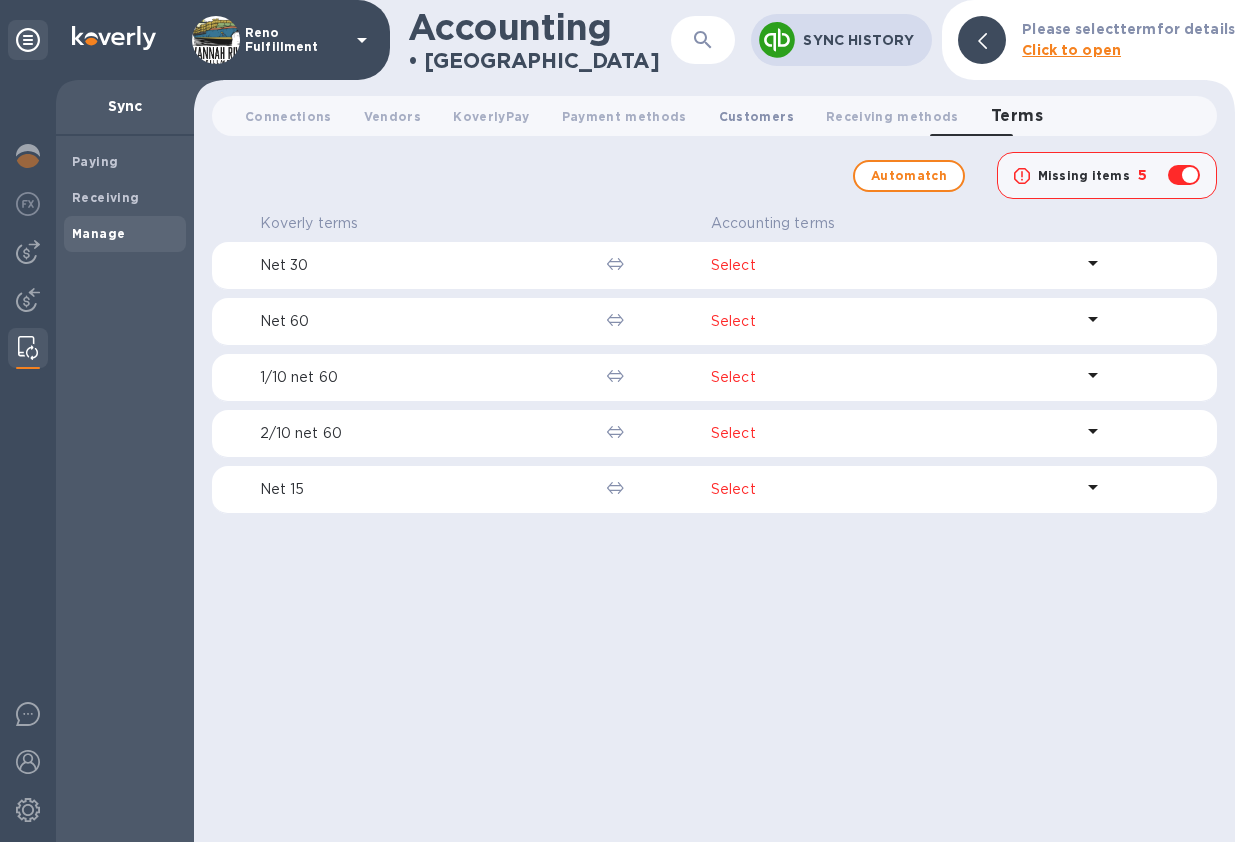 click on "Customers 0" at bounding box center (756, 116) 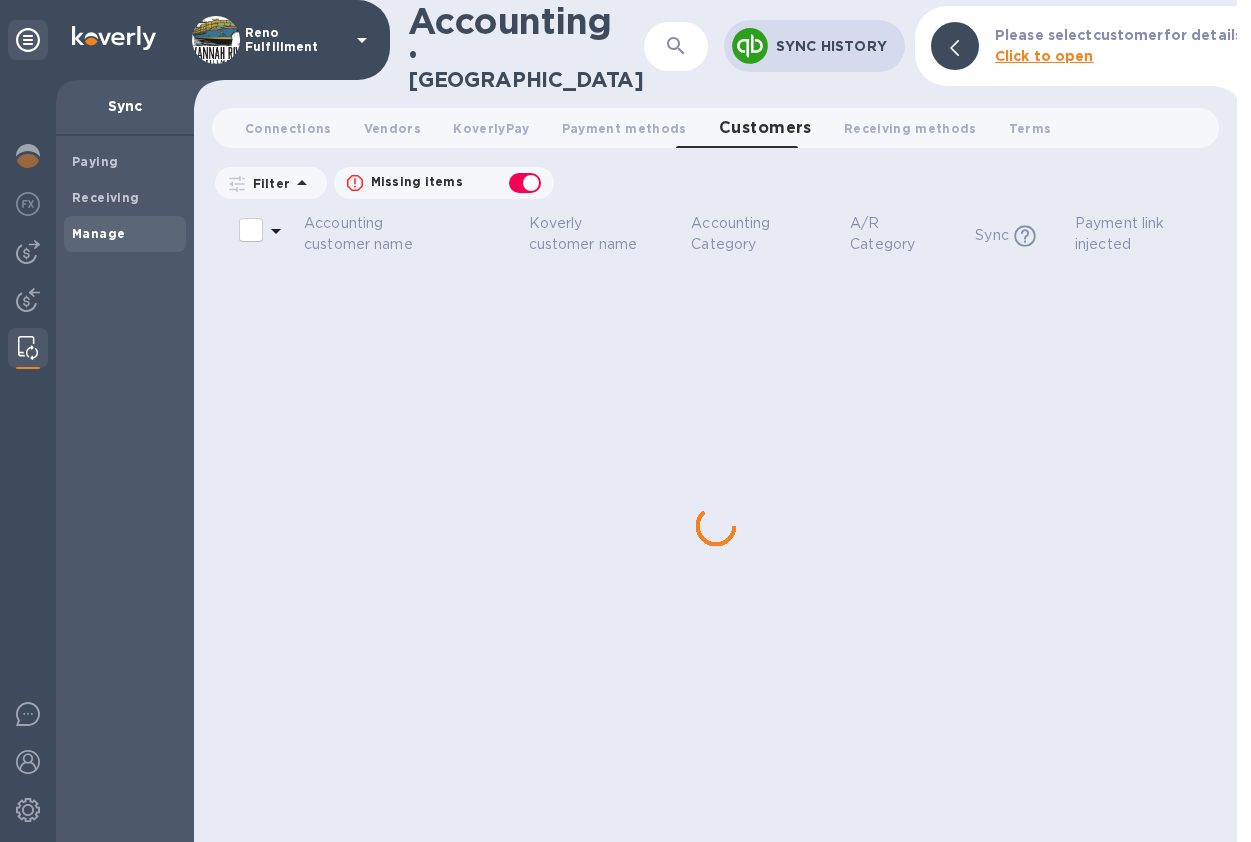 checkbox on "false" 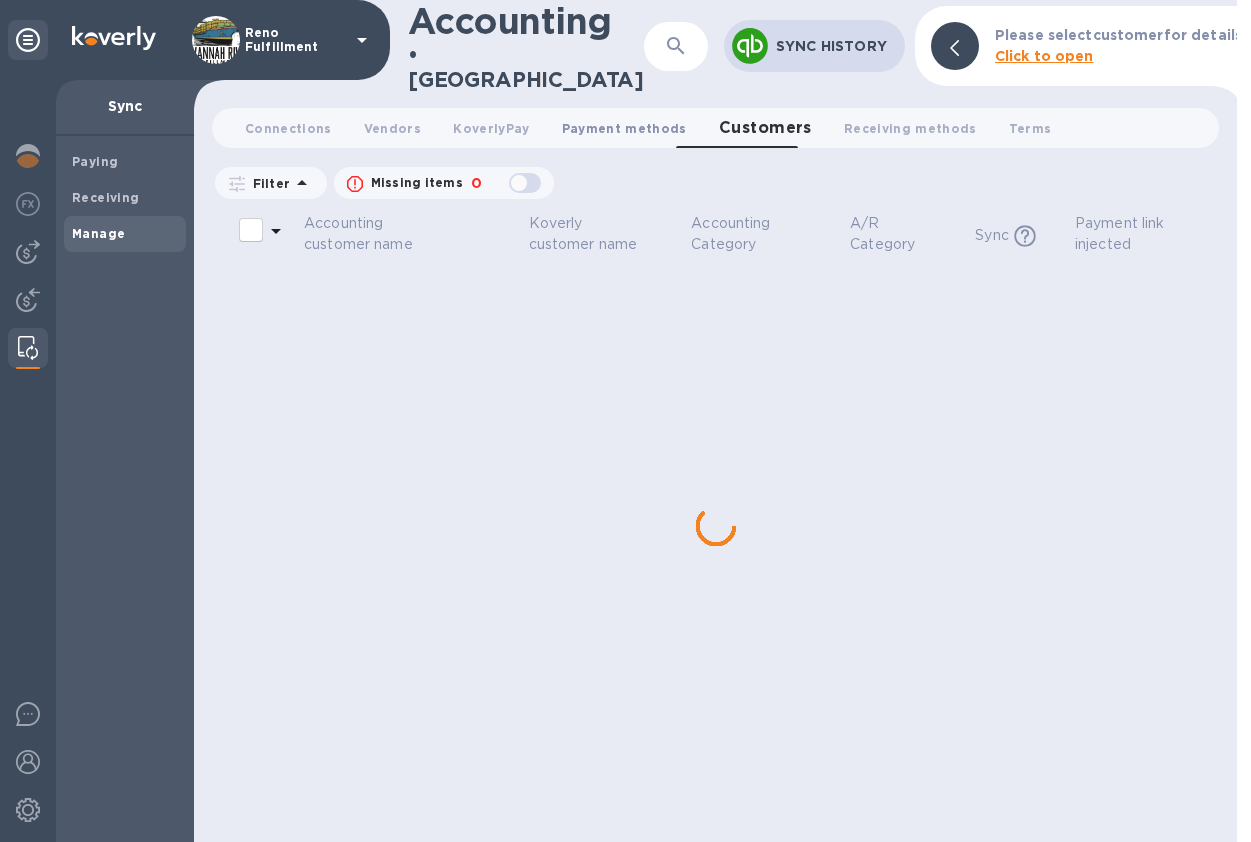 click on "Payment methods 0" at bounding box center [624, 128] 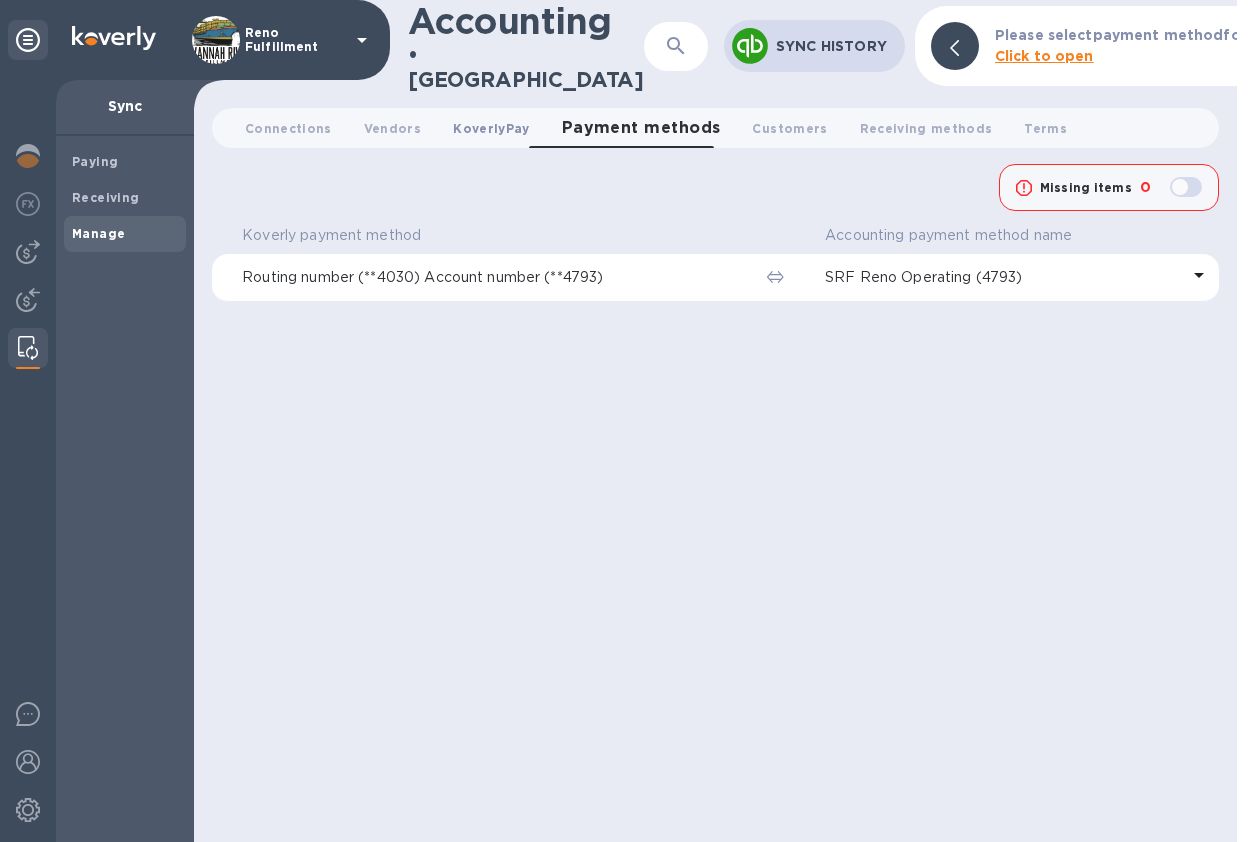 click on "KoverlyPay 0" at bounding box center [491, 128] 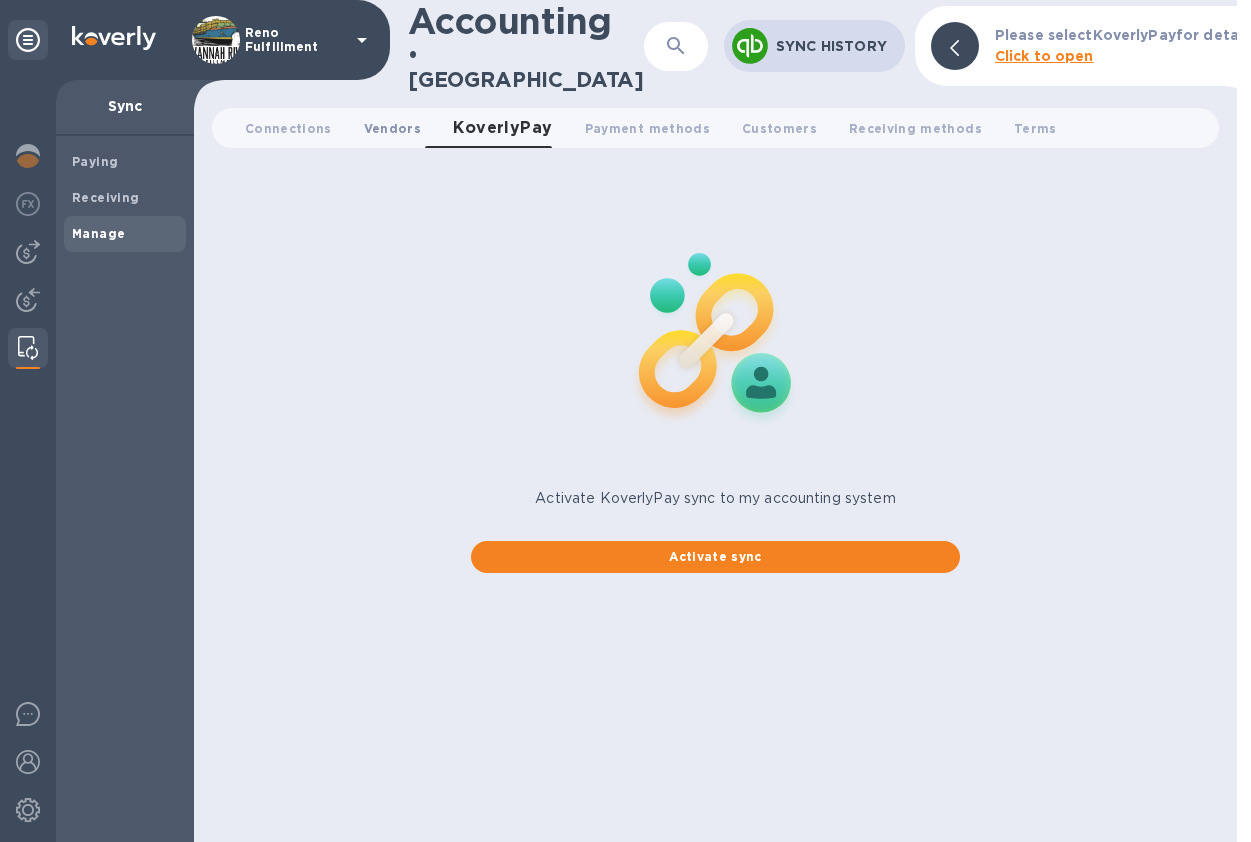 click on "Vendors 0" at bounding box center [392, 128] 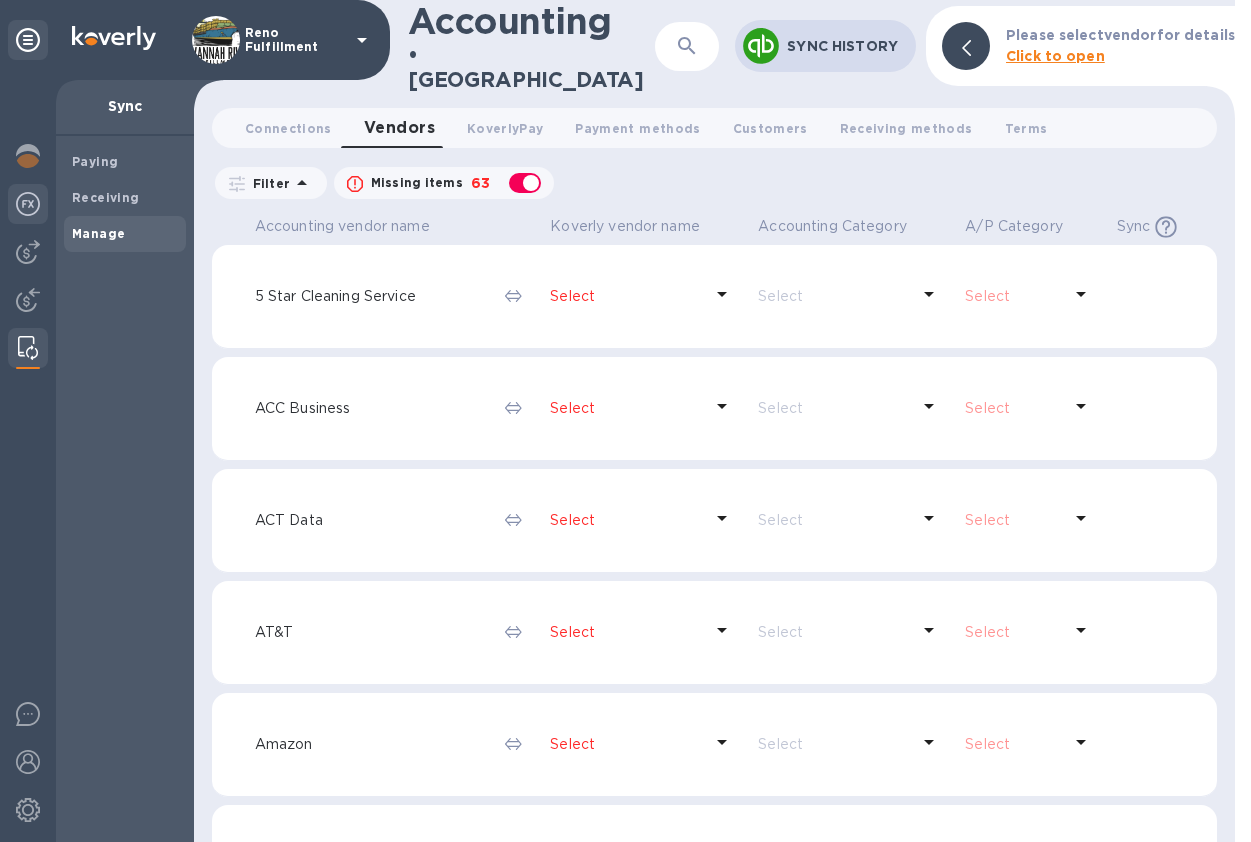 click at bounding box center (28, 204) 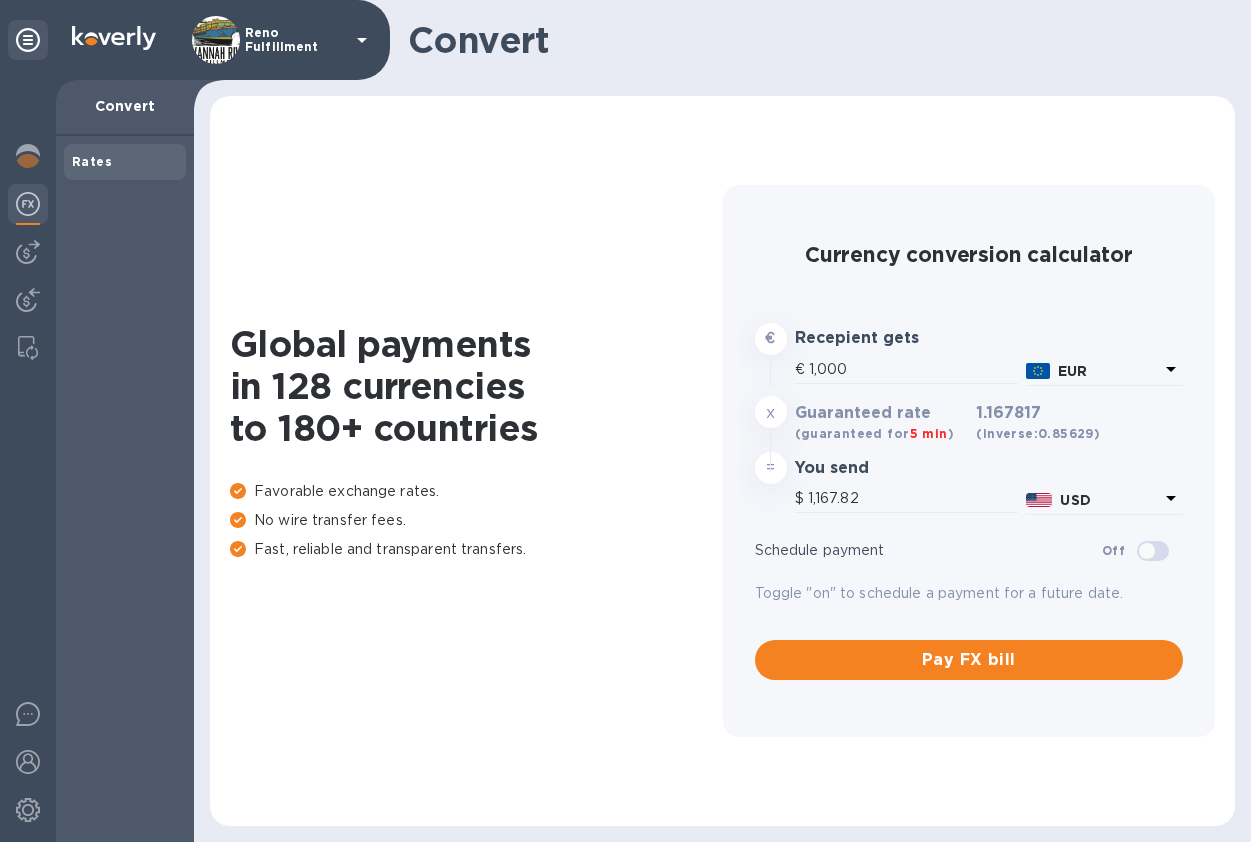 type on "1,167.82" 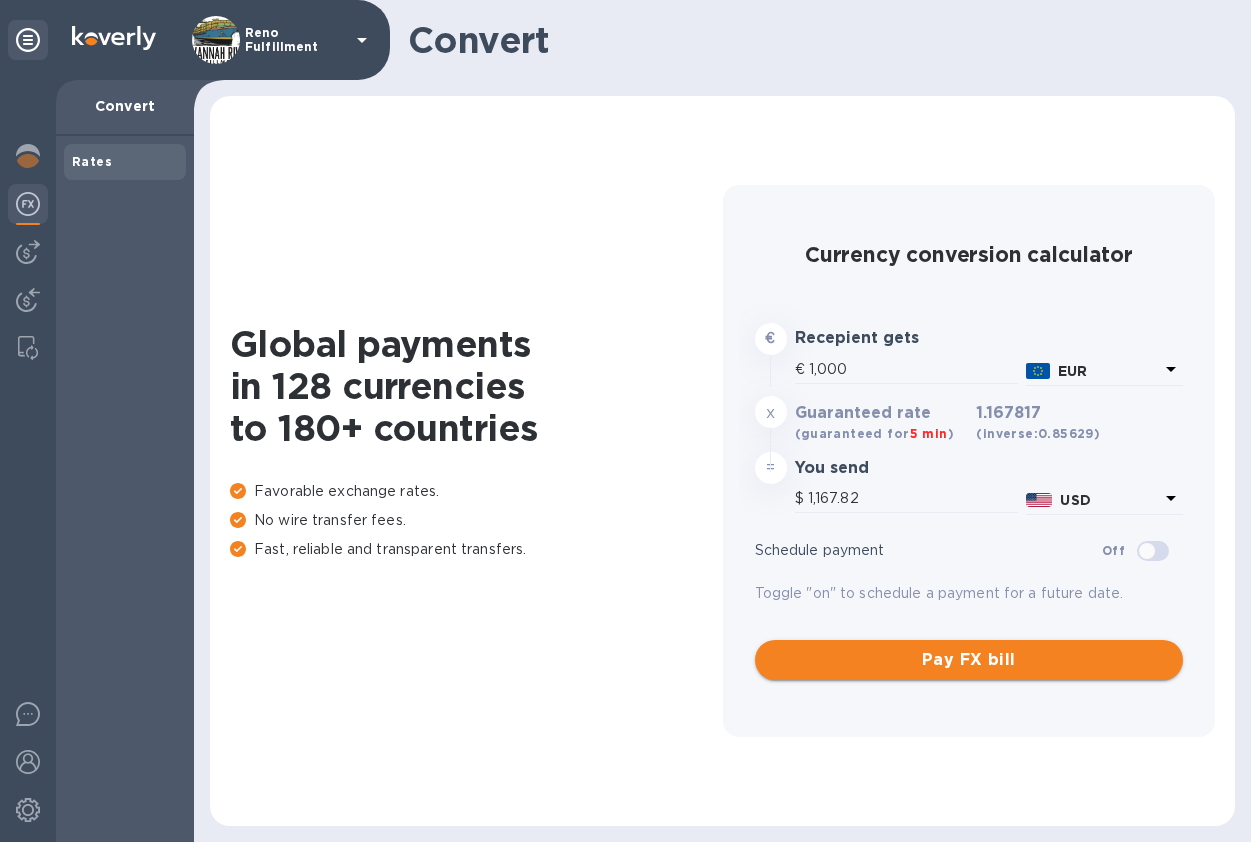 click on "Pay FX bill" at bounding box center [969, 660] 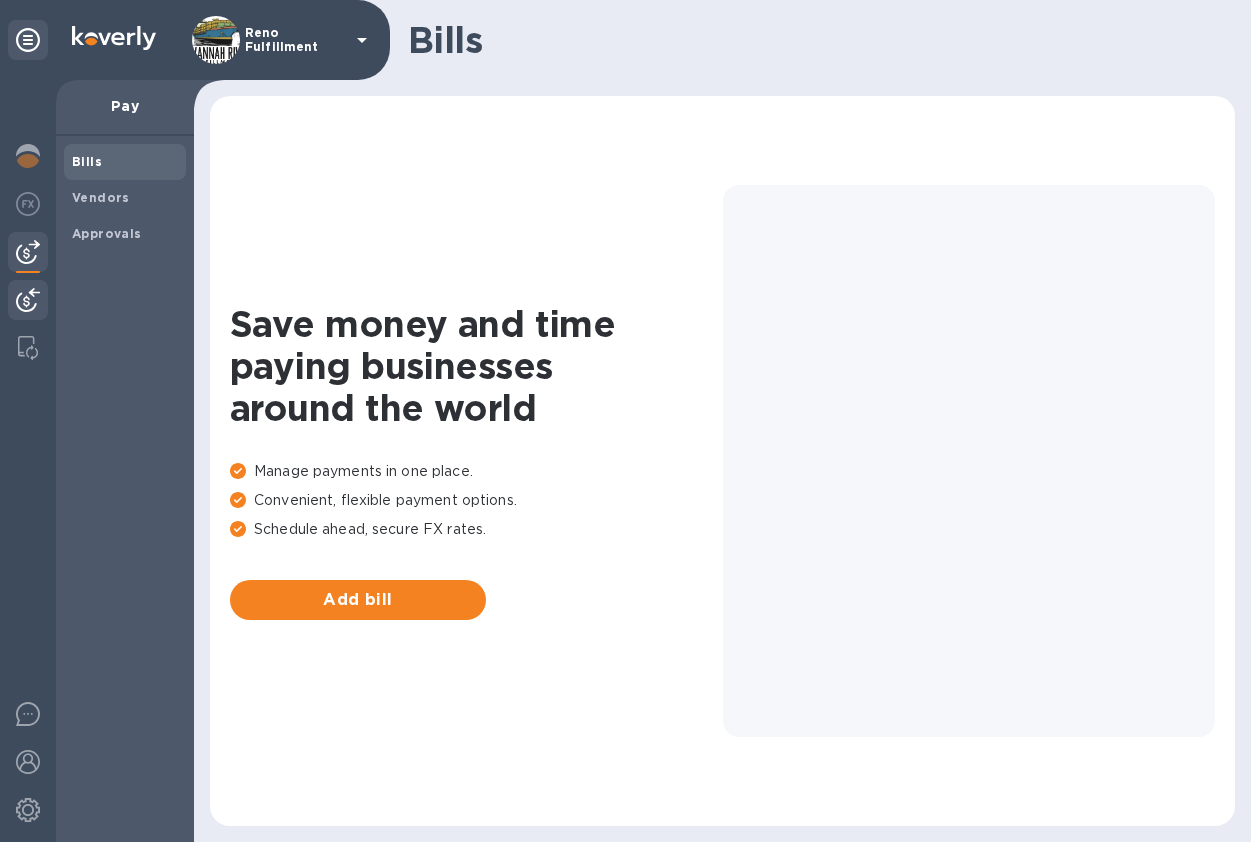 click at bounding box center [28, 300] 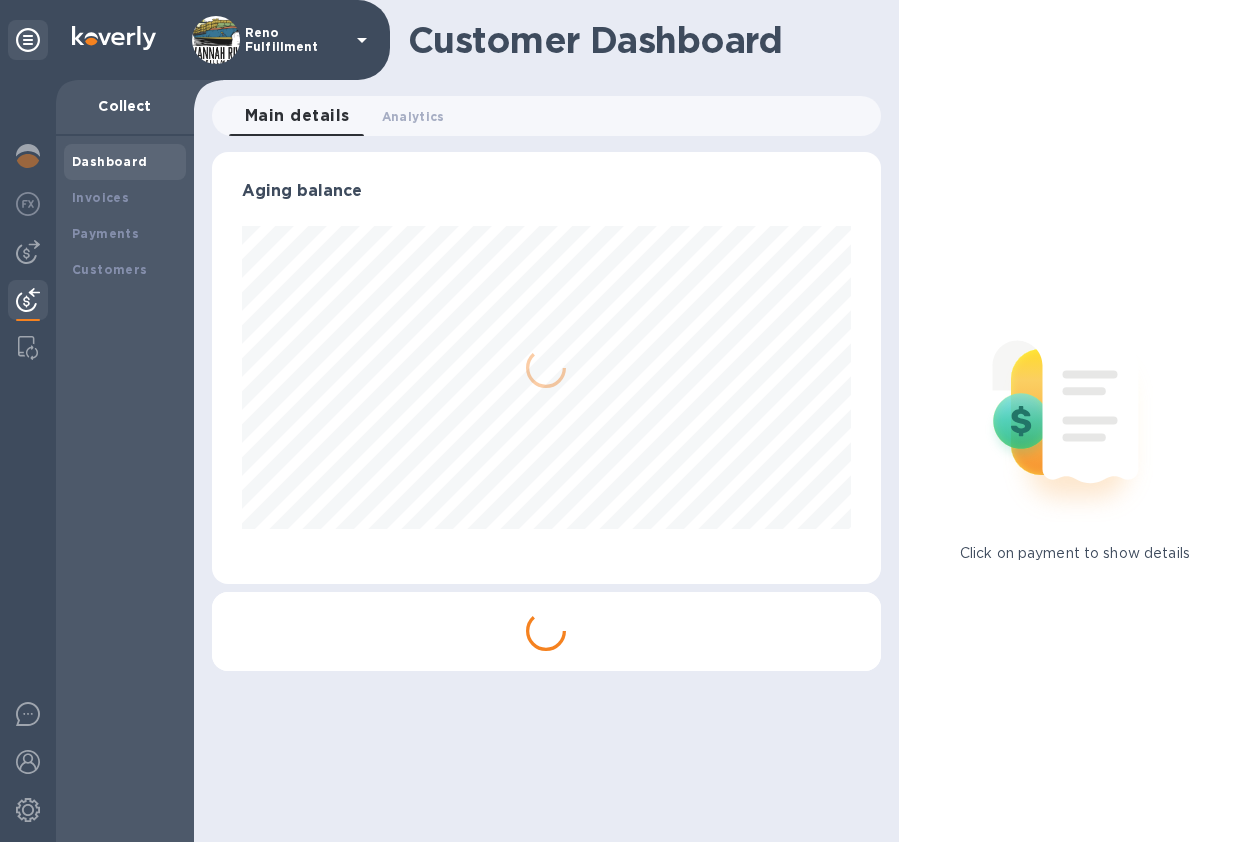 scroll, scrollTop: 999568, scrollLeft: 999339, axis: both 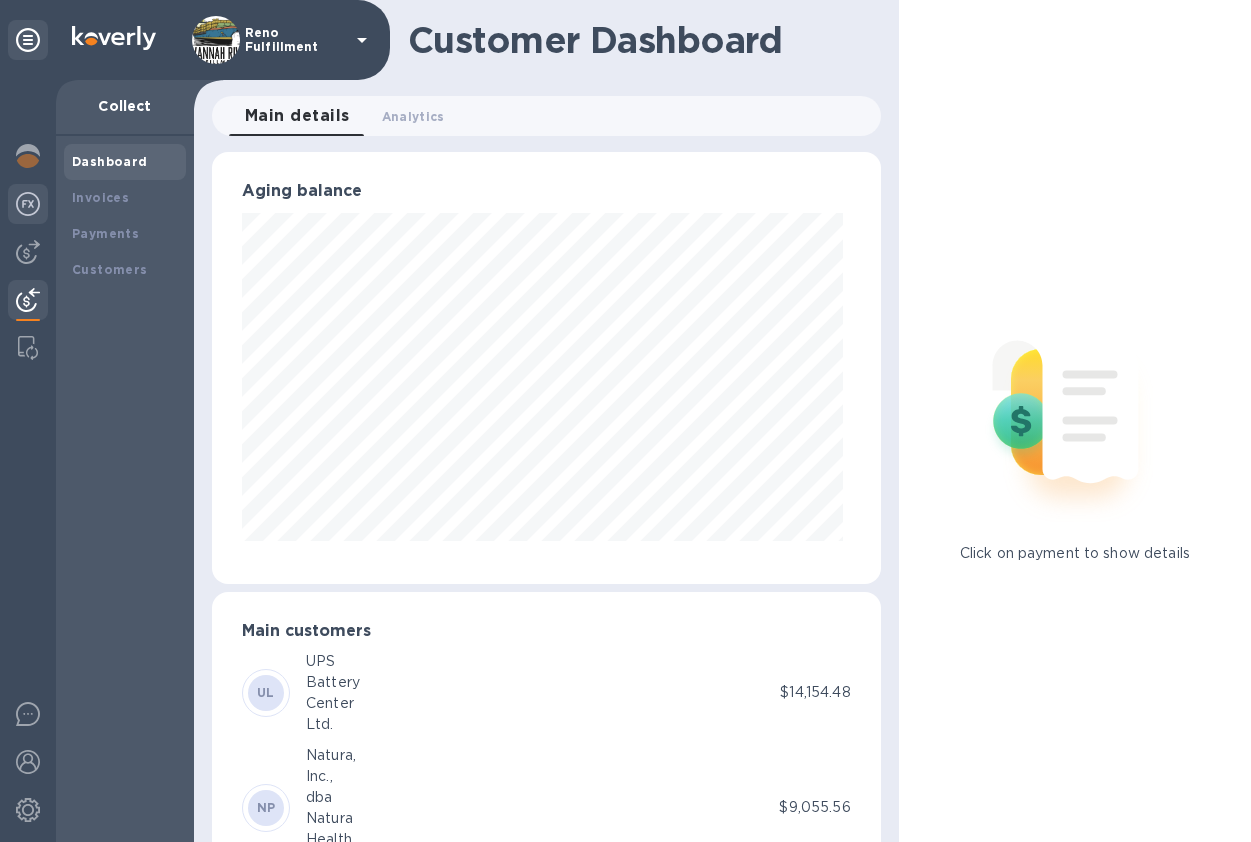click at bounding box center (28, 206) 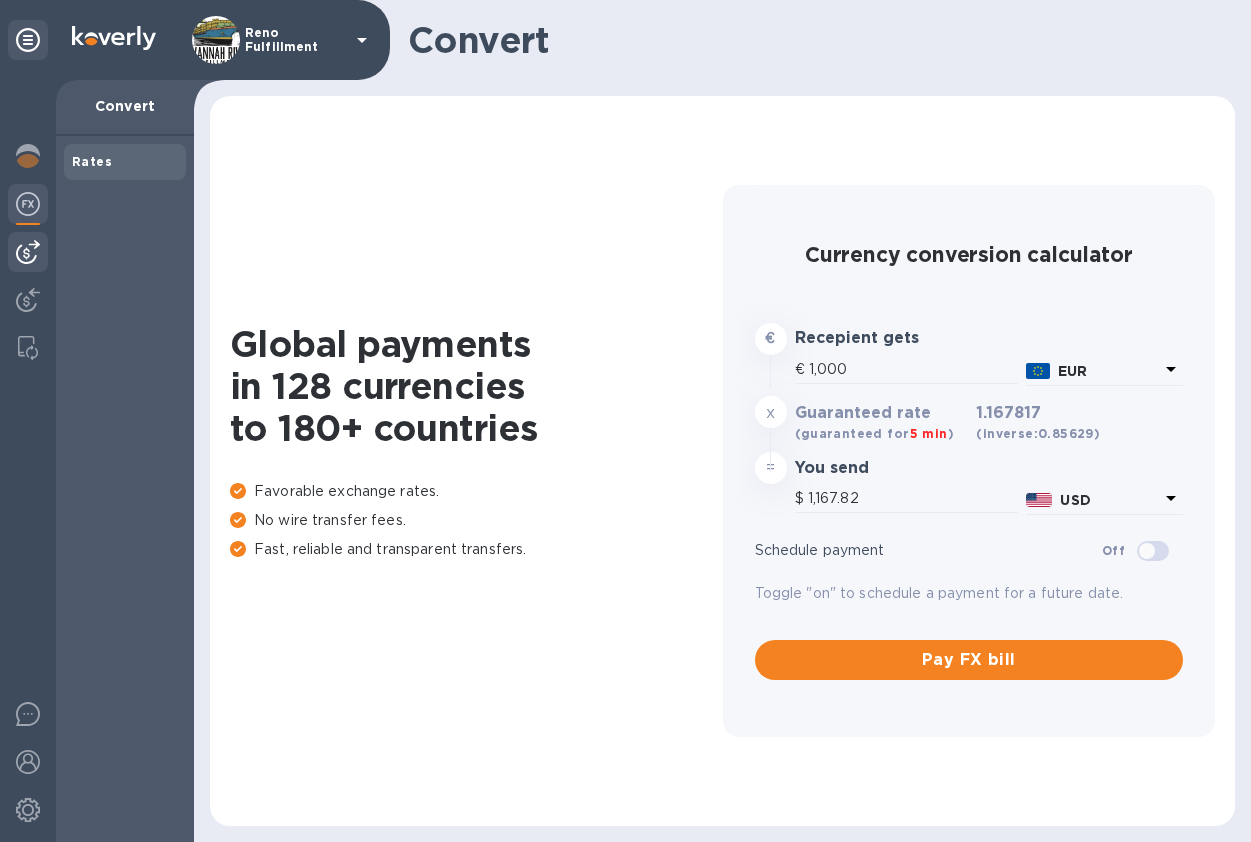 click at bounding box center [28, 252] 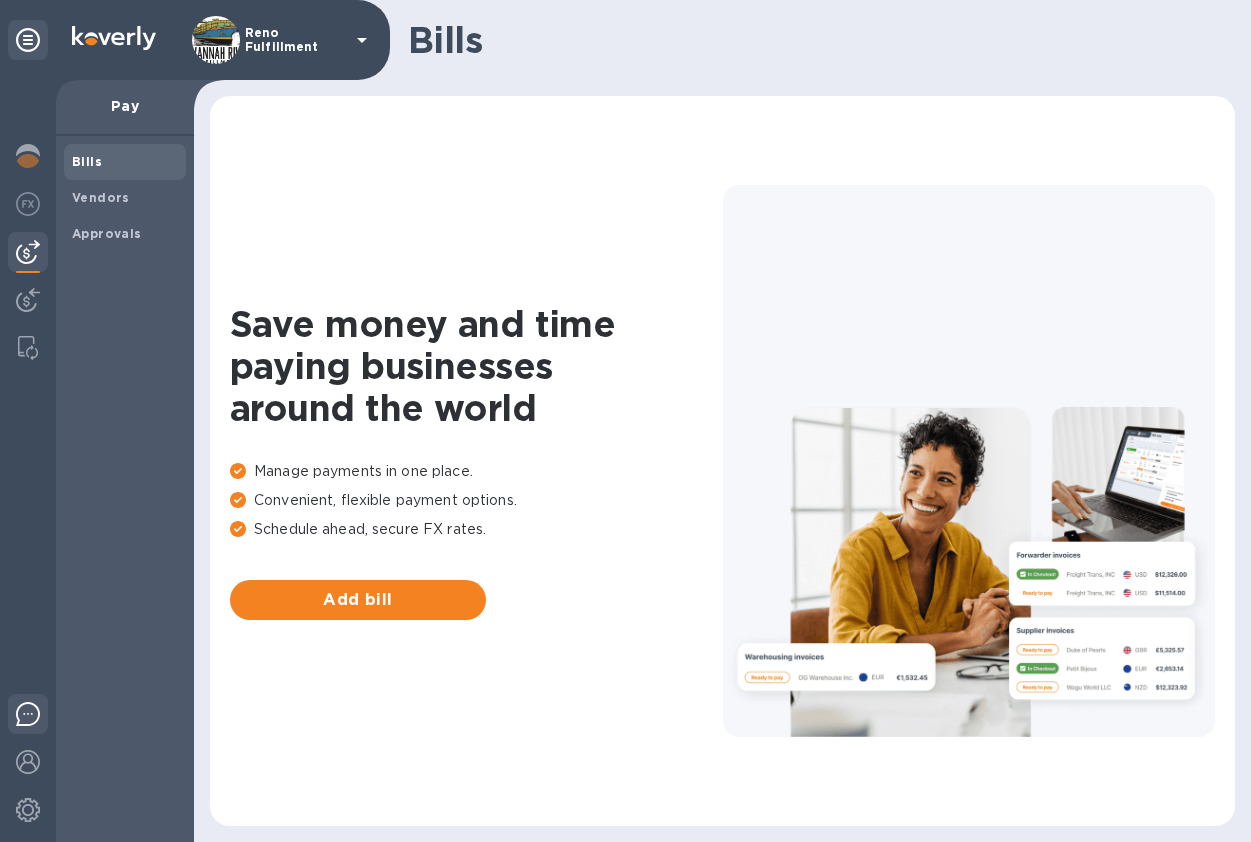 click at bounding box center [28, 714] 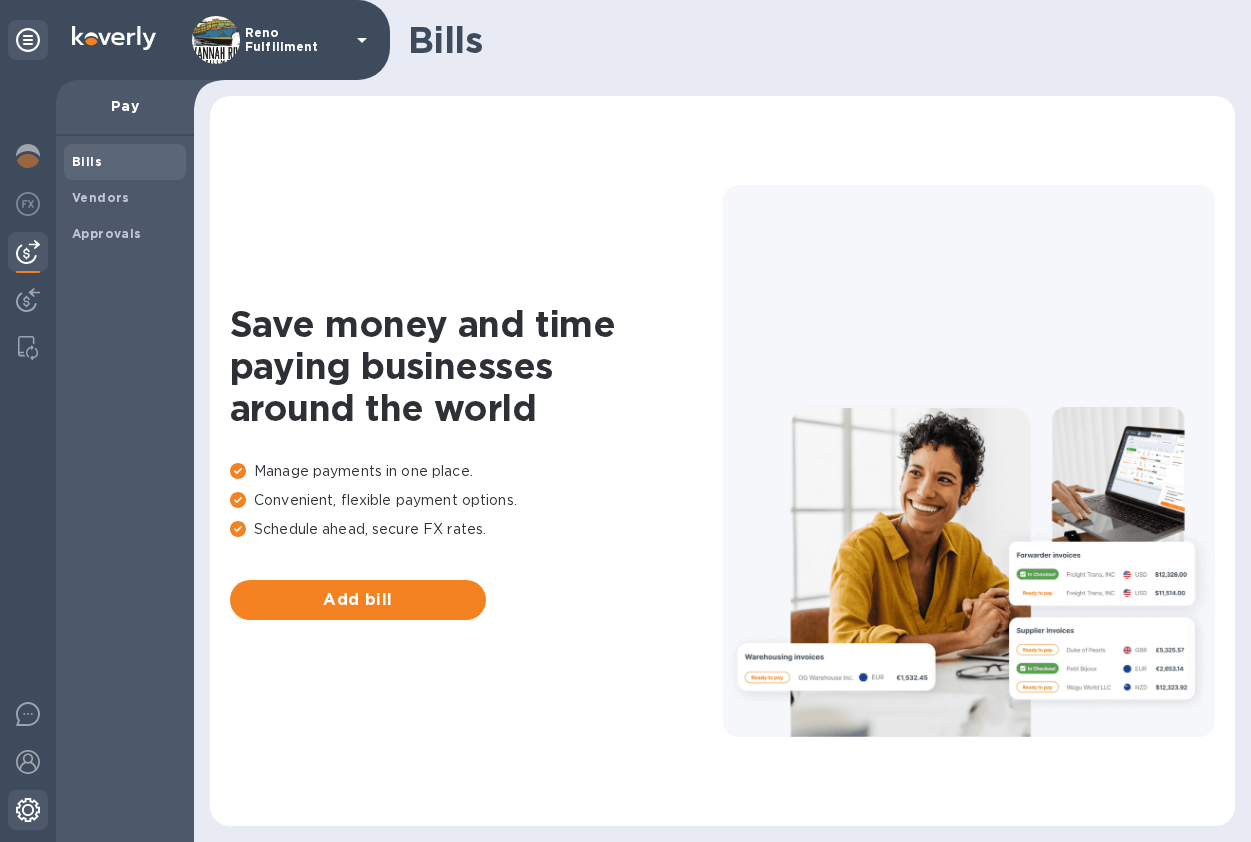 click at bounding box center (28, 810) 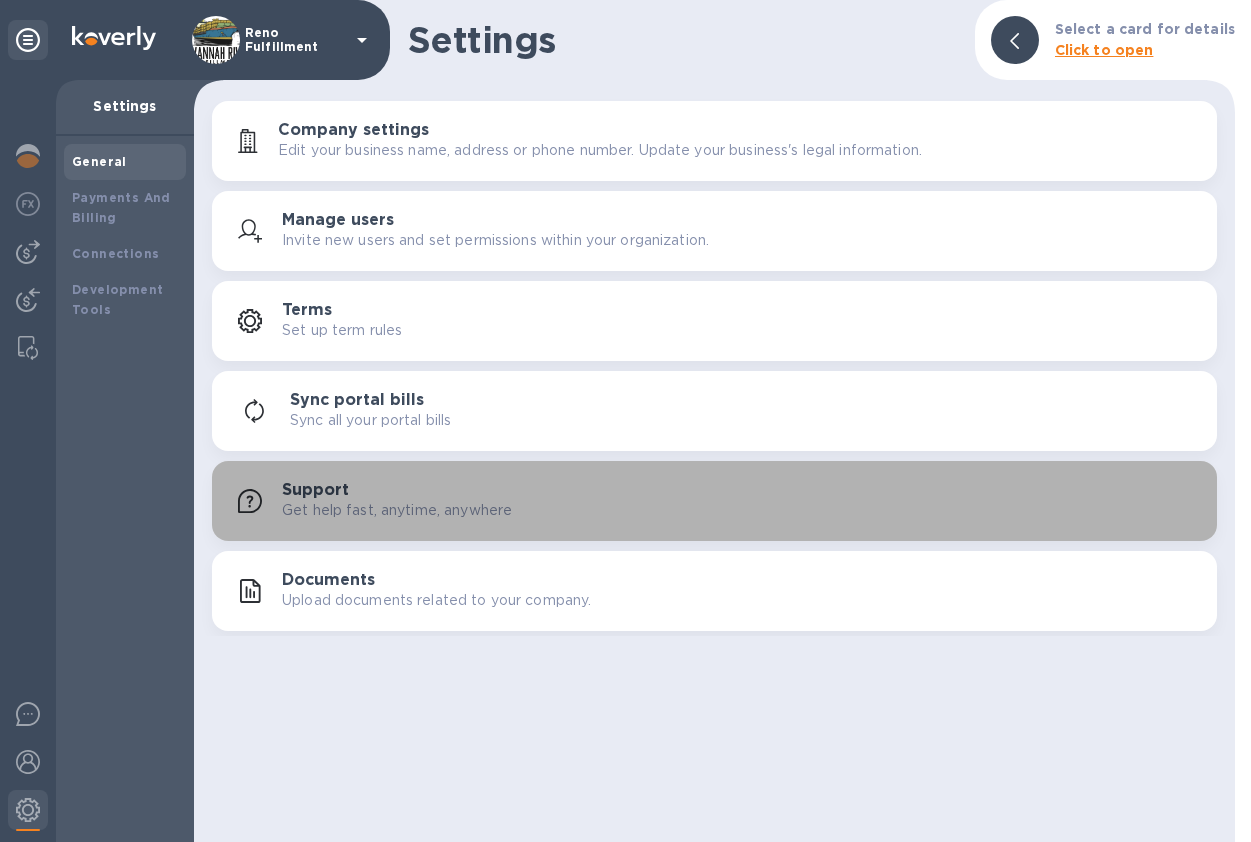 click on "Get help fast, anytime, anywhere" at bounding box center (397, 510) 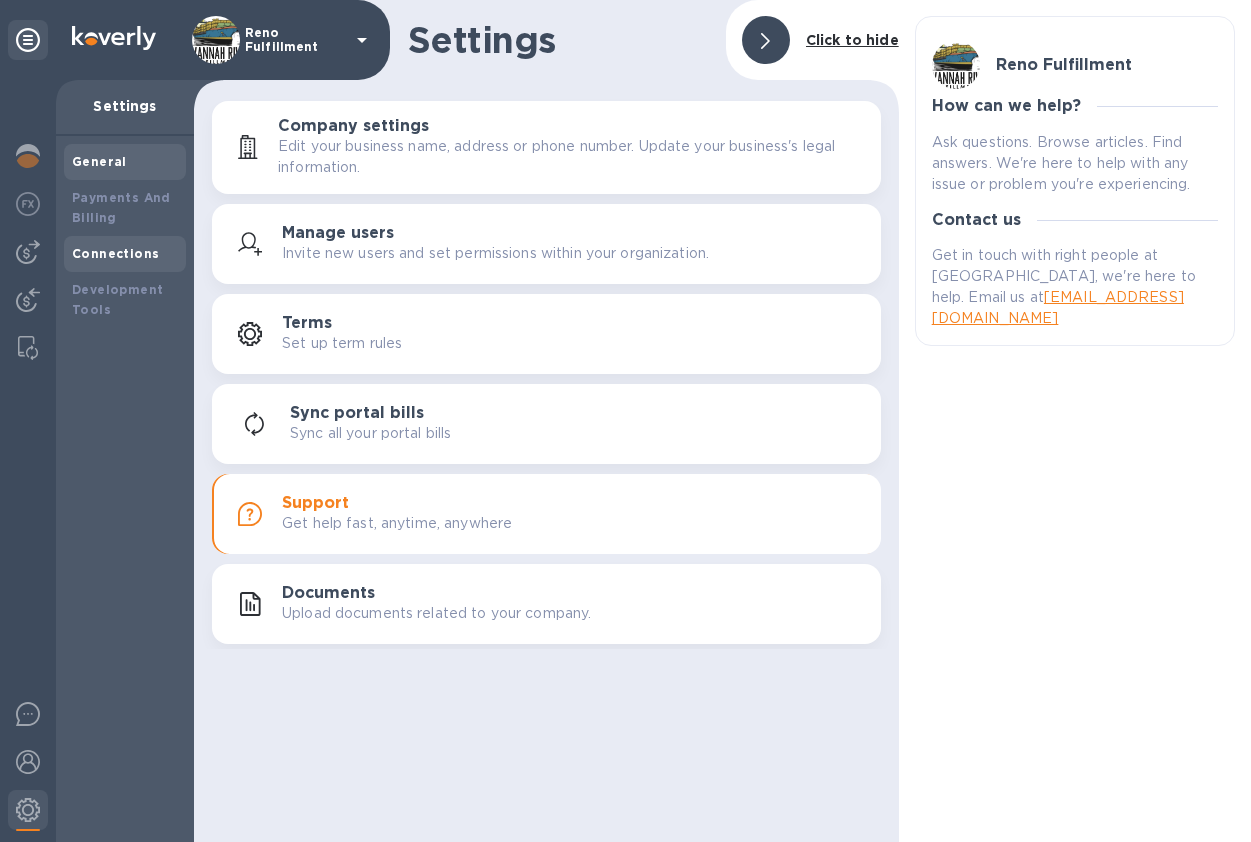 click on "Connections" at bounding box center (115, 253) 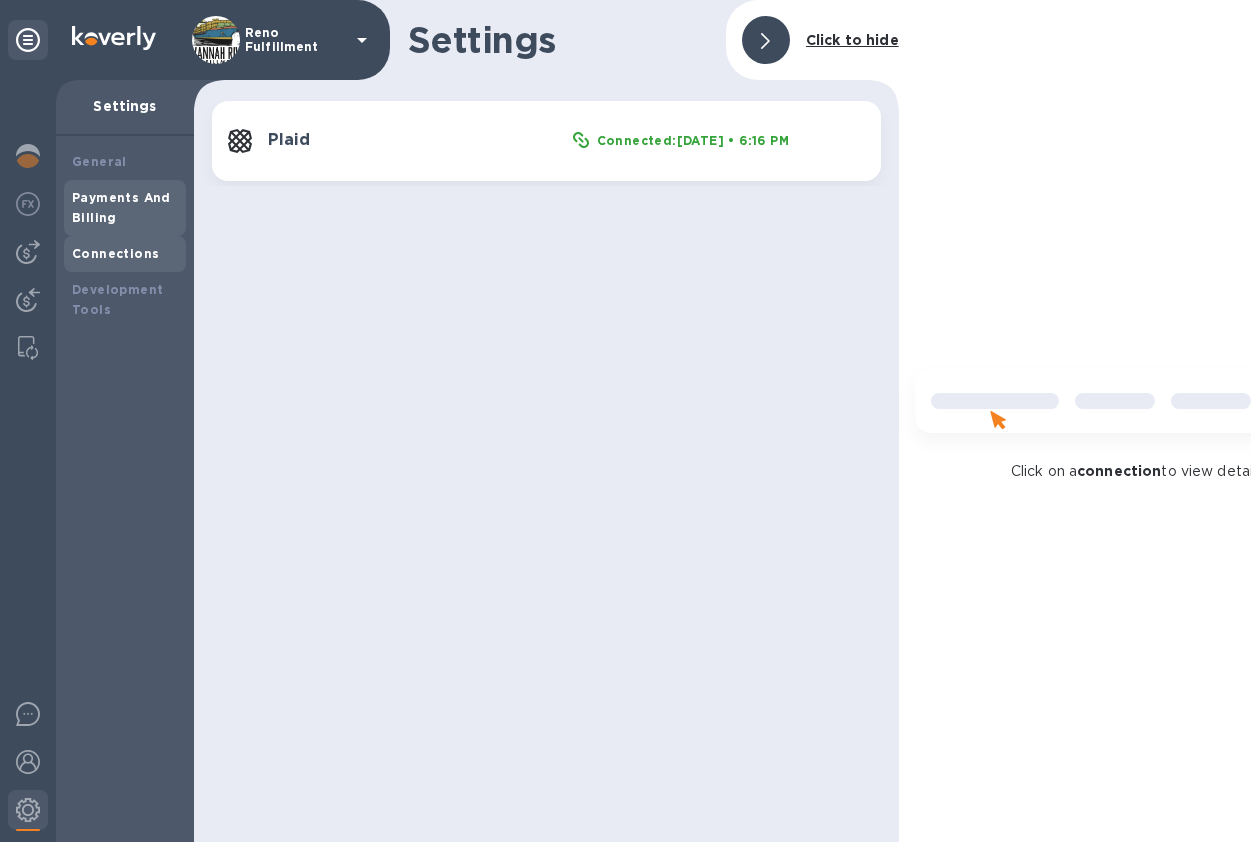 click on "Payments And Billing" at bounding box center (121, 207) 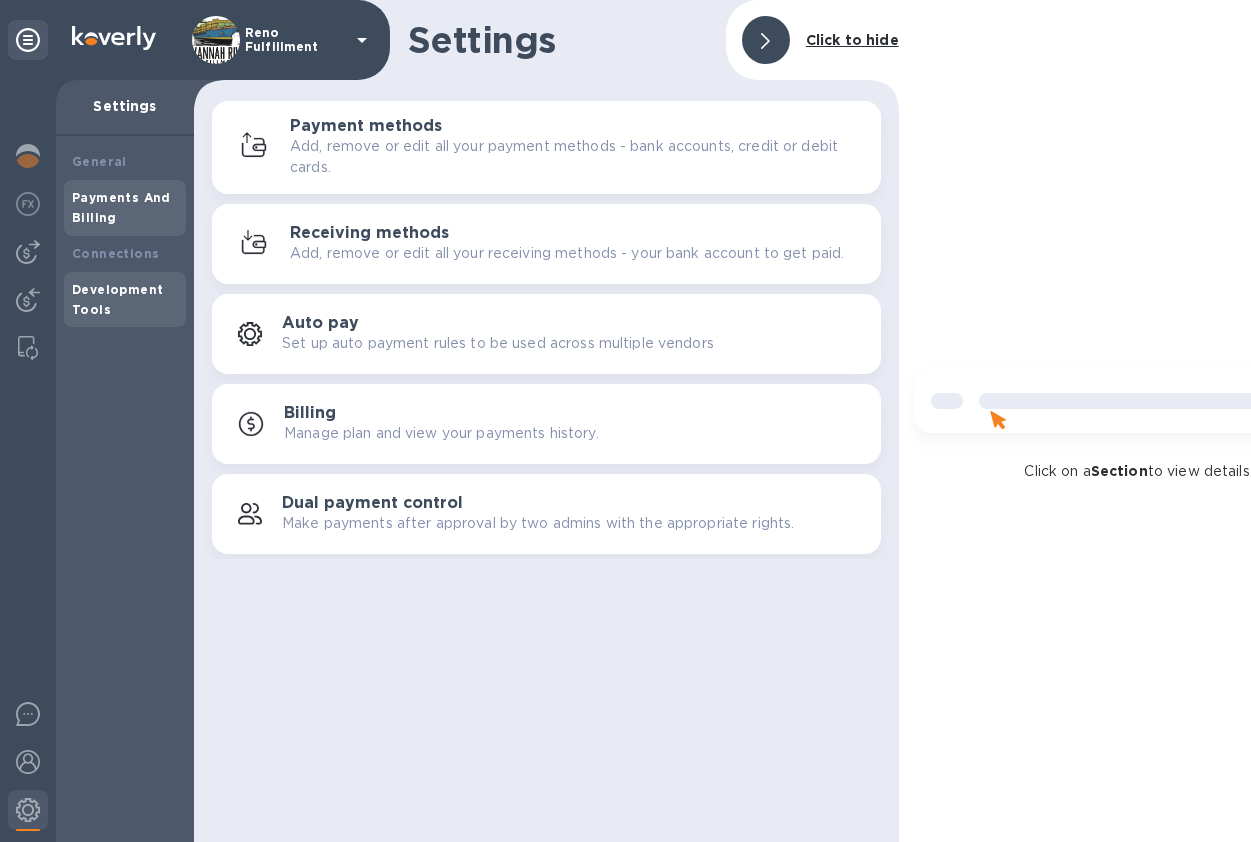 click on "Development Tools" at bounding box center [125, 300] 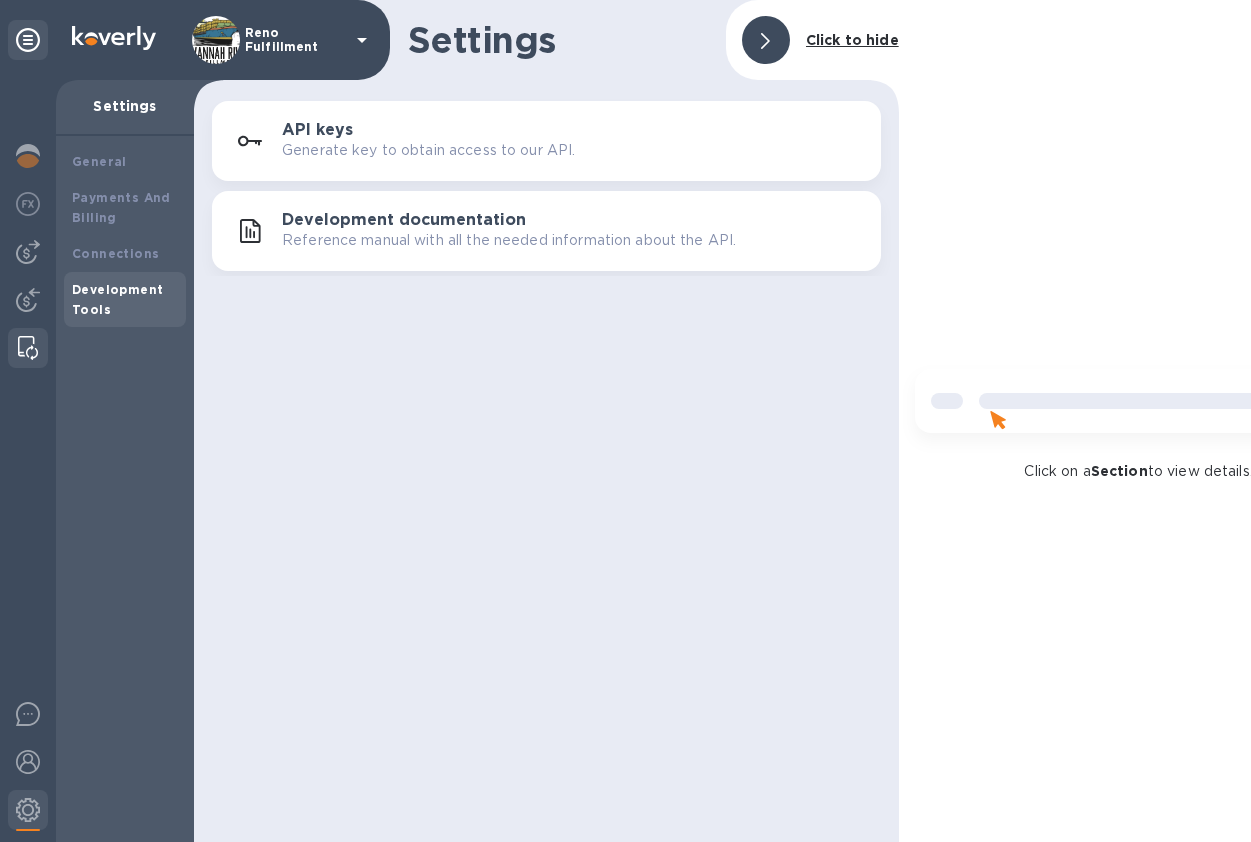 click at bounding box center [28, 348] 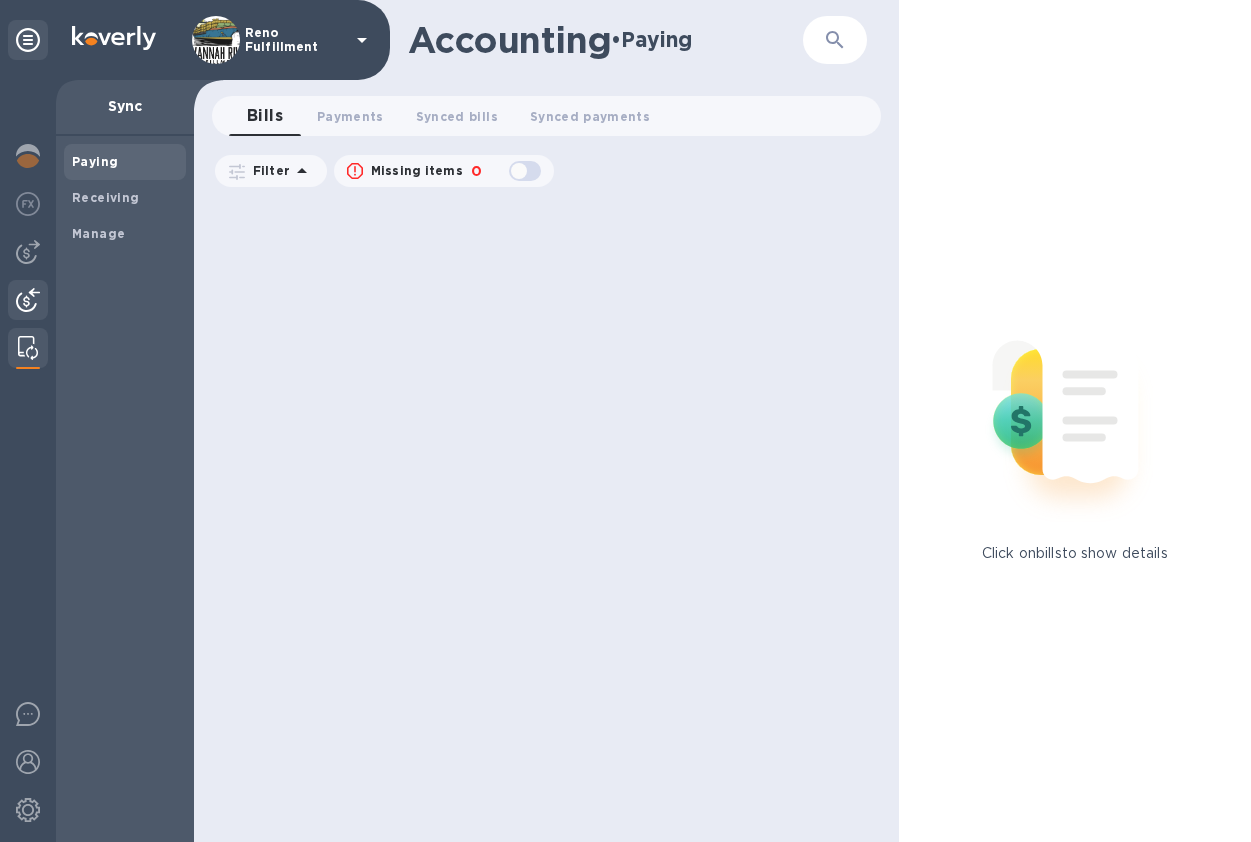 click at bounding box center (28, 300) 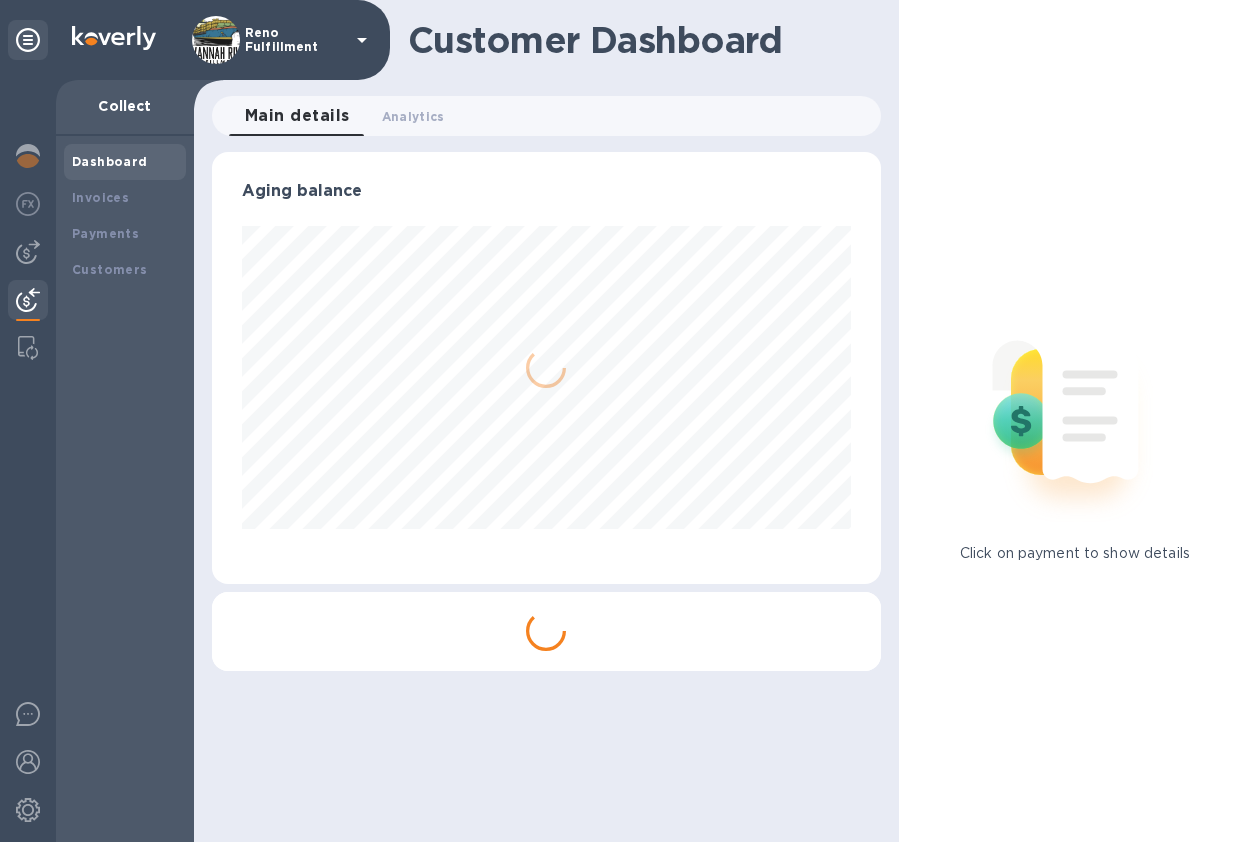 scroll, scrollTop: 999568, scrollLeft: 999331, axis: both 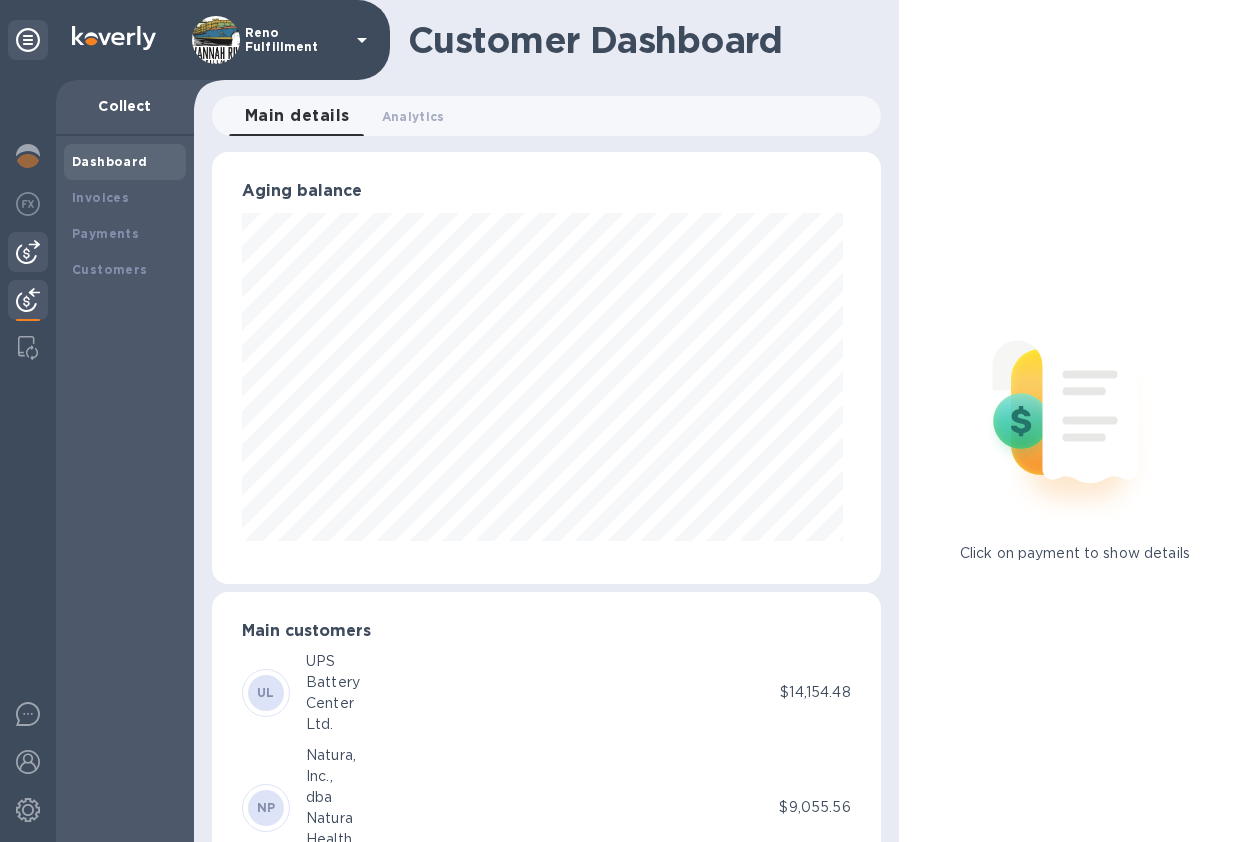 click at bounding box center [28, 252] 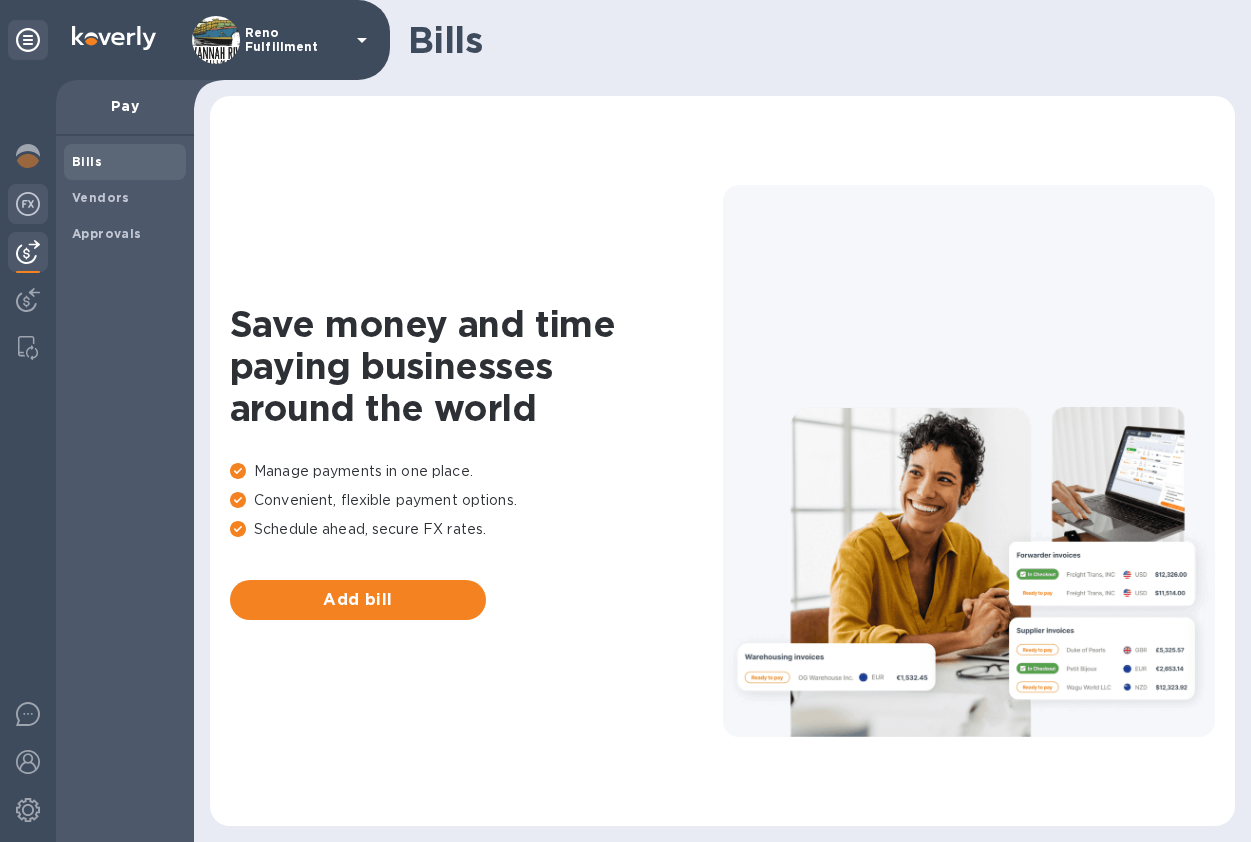 click at bounding box center (28, 204) 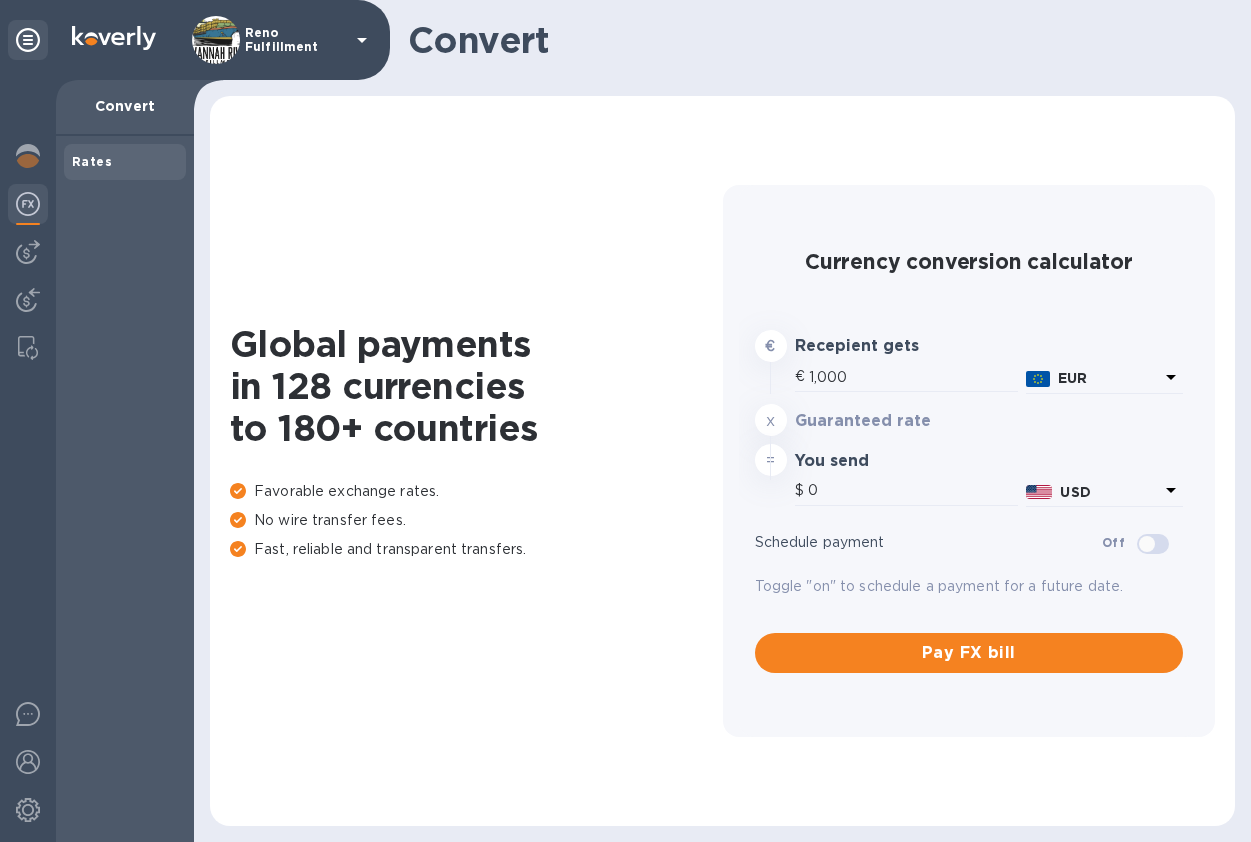 type on "1,167.82" 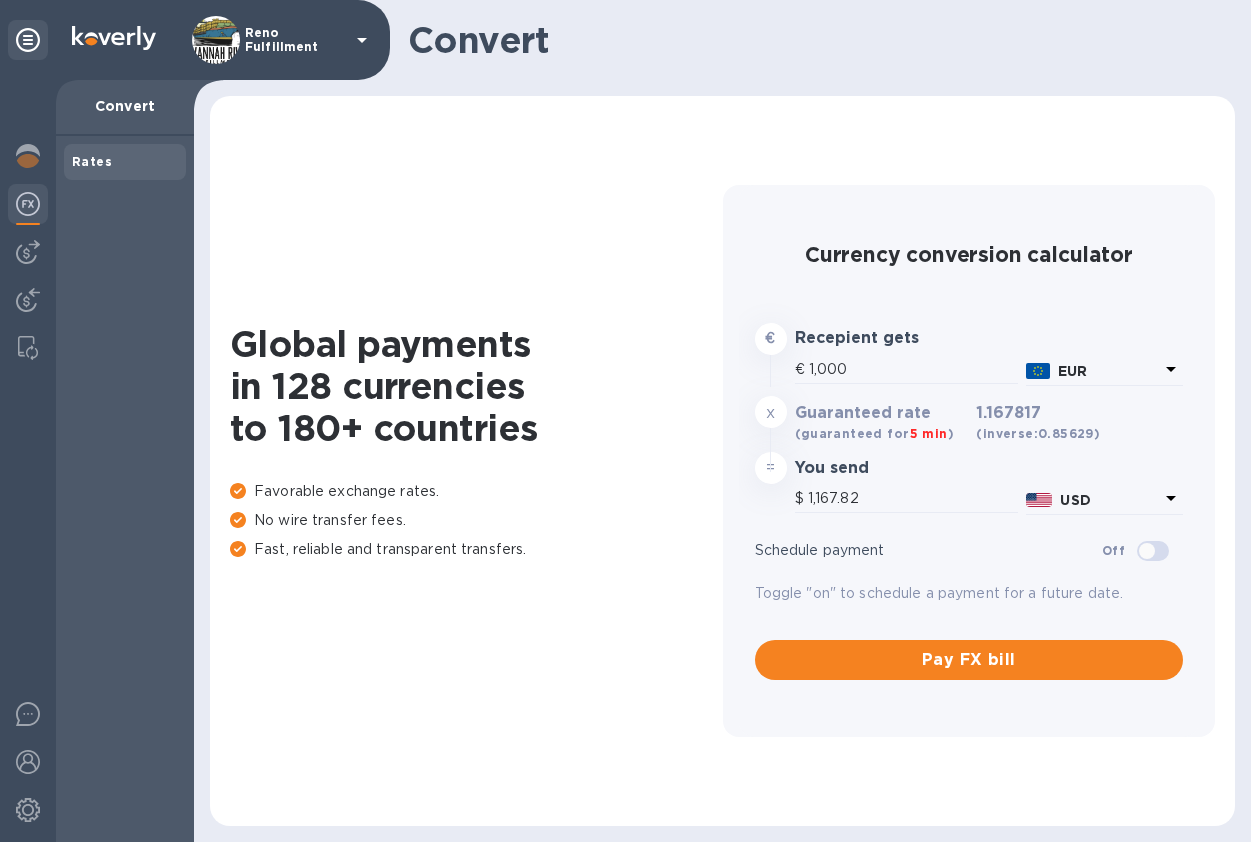 click on "EUR" at bounding box center [1108, 371] 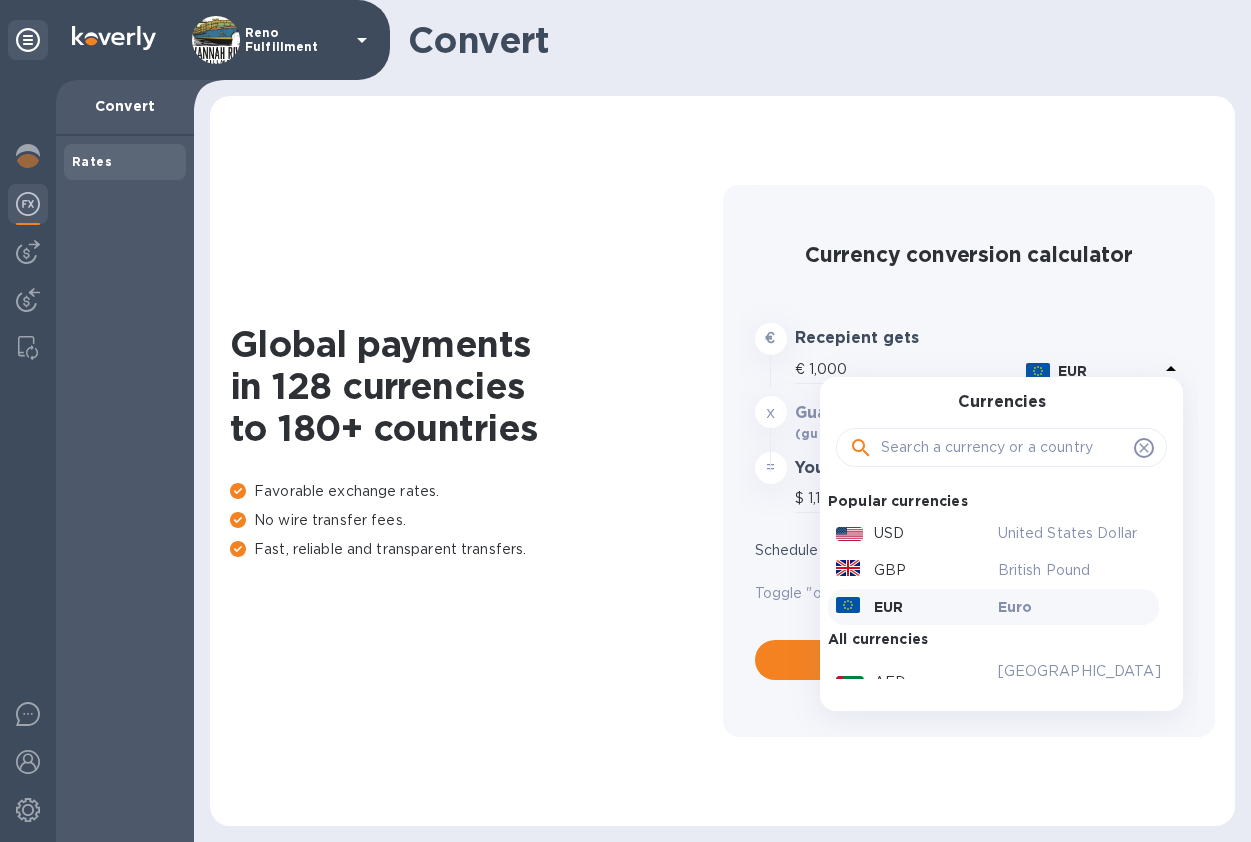 click at bounding box center [1003, 448] 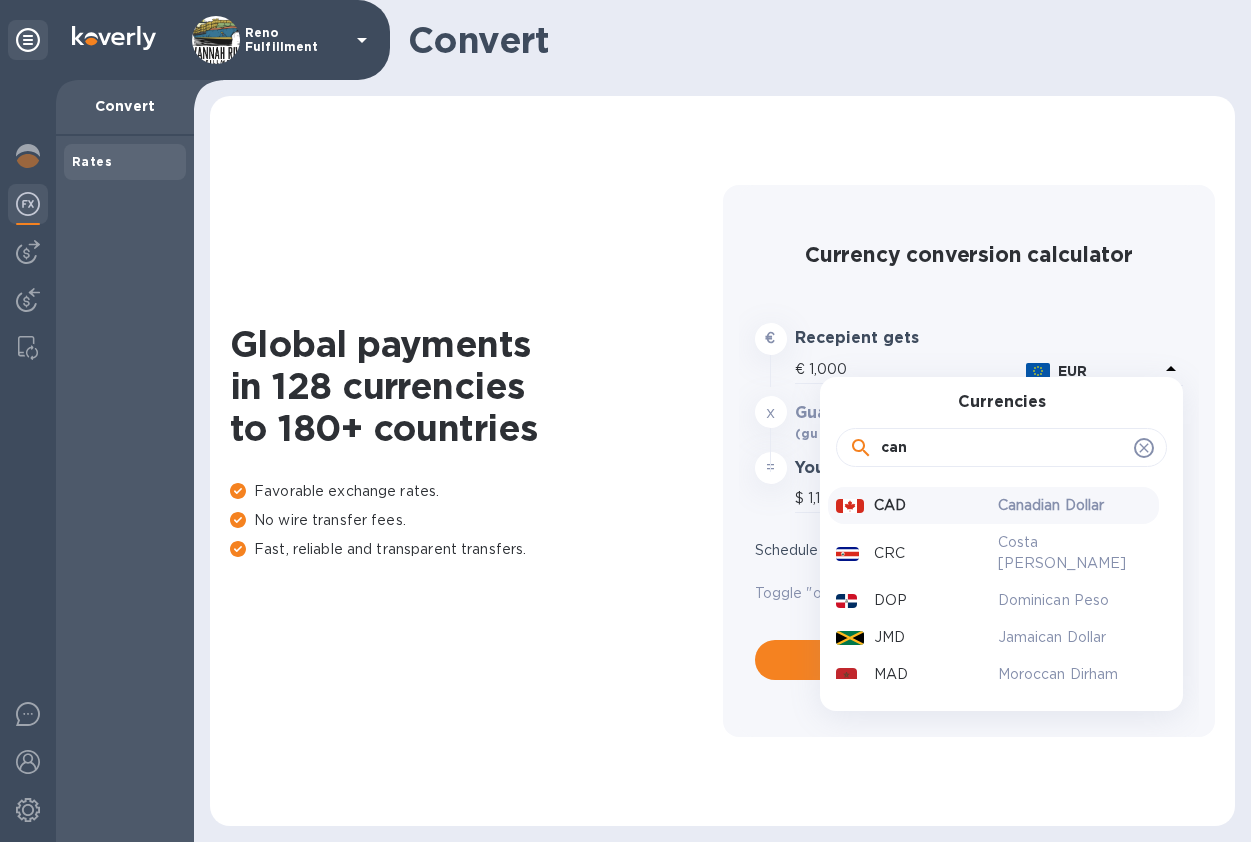 type on "can" 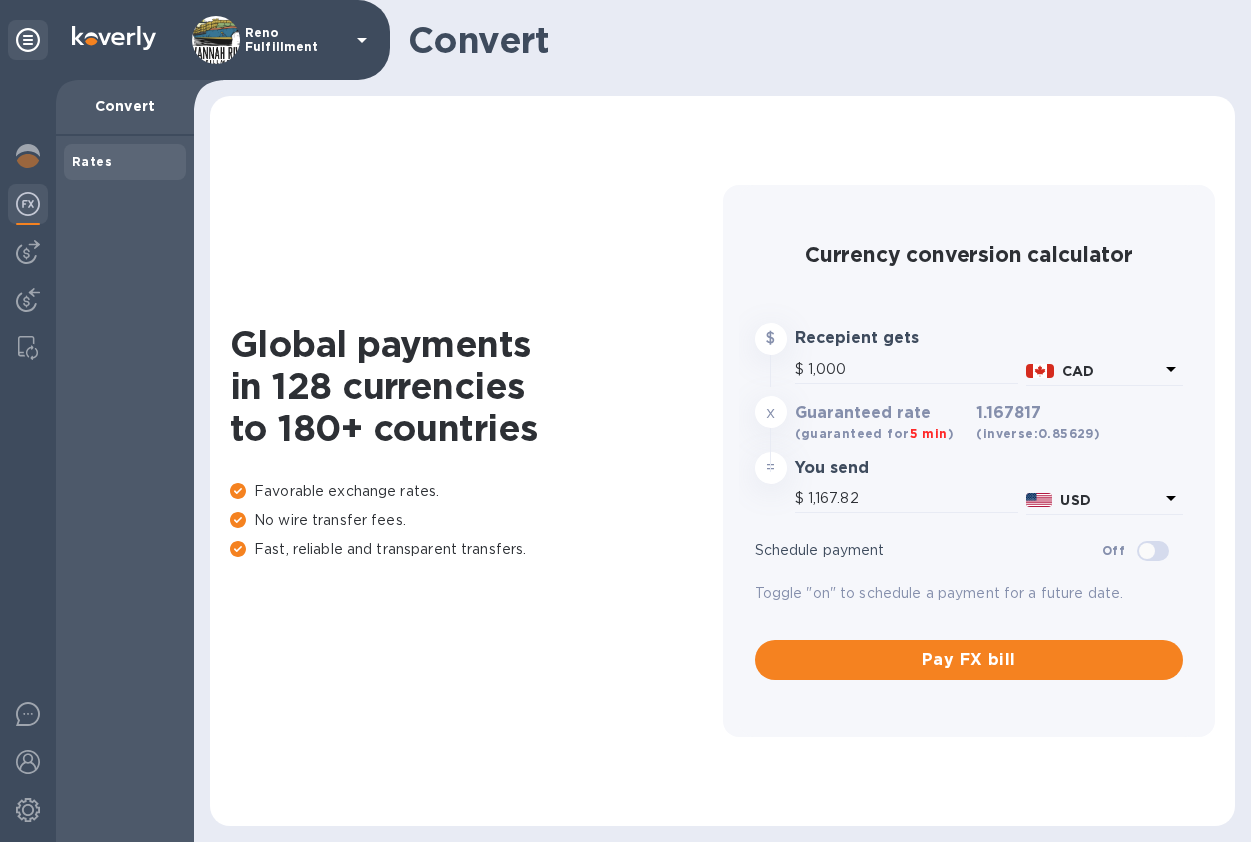 type on "733.61" 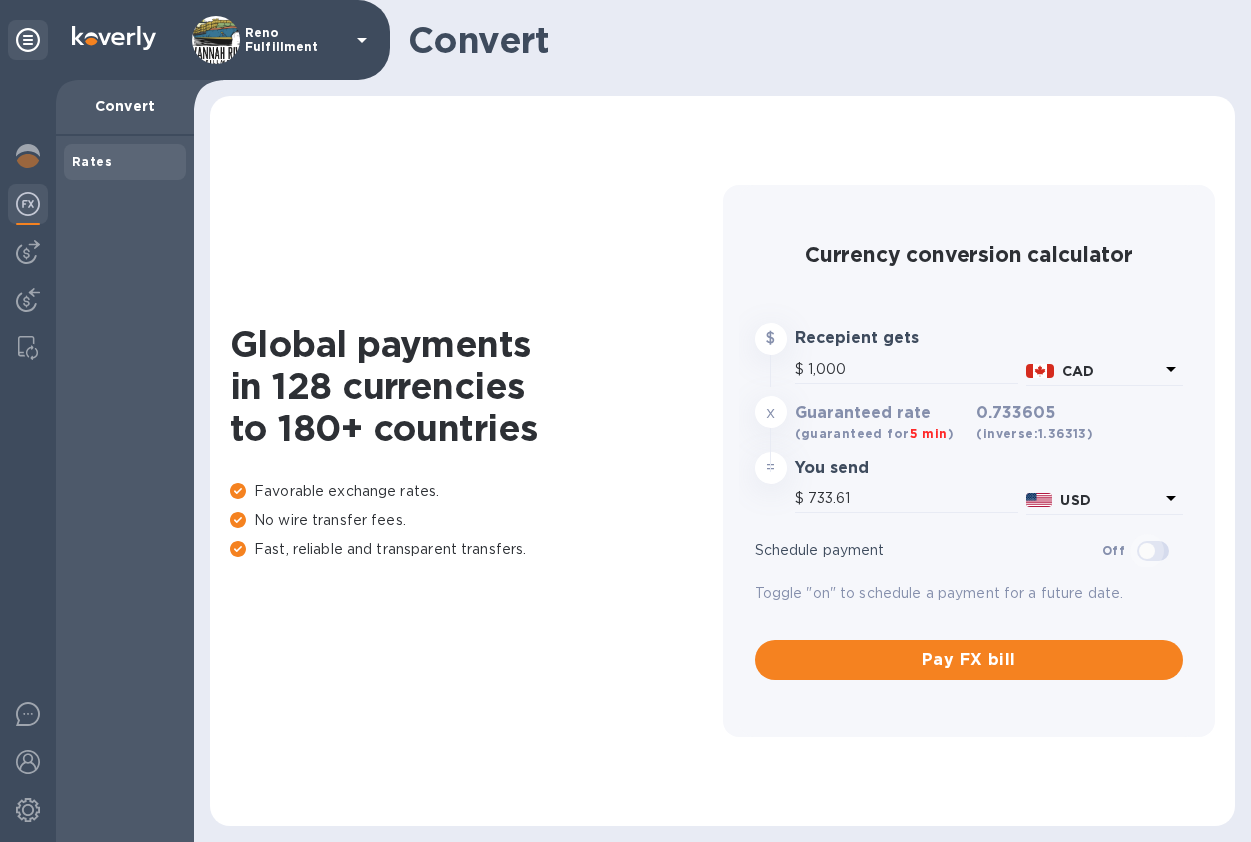 click at bounding box center (1147, 551) 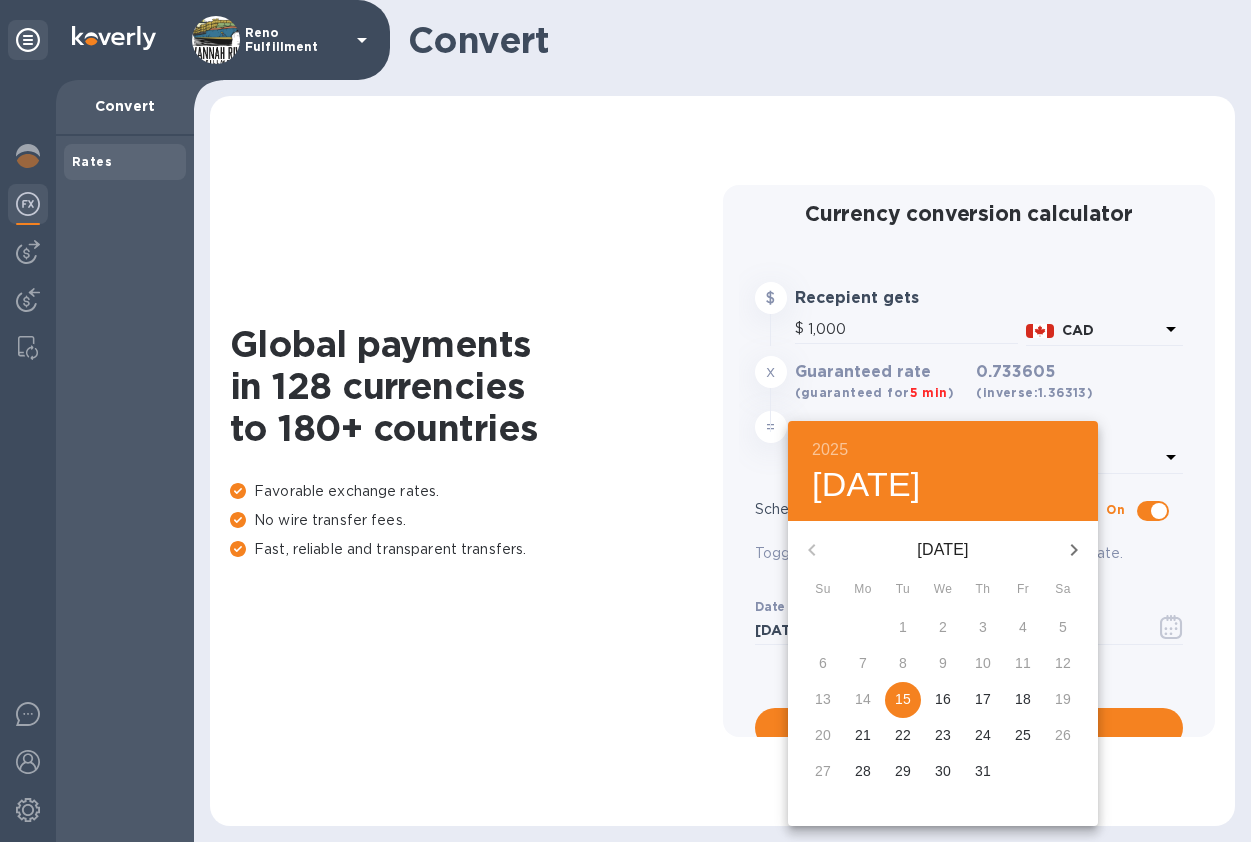 click at bounding box center (625, 421) 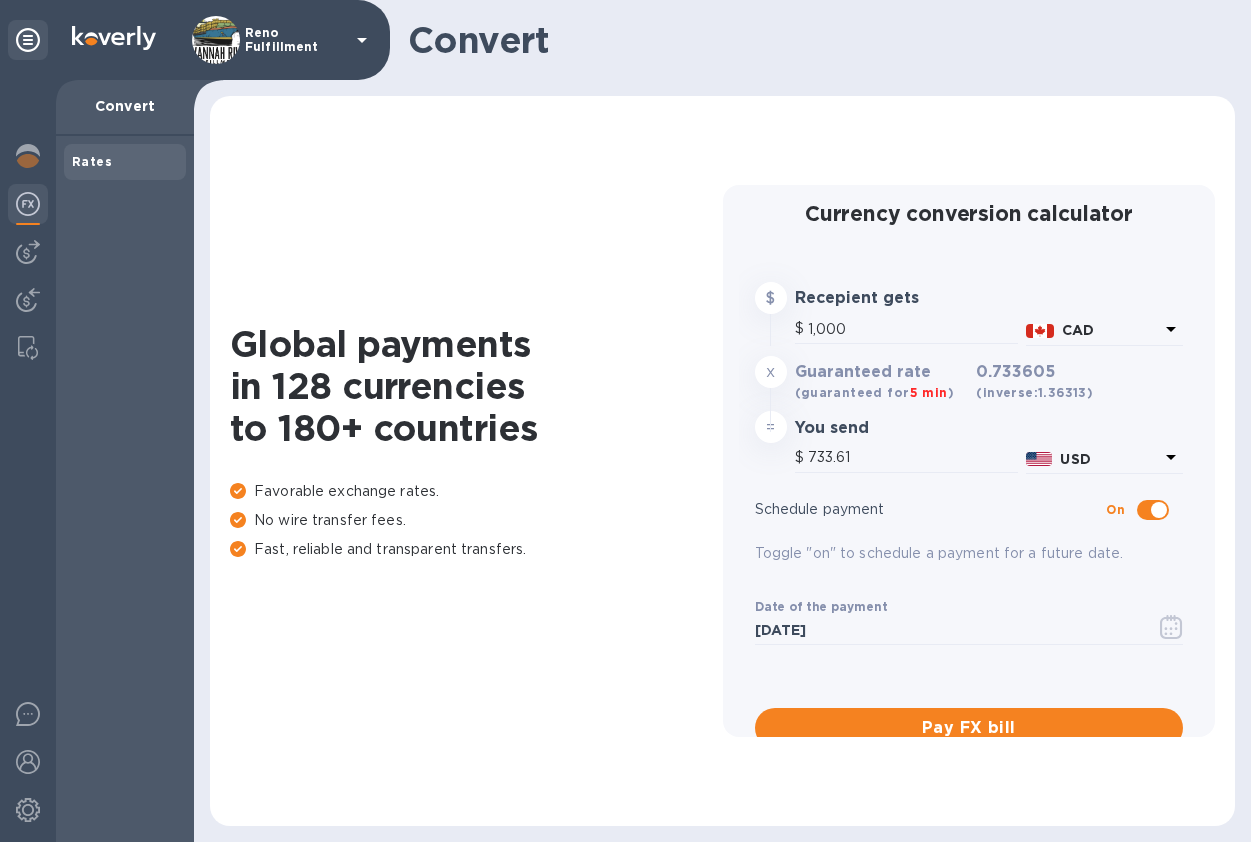 scroll, scrollTop: 28, scrollLeft: 0, axis: vertical 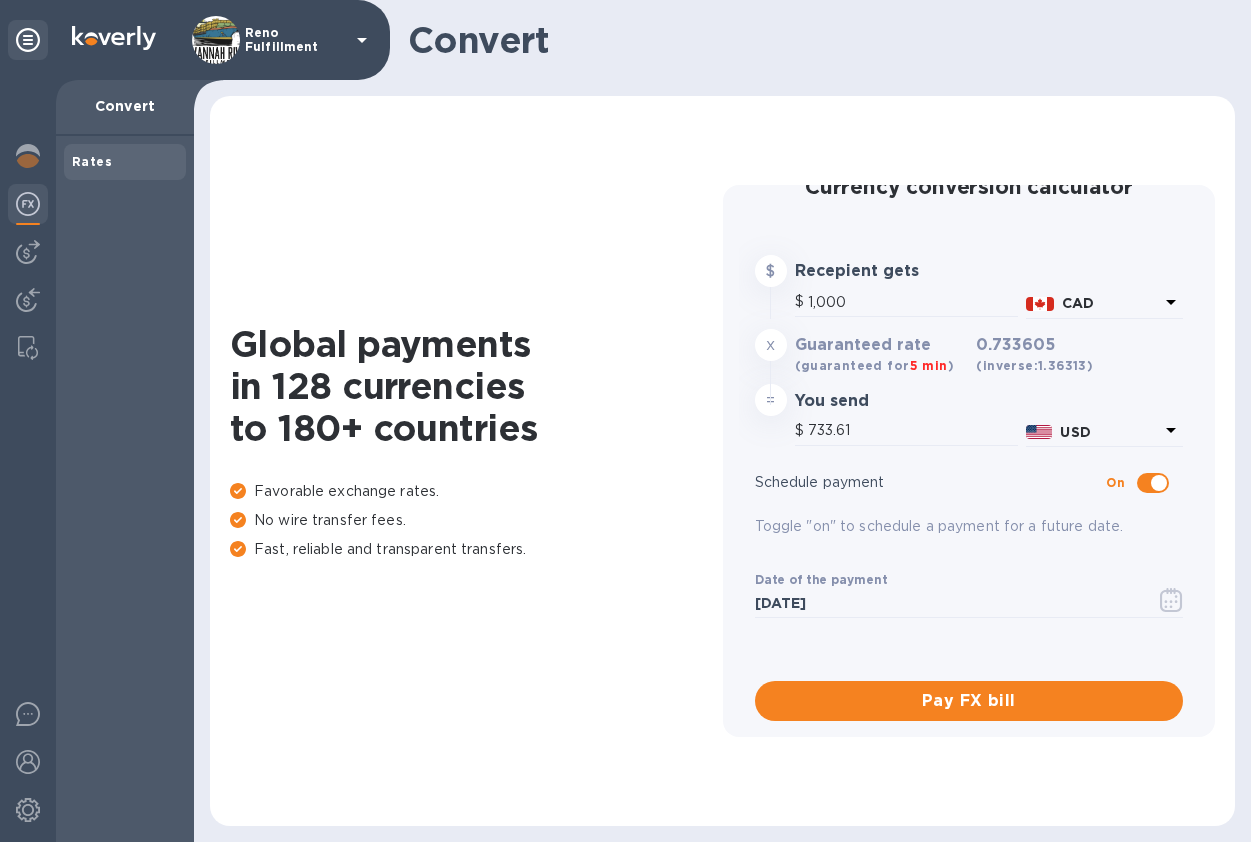 click at bounding box center [1159, 483] 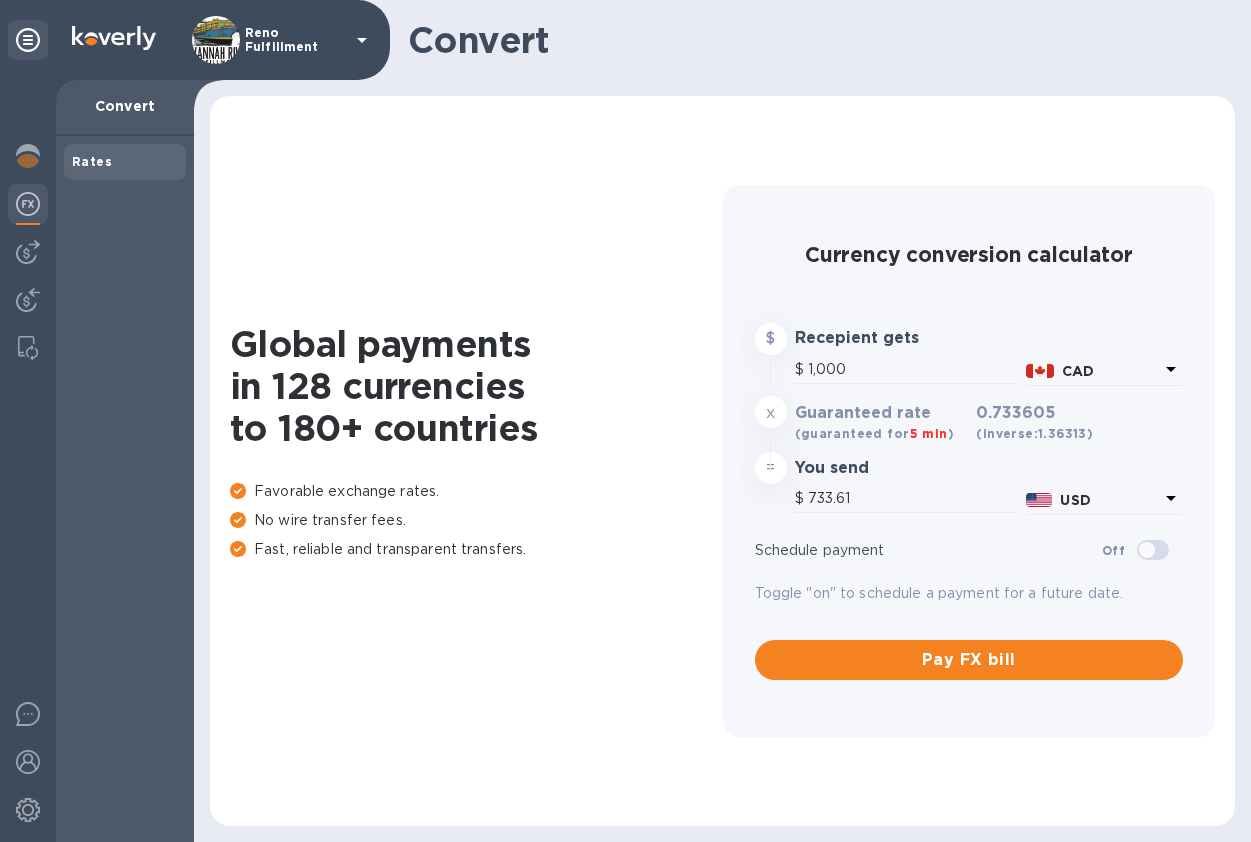 scroll, scrollTop: 0, scrollLeft: 0, axis: both 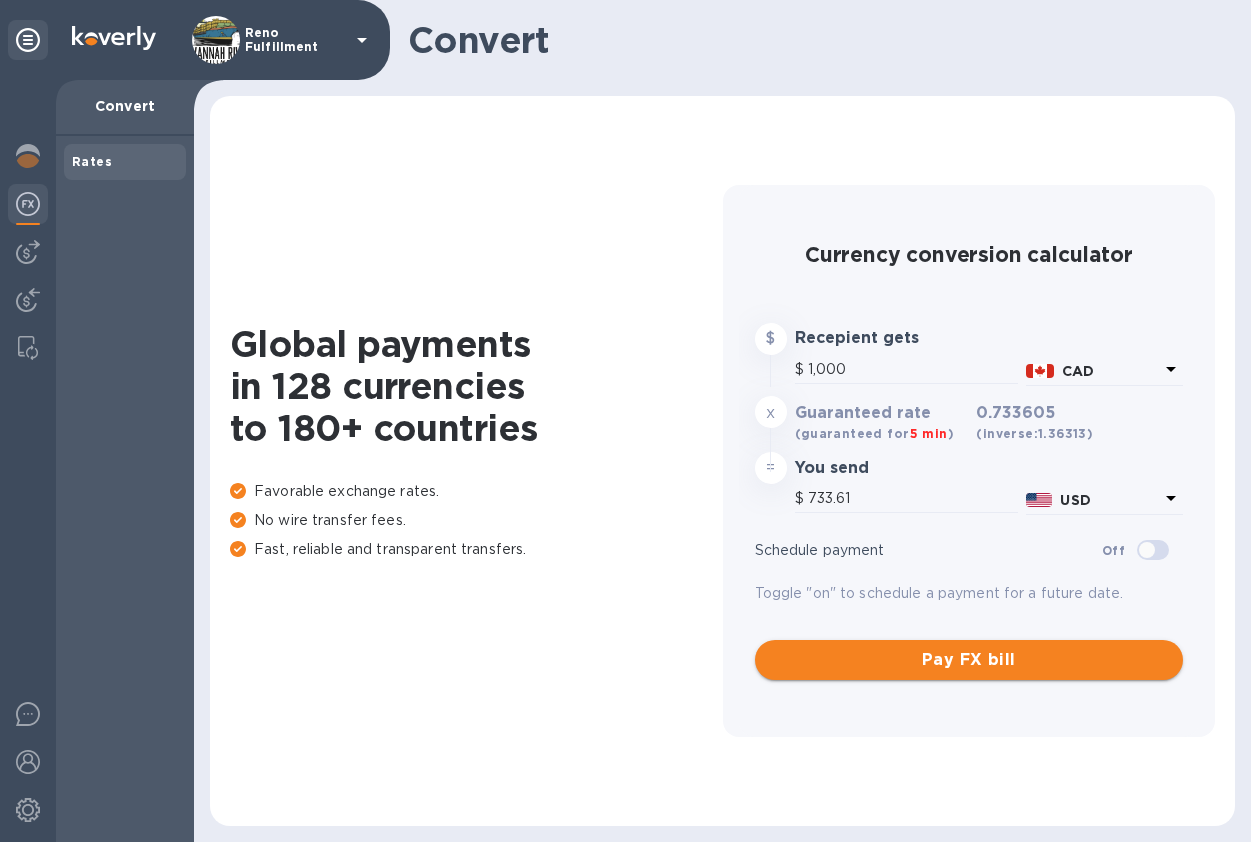click on "Pay FX bill" at bounding box center [969, 660] 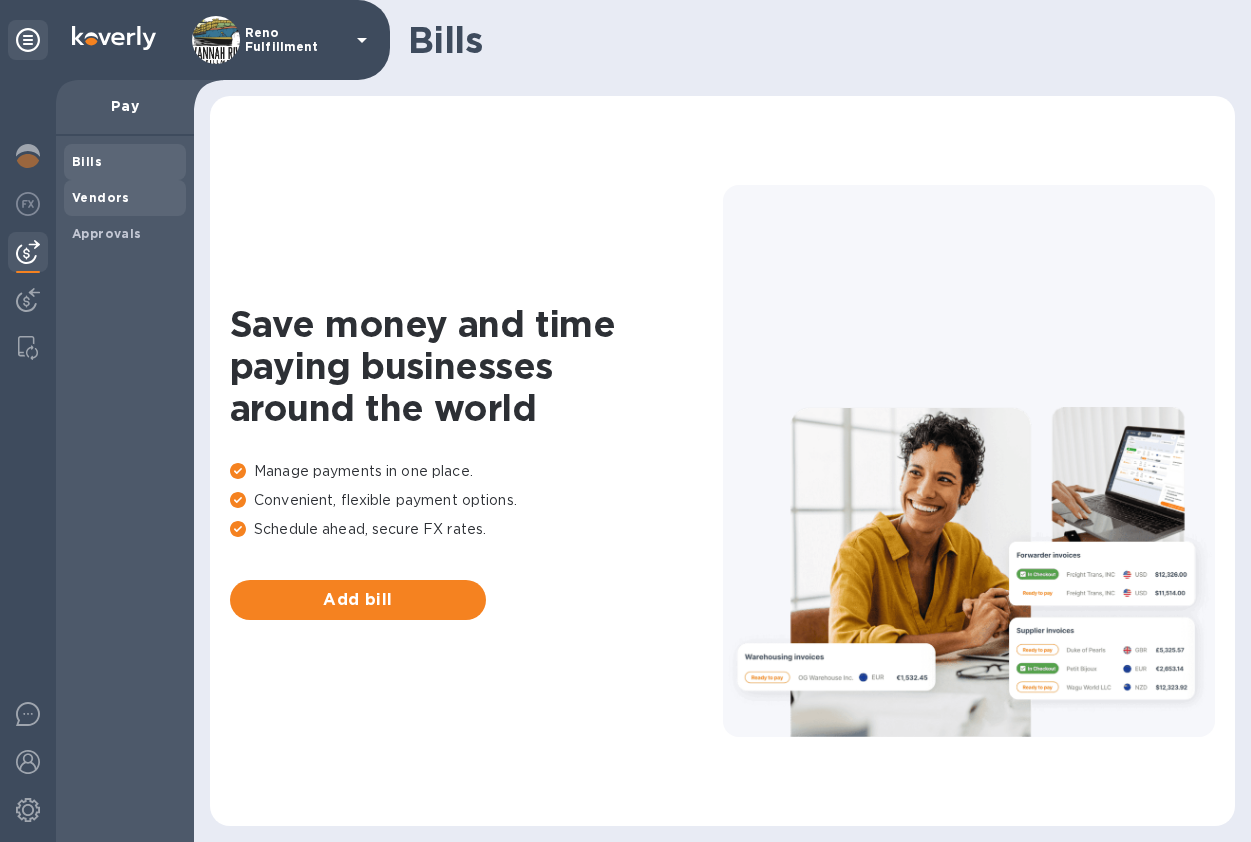 click on "Vendors" at bounding box center [125, 198] 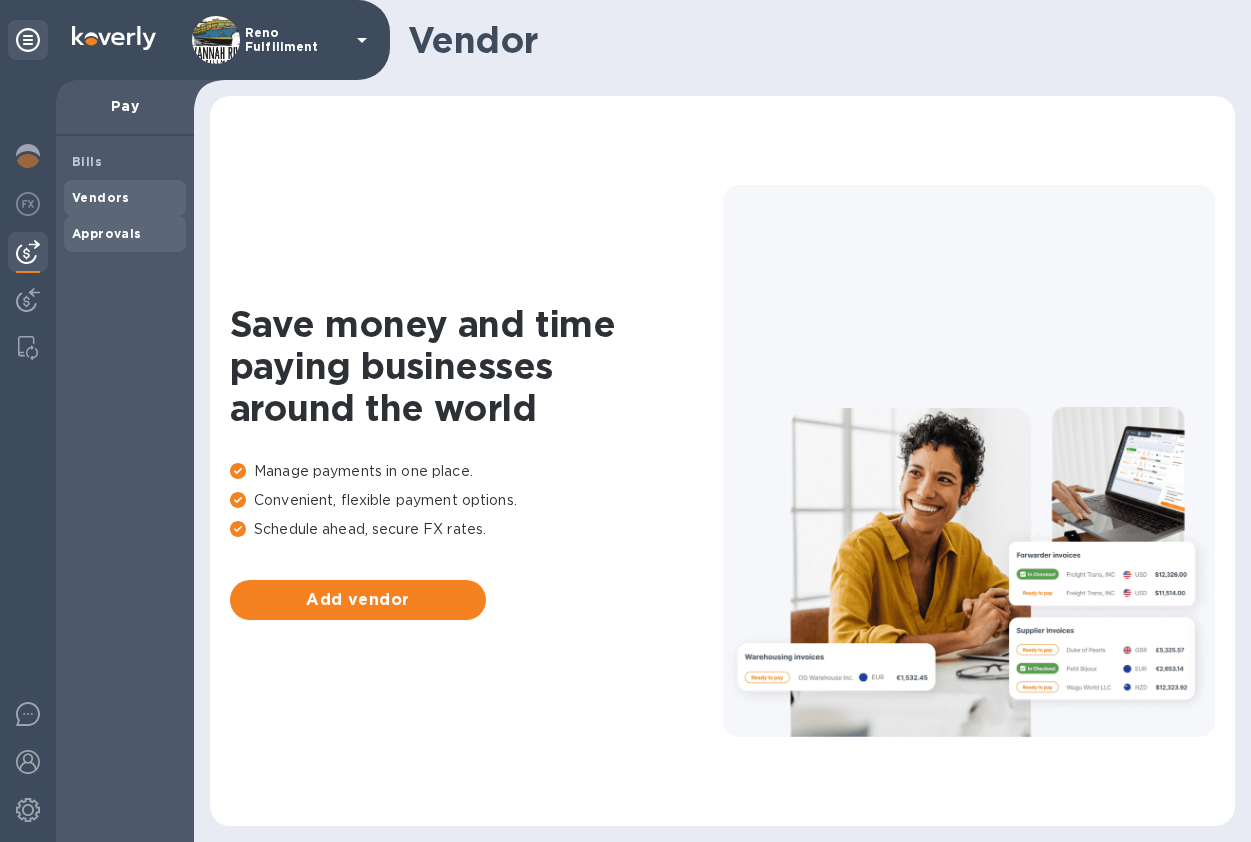 click on "Approvals" at bounding box center (107, 233) 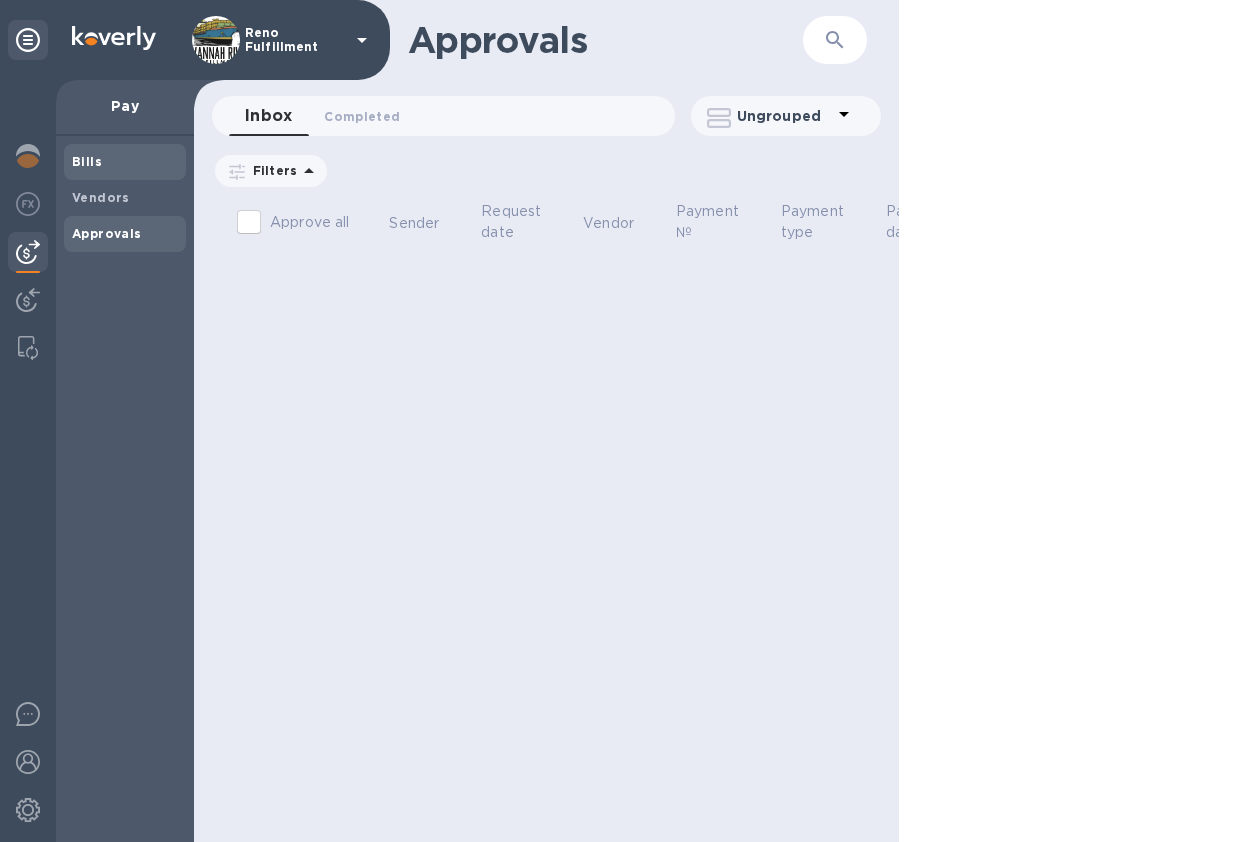 click on "Bills" at bounding box center (87, 161) 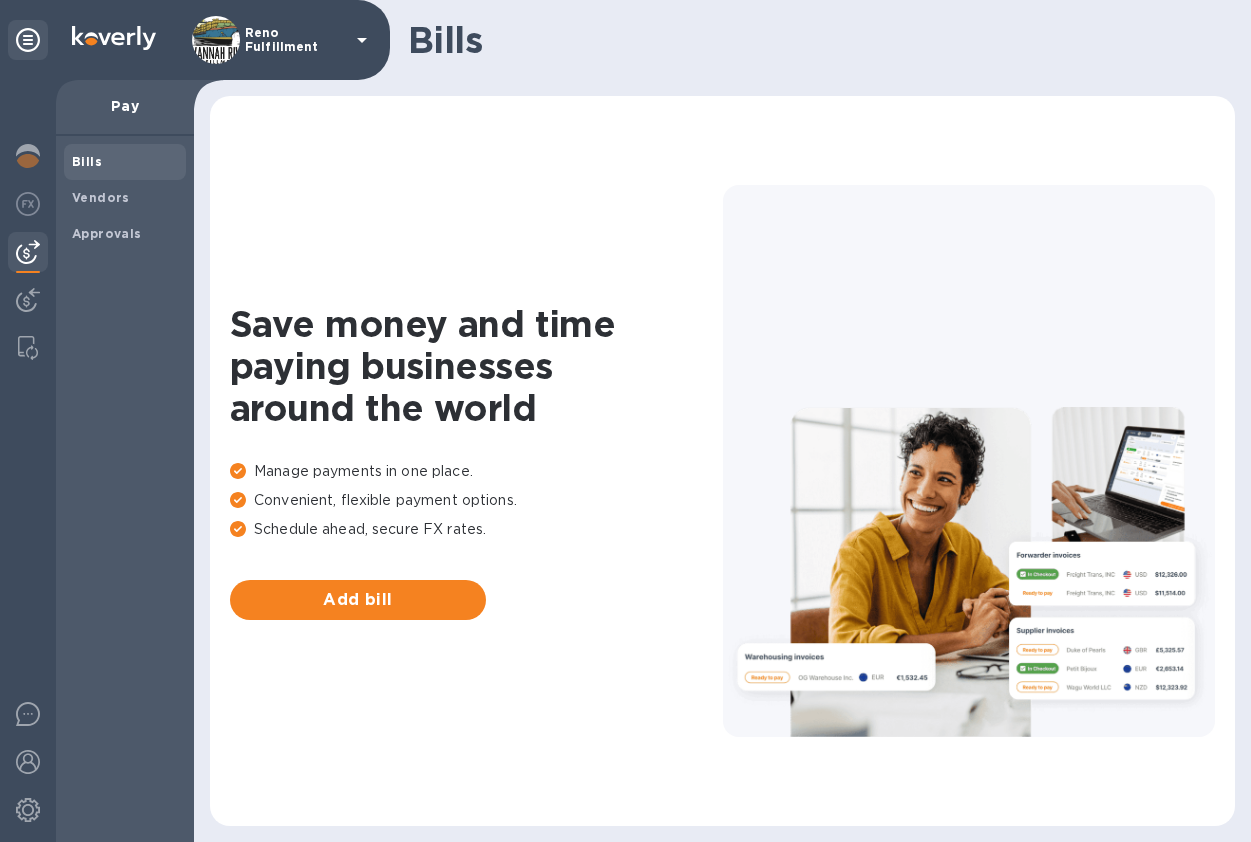 click on "Bills" at bounding box center (125, 162) 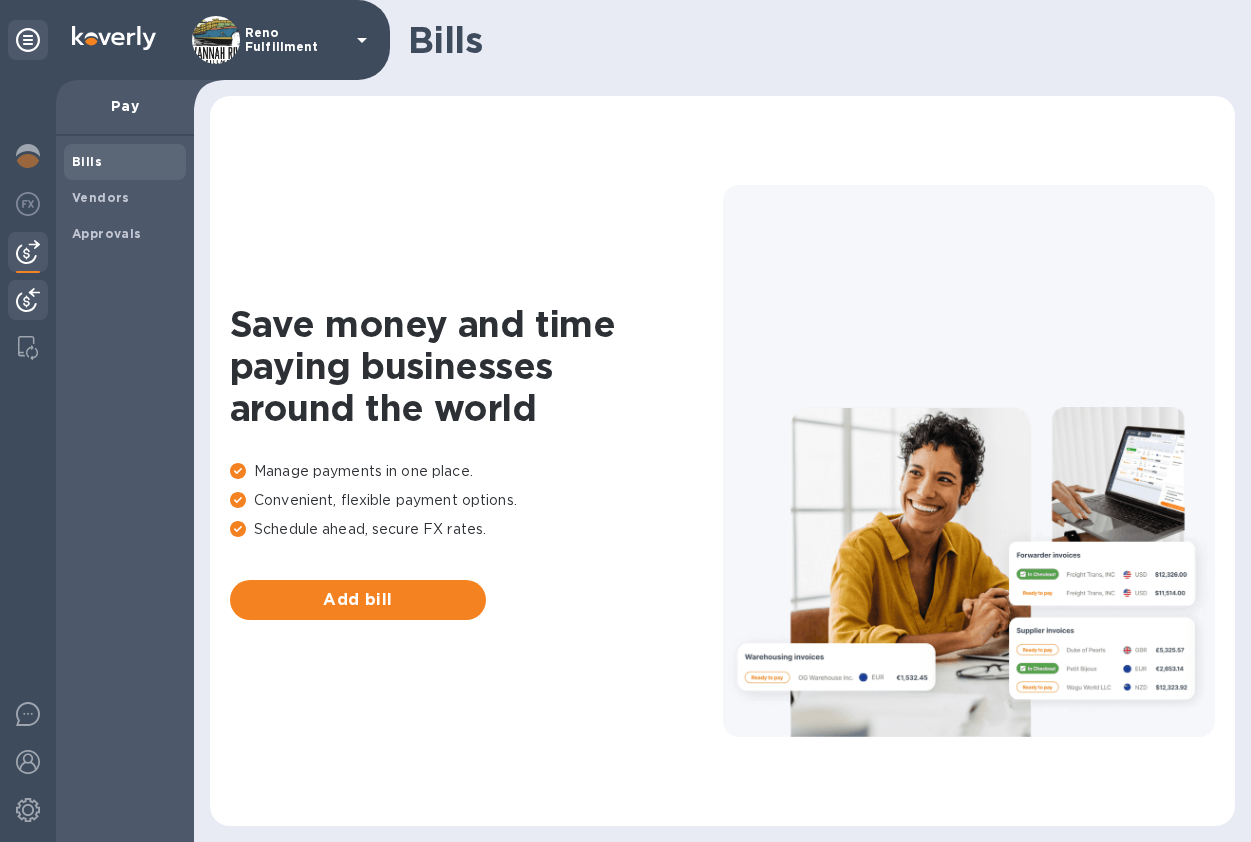 click at bounding box center [28, 302] 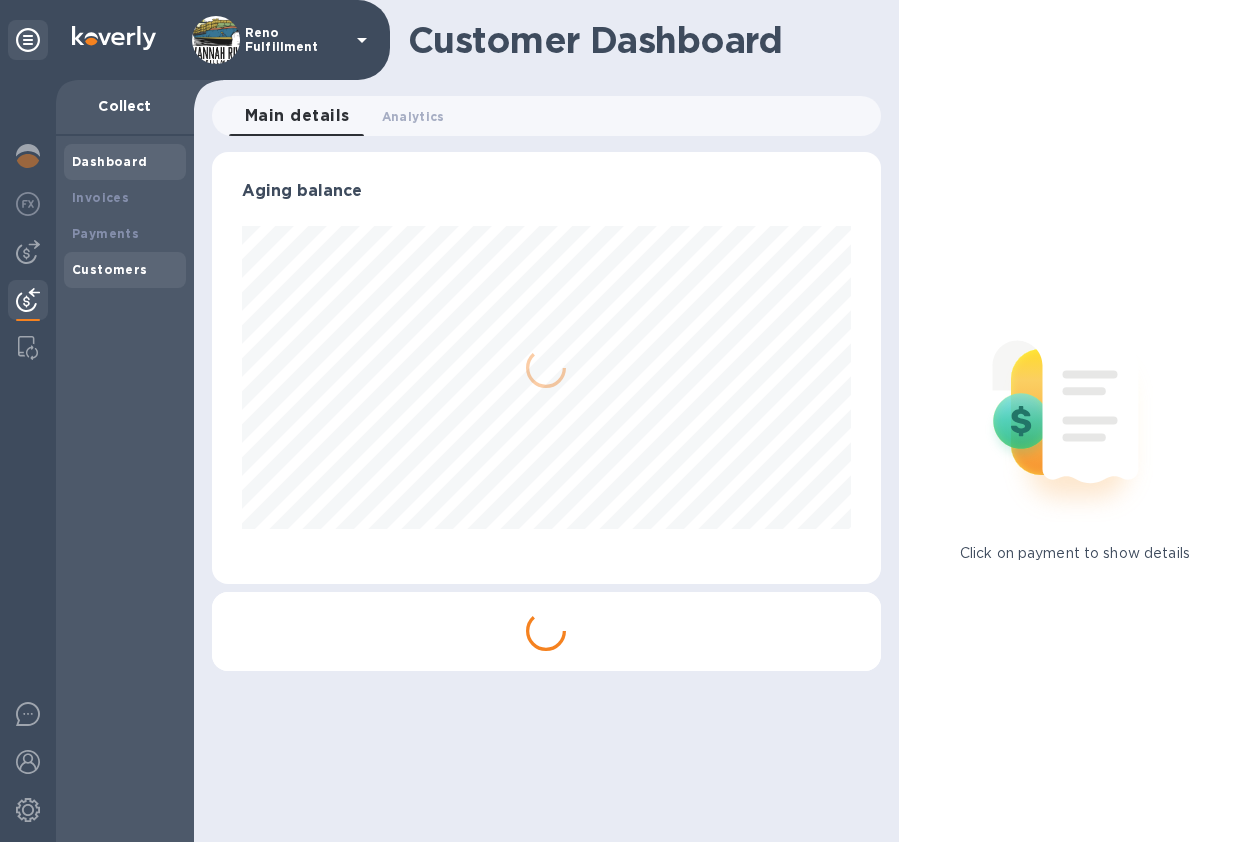scroll, scrollTop: 432, scrollLeft: 661, axis: both 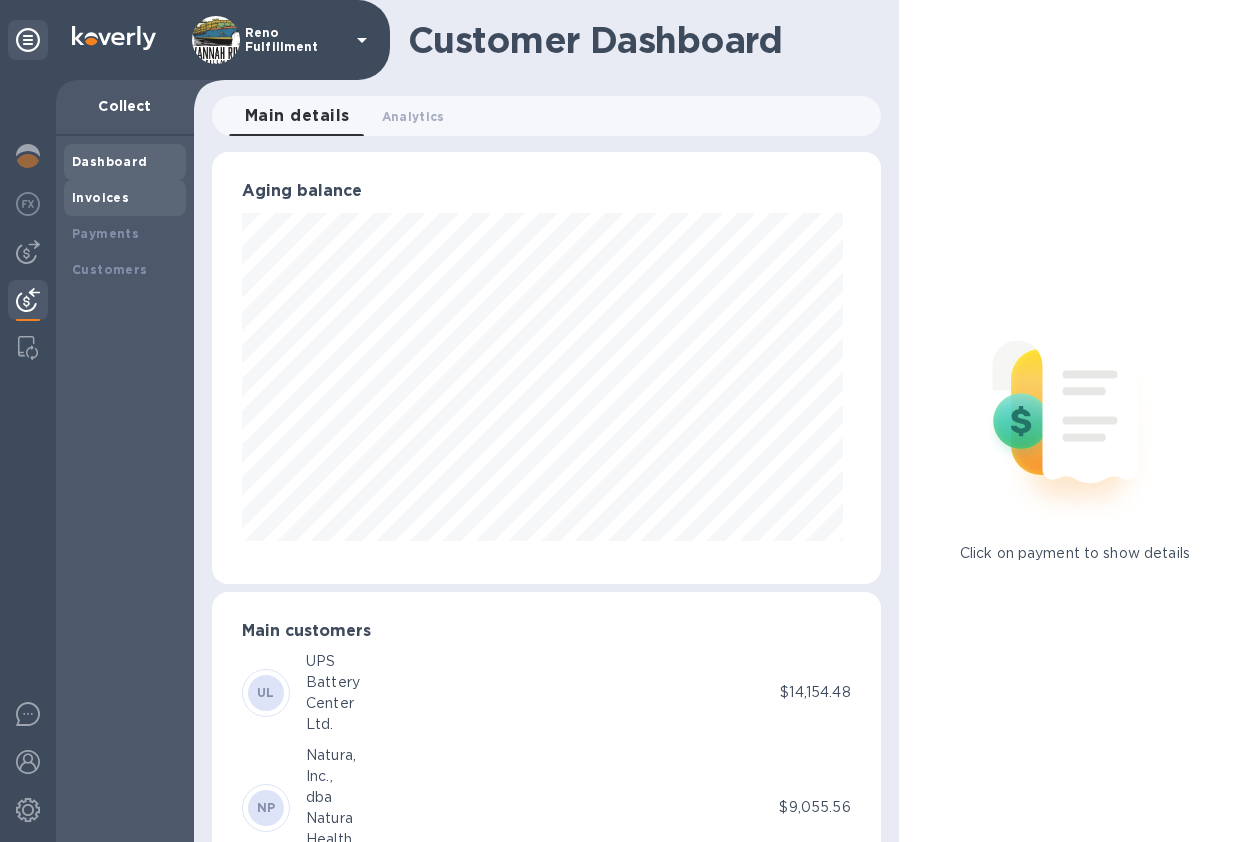 click on "Invoices" at bounding box center [100, 197] 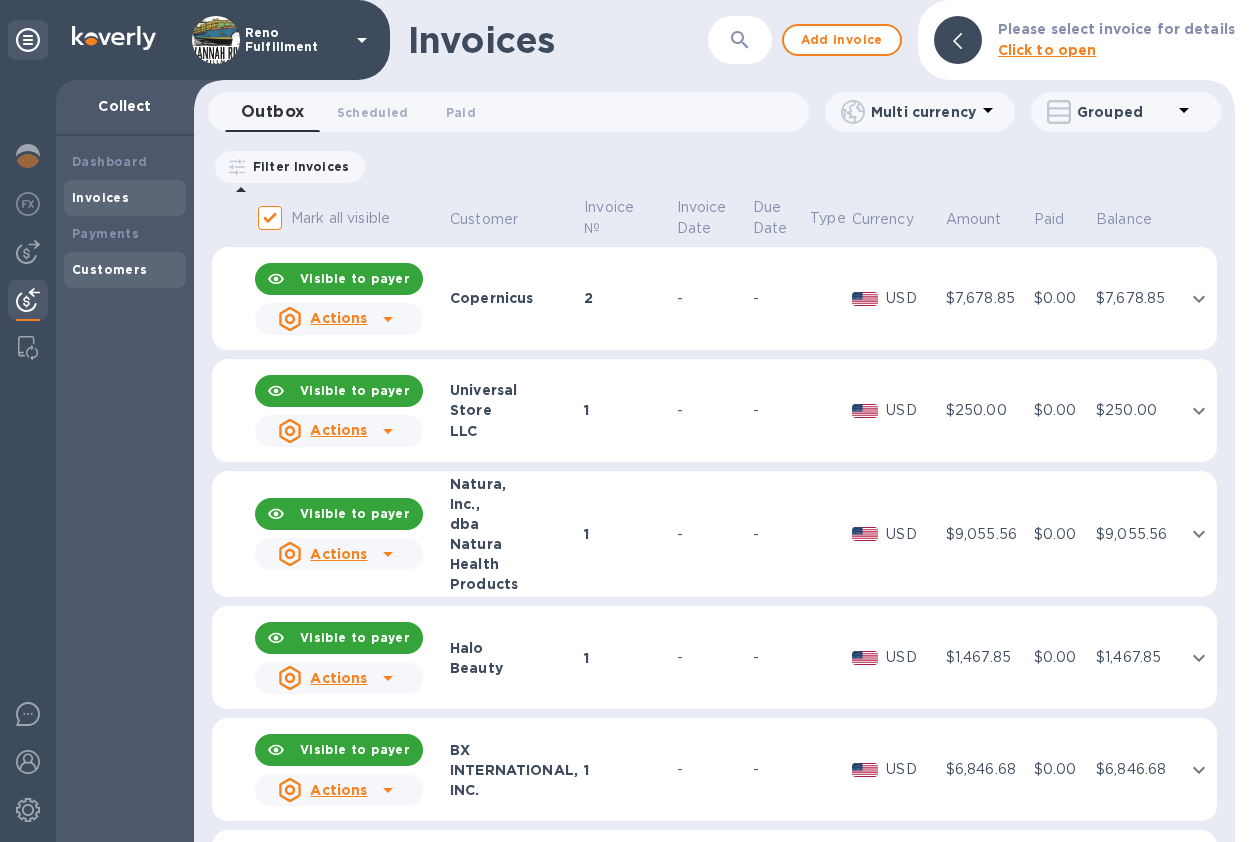 click on "Customers" at bounding box center [110, 269] 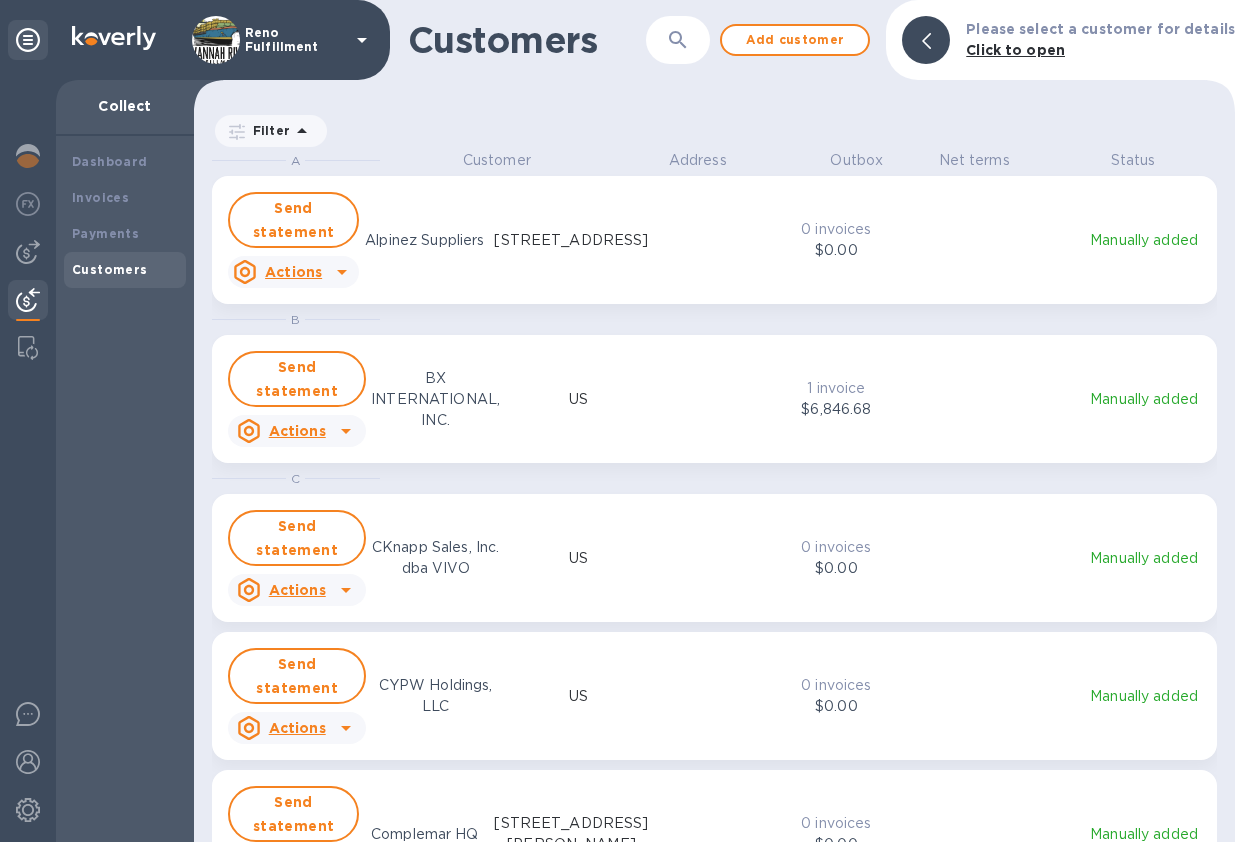 scroll, scrollTop: 17, scrollLeft: 9, axis: both 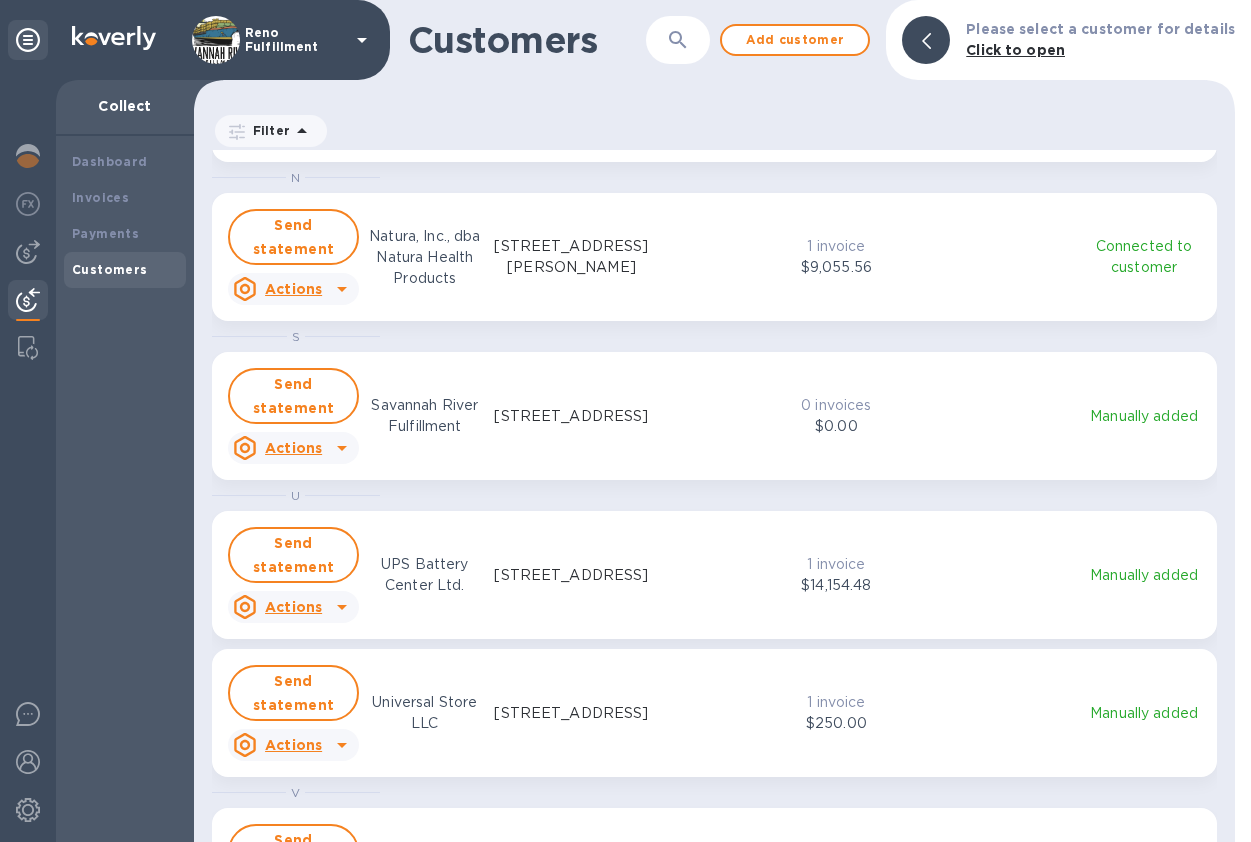 click 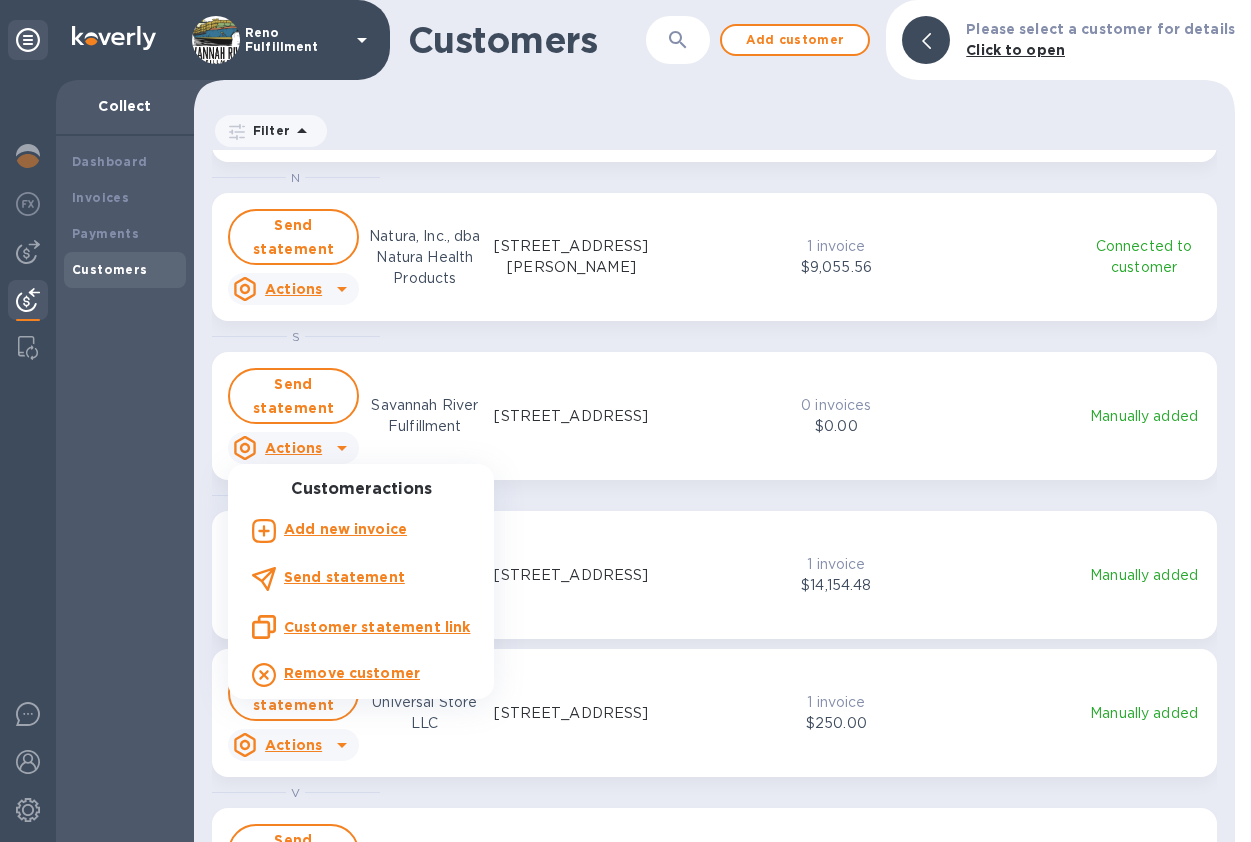 click on "Customer statement link" at bounding box center (377, 627) 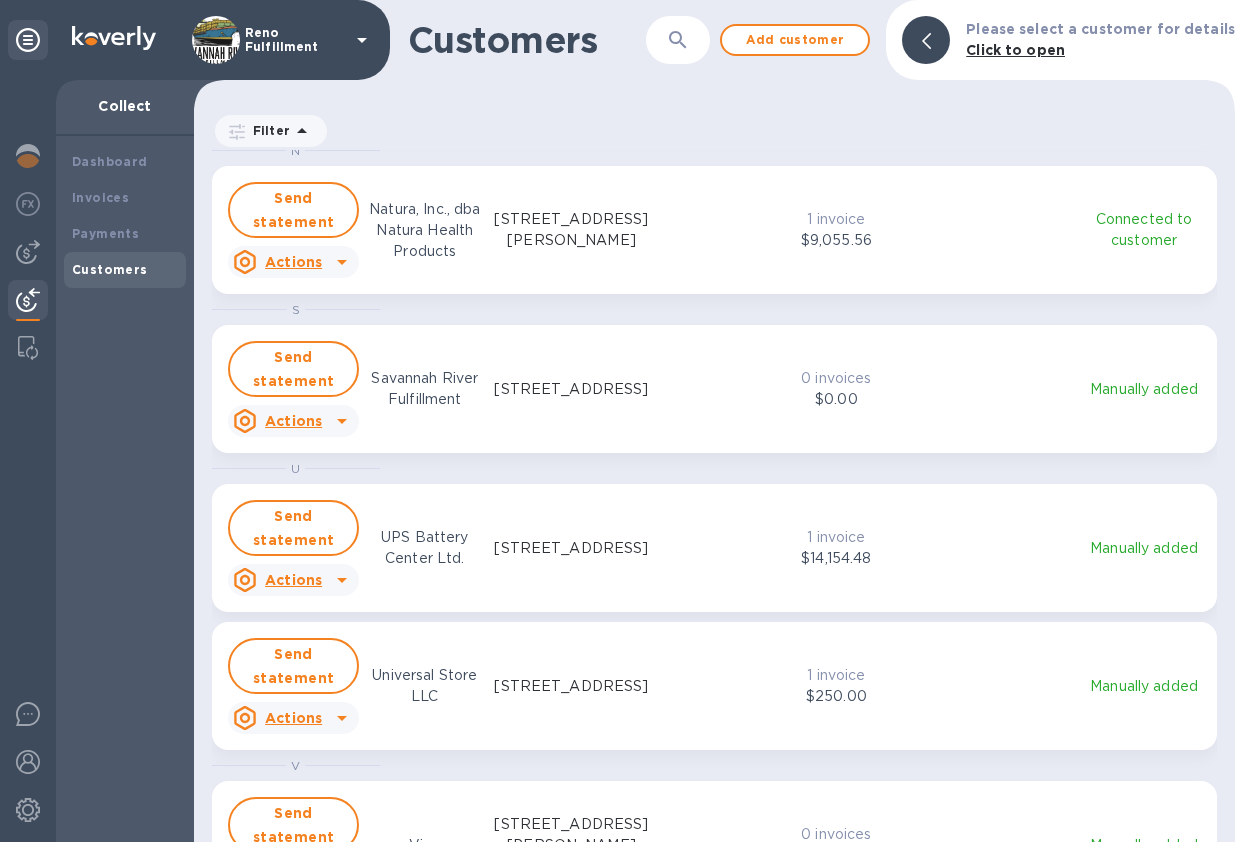 scroll, scrollTop: 1523, scrollLeft: 0, axis: vertical 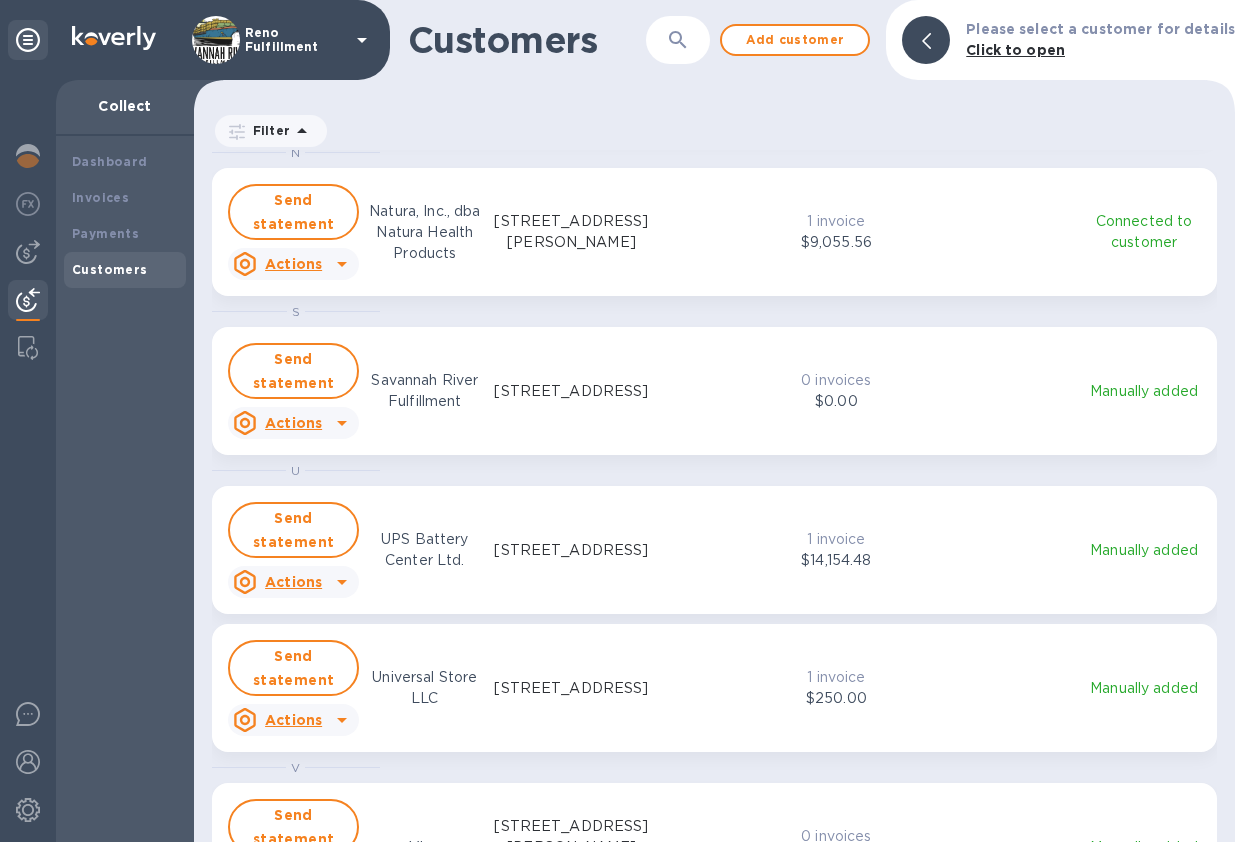 click 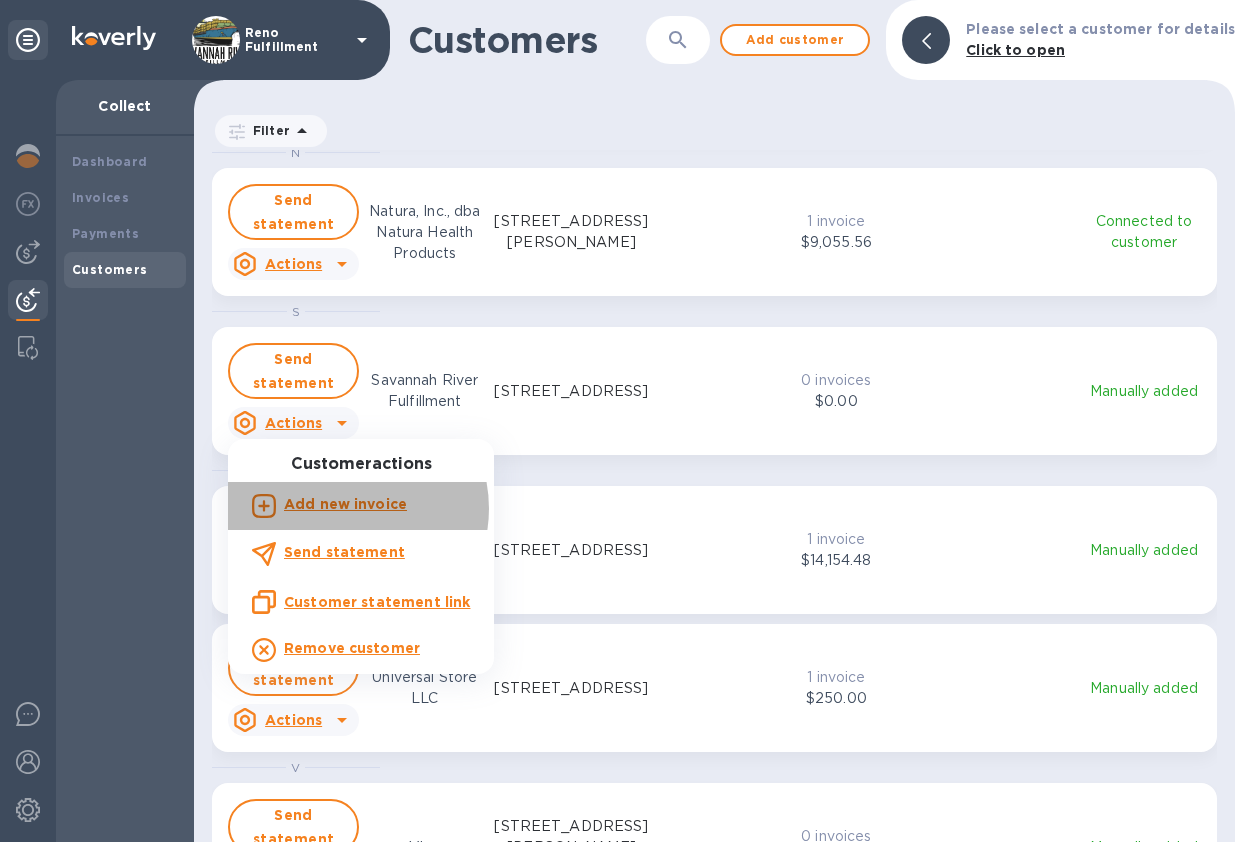 click on "Add new invoice" at bounding box center (345, 504) 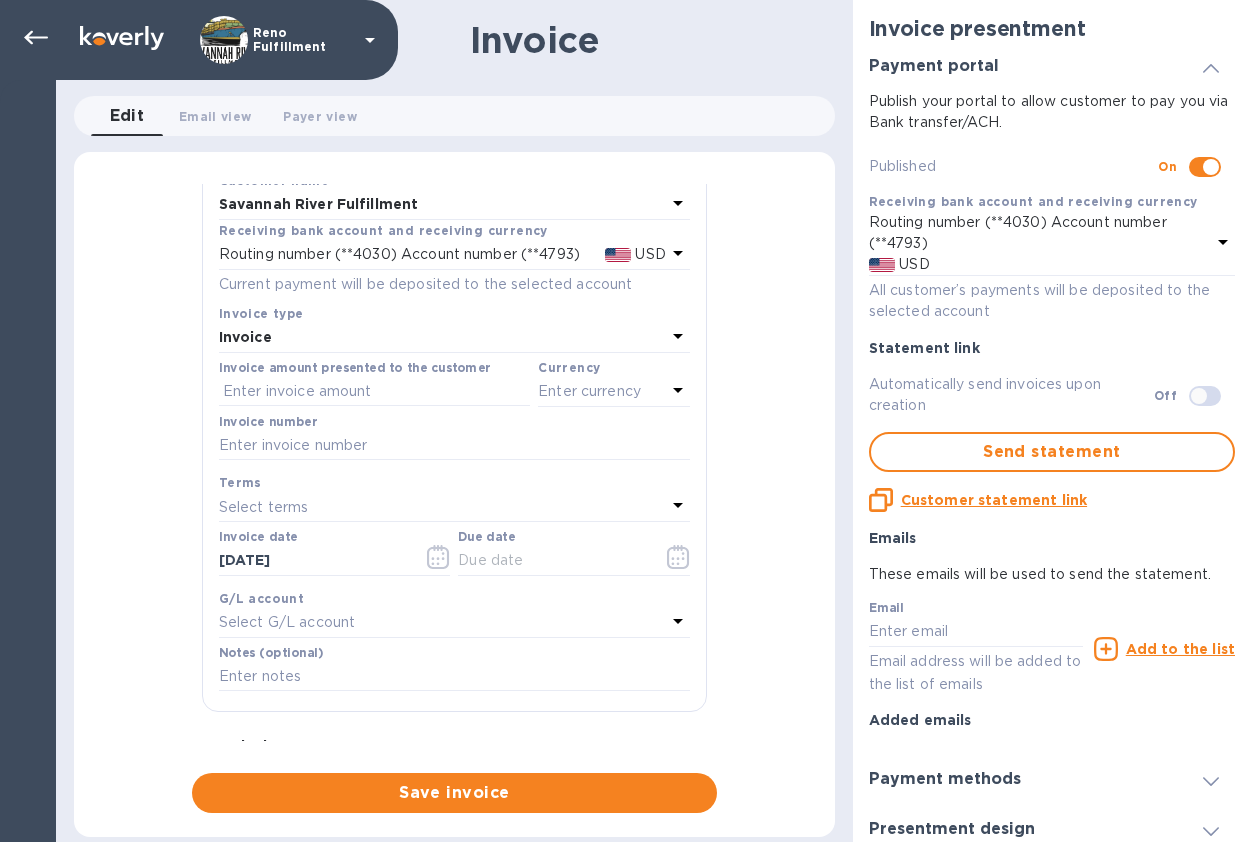 scroll, scrollTop: 71, scrollLeft: 0, axis: vertical 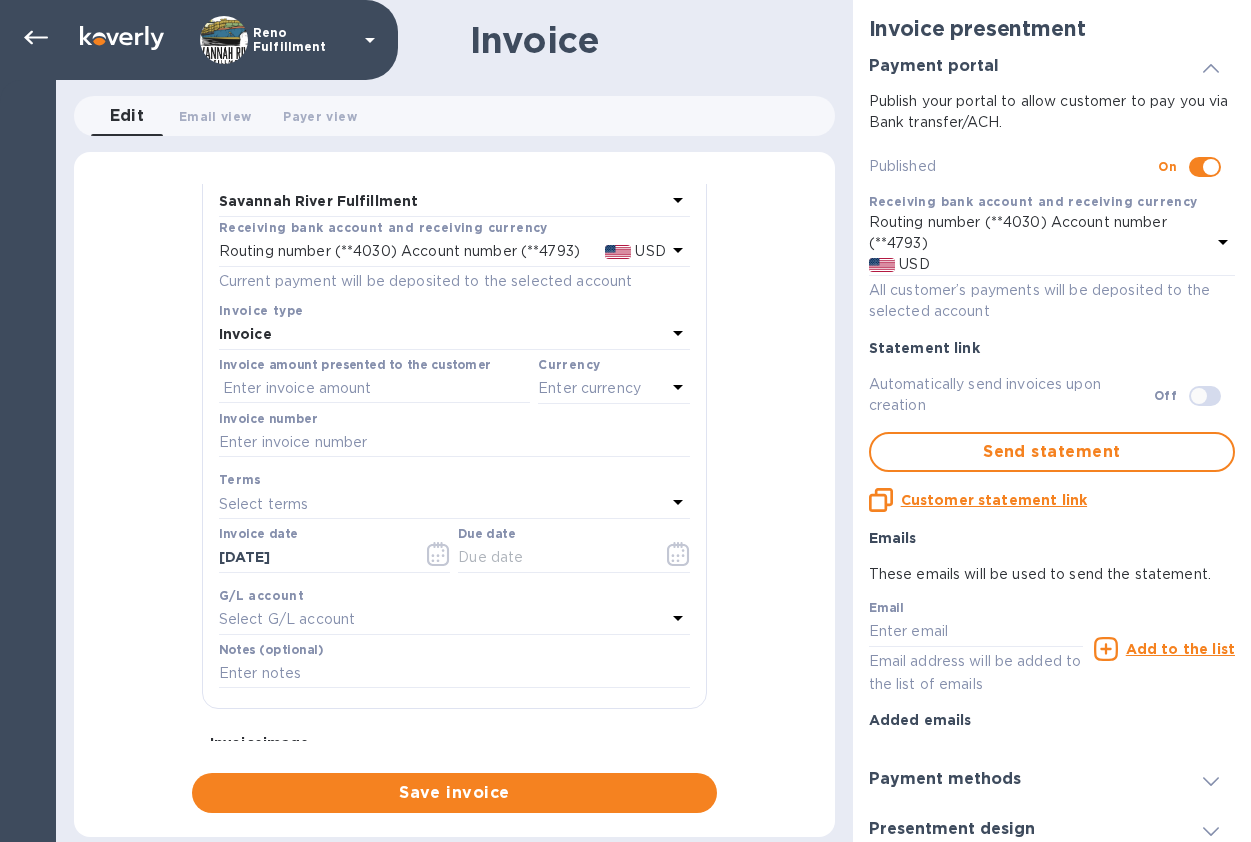 click on "Enter currency" at bounding box center (589, 388) 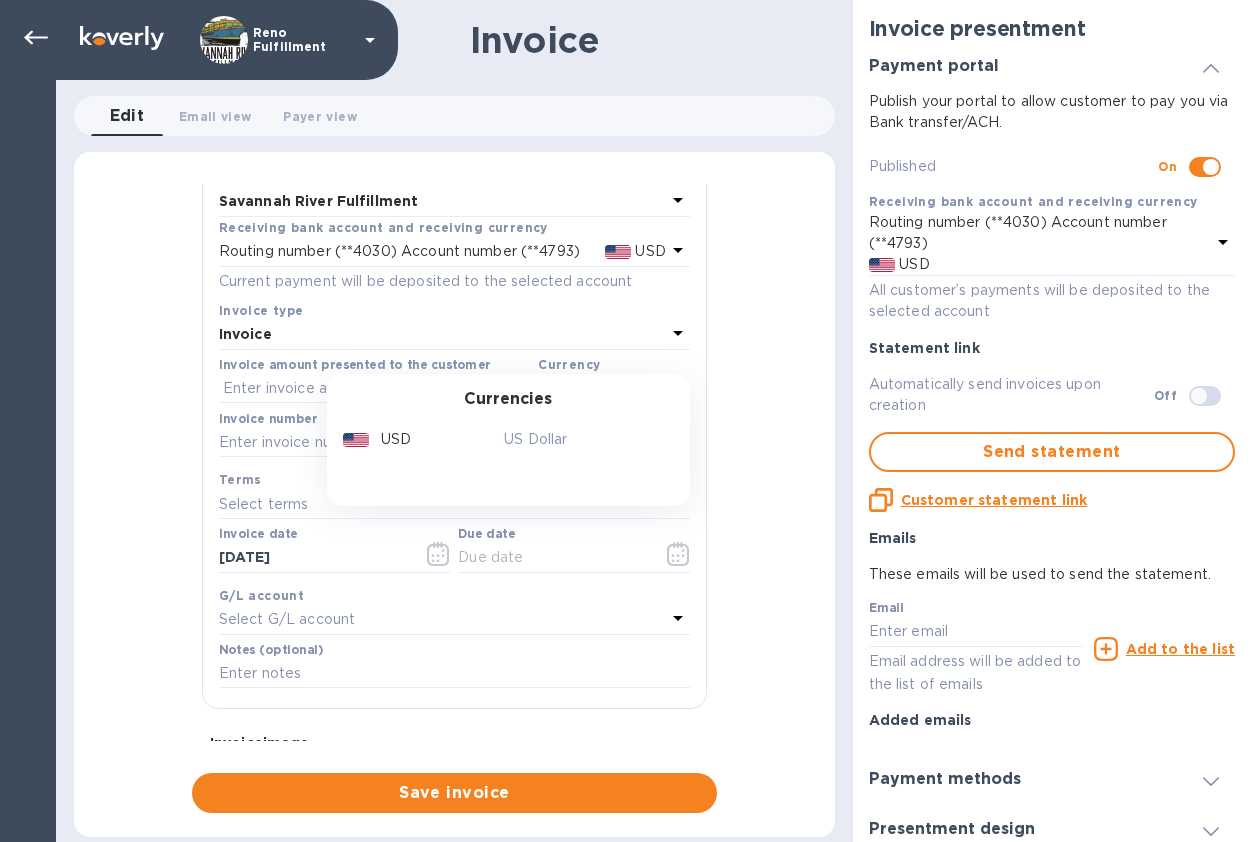 click on "Currencies USD US Dollar" at bounding box center (508, 440) 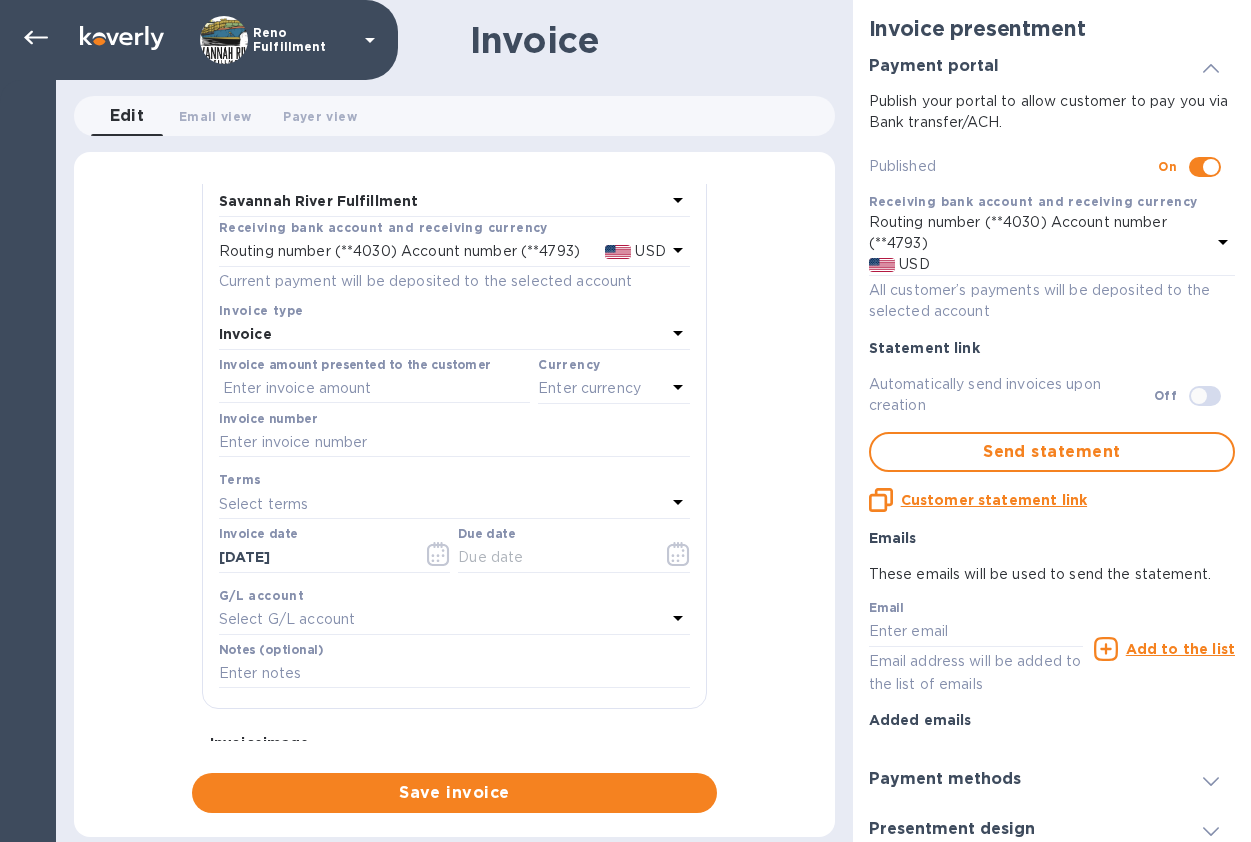 click on "Currency" at bounding box center [569, 364] 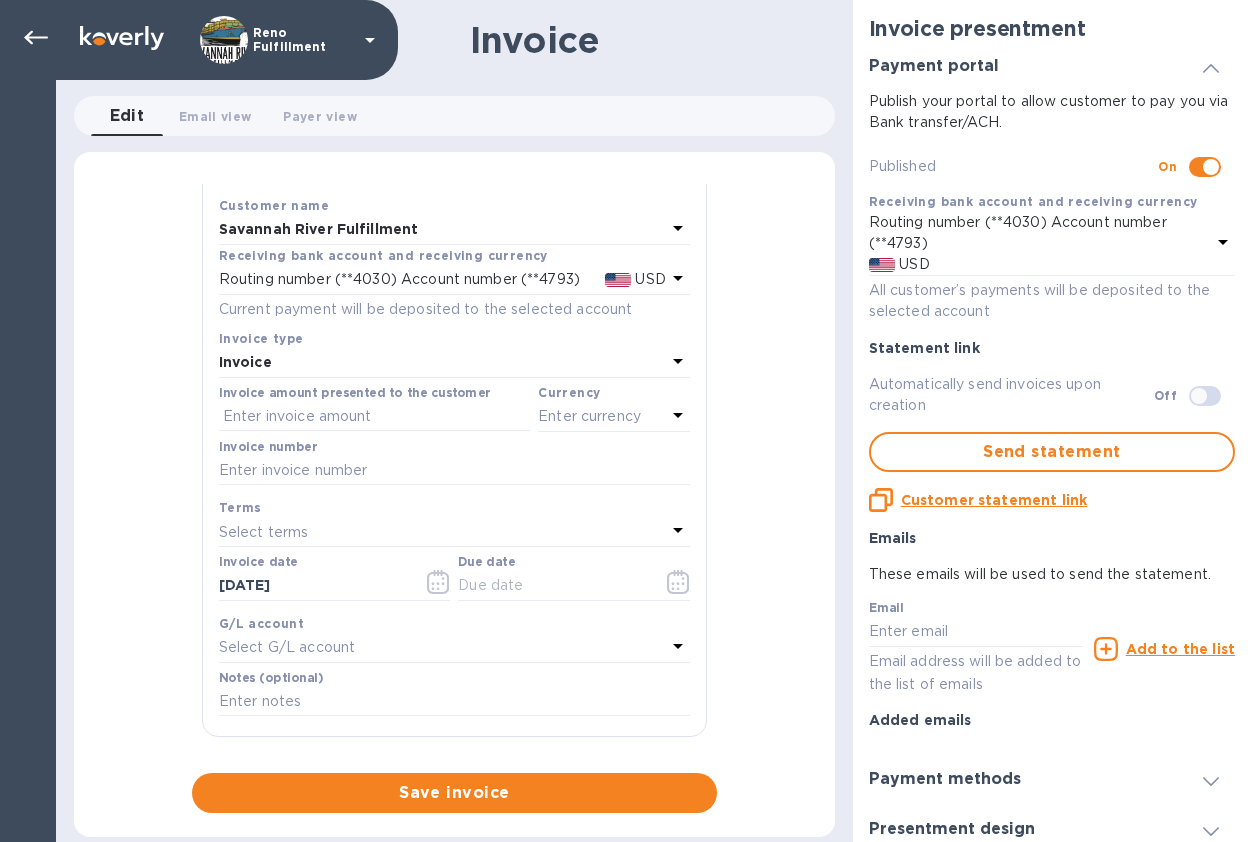 scroll, scrollTop: 38, scrollLeft: 0, axis: vertical 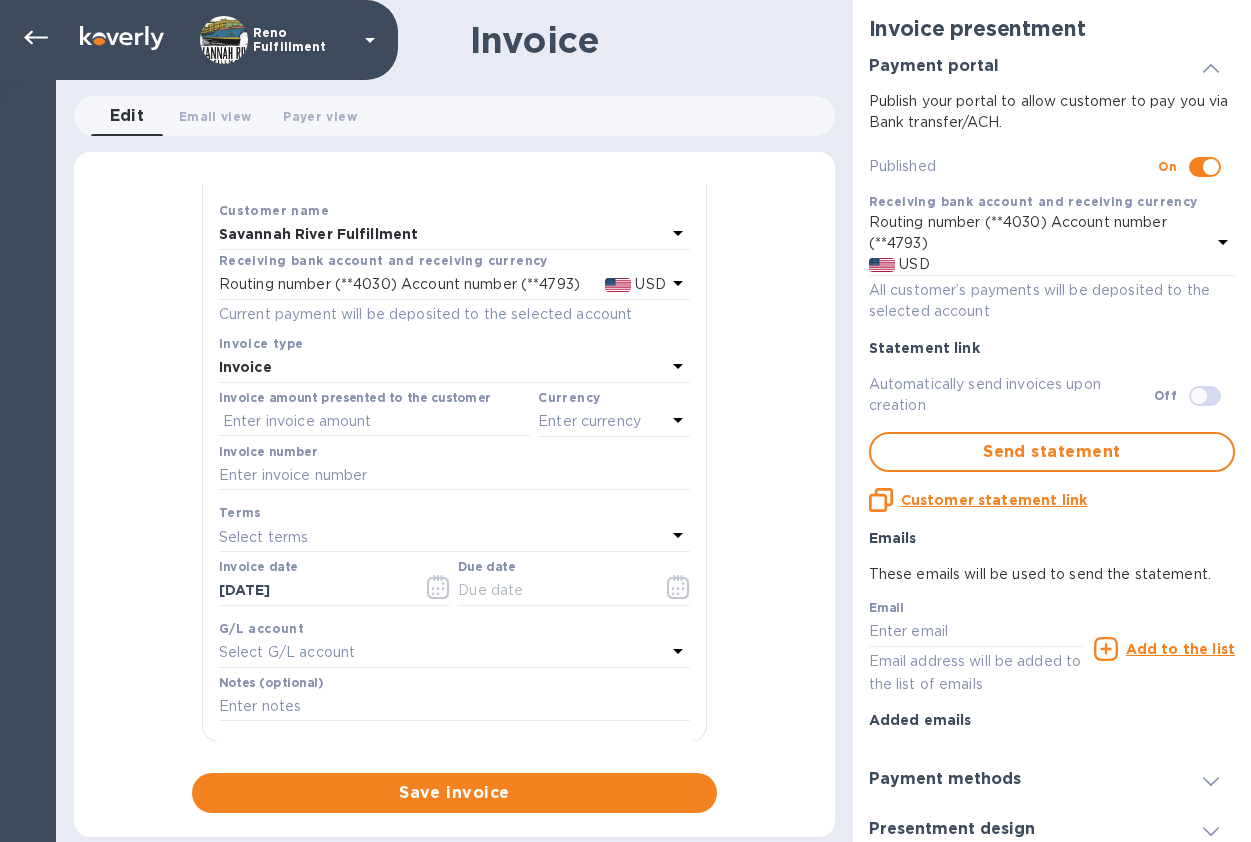 click at bounding box center [618, 285] 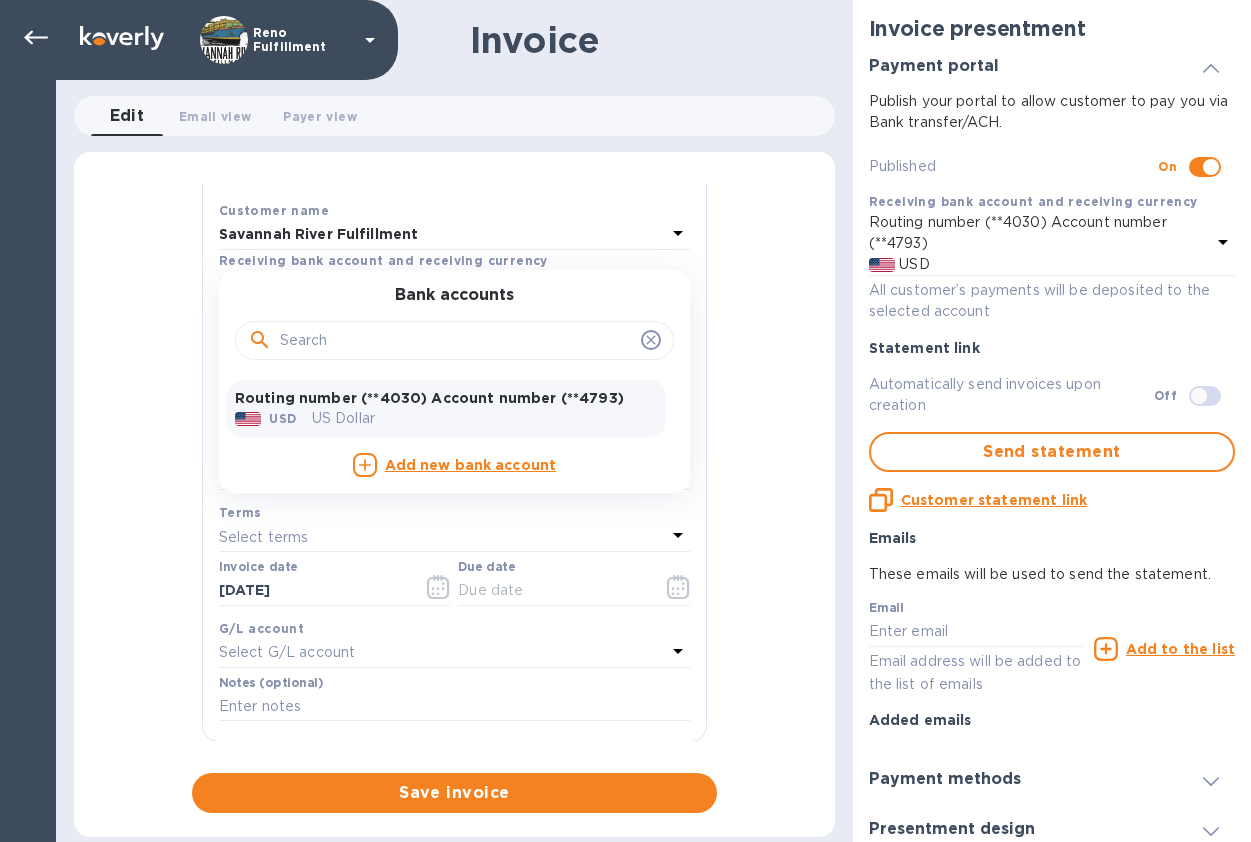 click at bounding box center (454, 341) 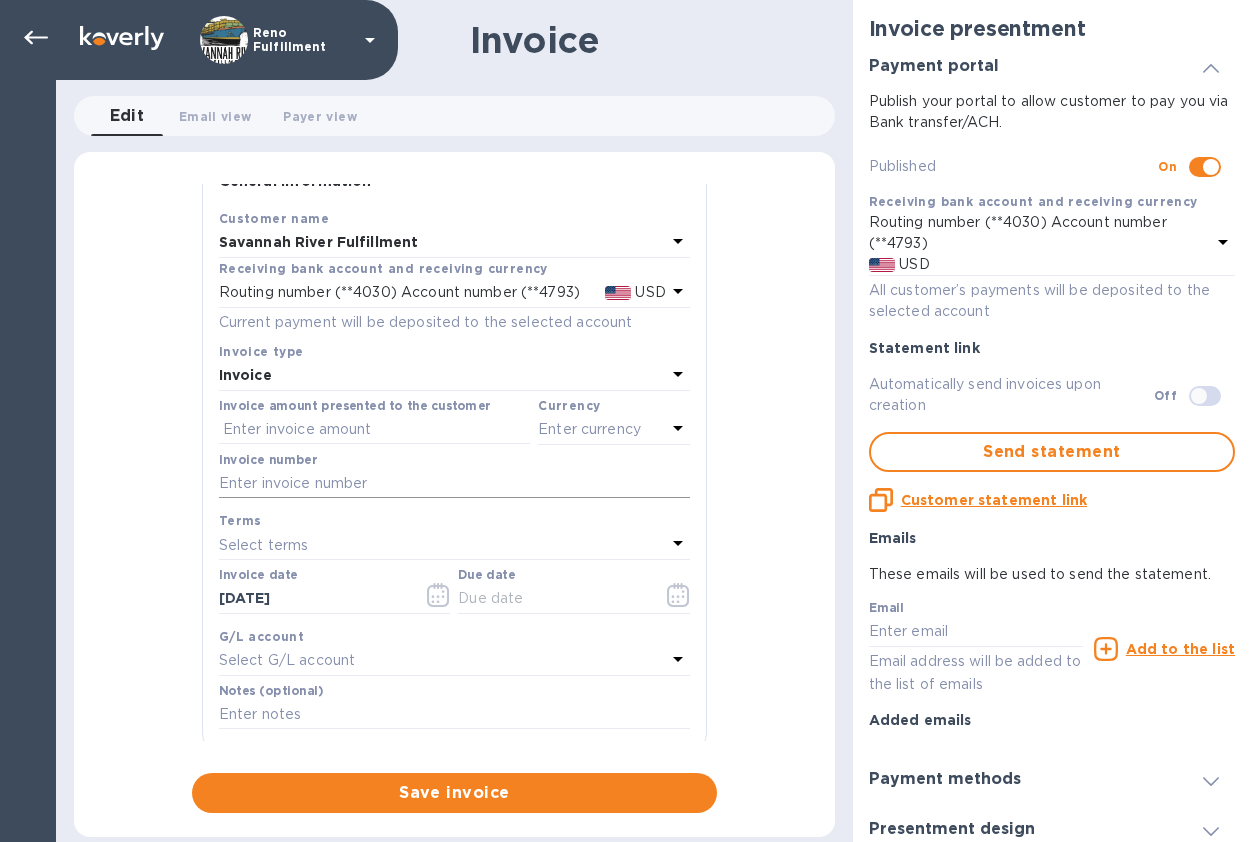 scroll, scrollTop: 0, scrollLeft: 0, axis: both 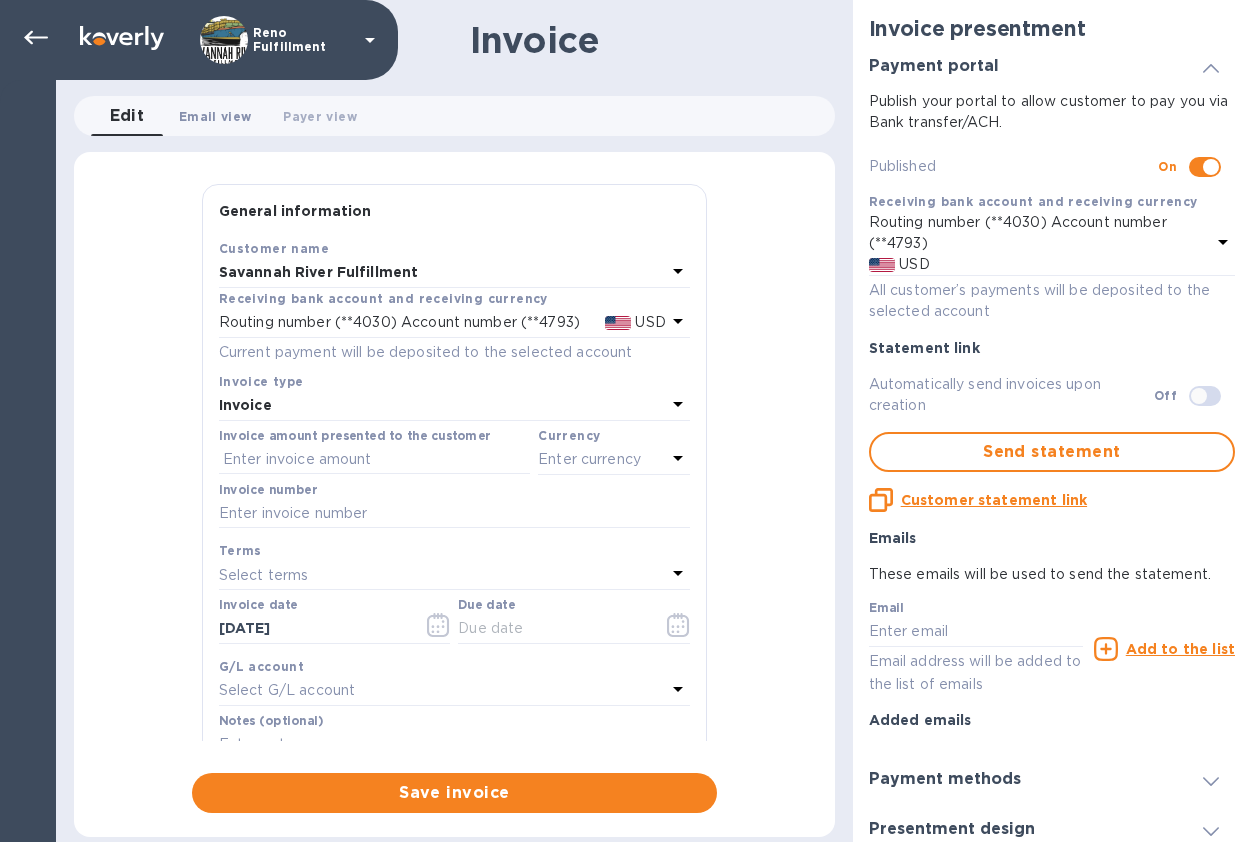 click on "Email view 0" at bounding box center (215, 116) 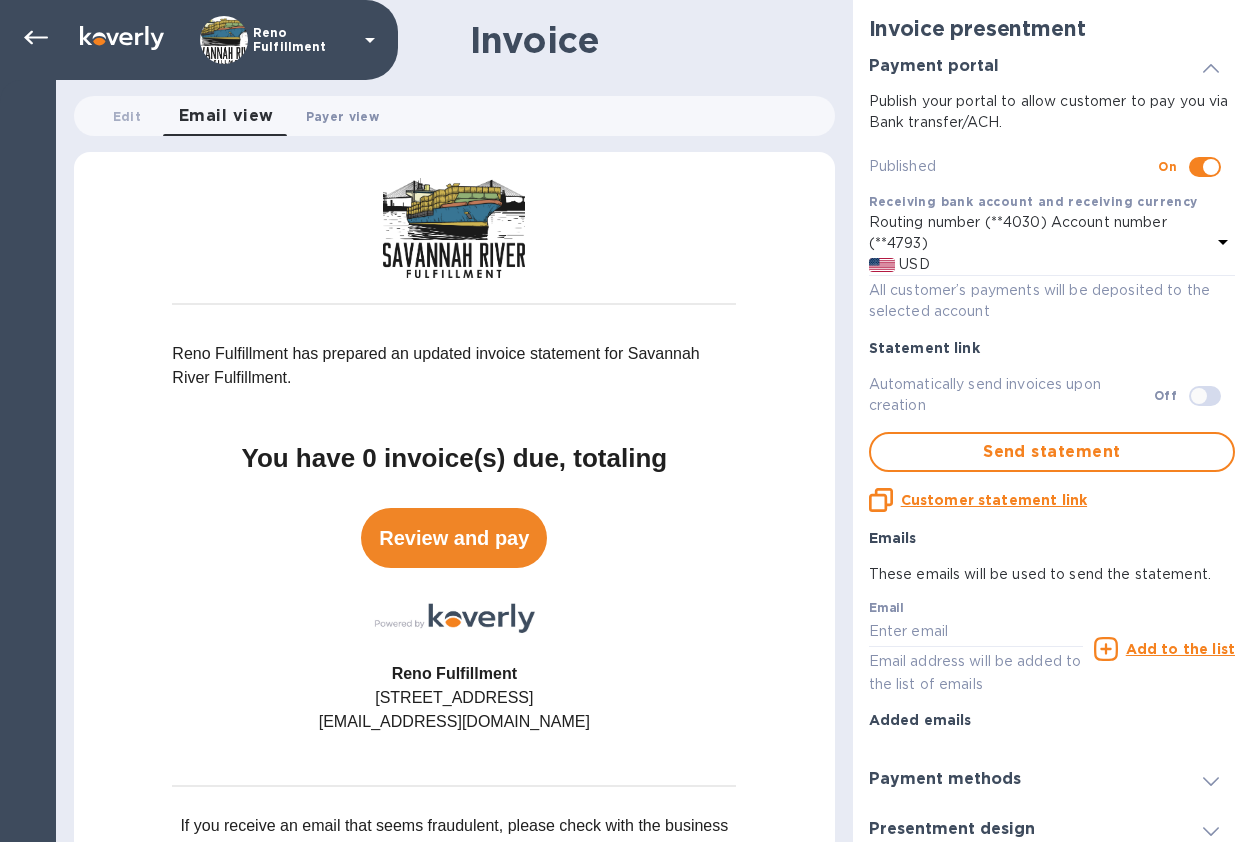 click on "Payer view 0" at bounding box center [342, 116] 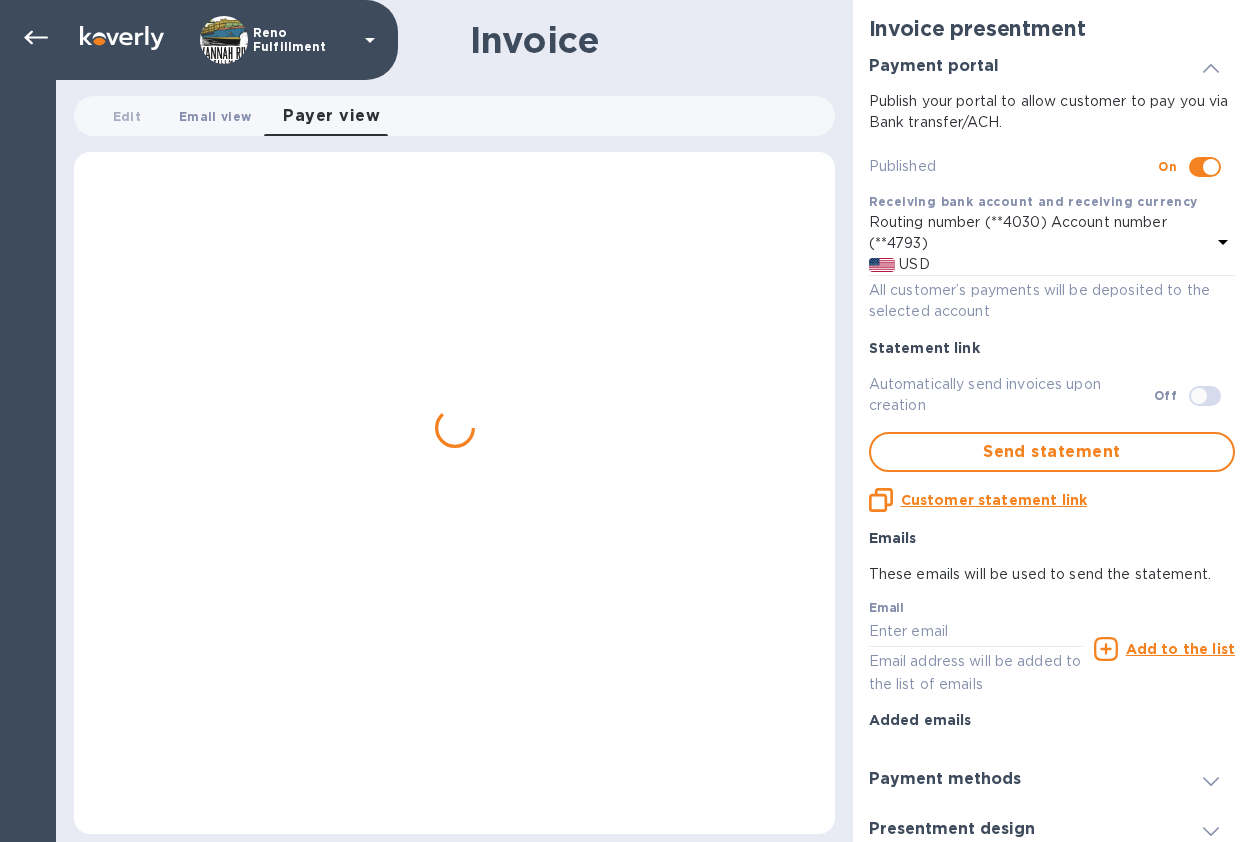scroll, scrollTop: 0, scrollLeft: 0, axis: both 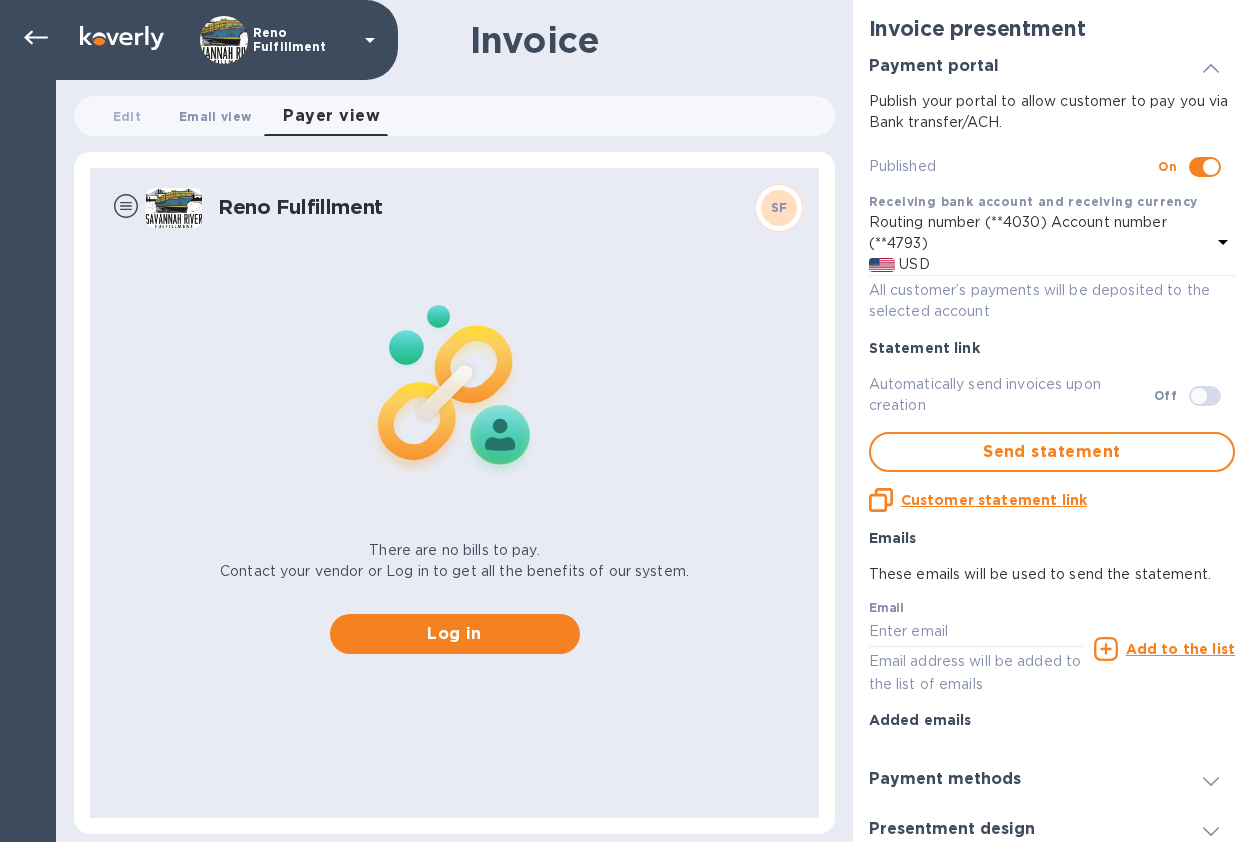 click on "Email view 0" at bounding box center (215, 116) 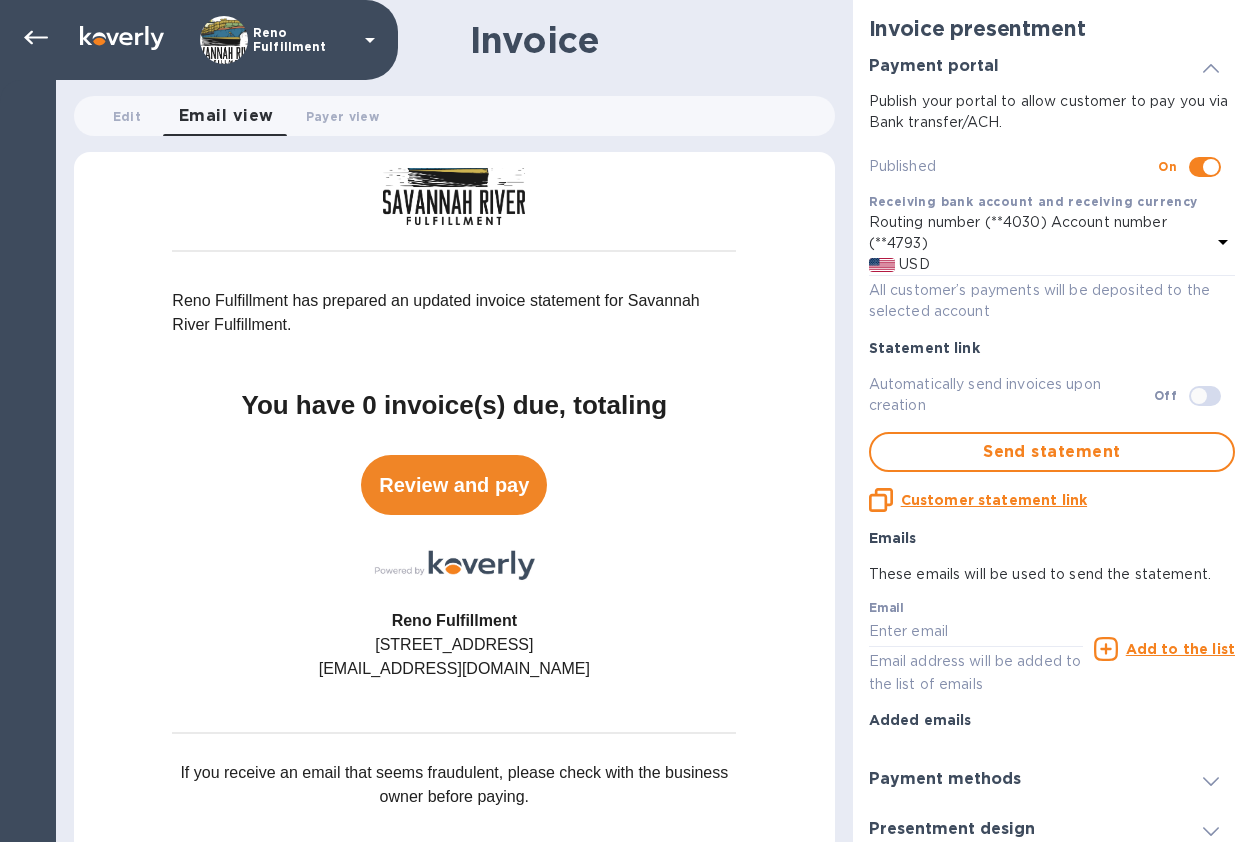scroll, scrollTop: 0, scrollLeft: 0, axis: both 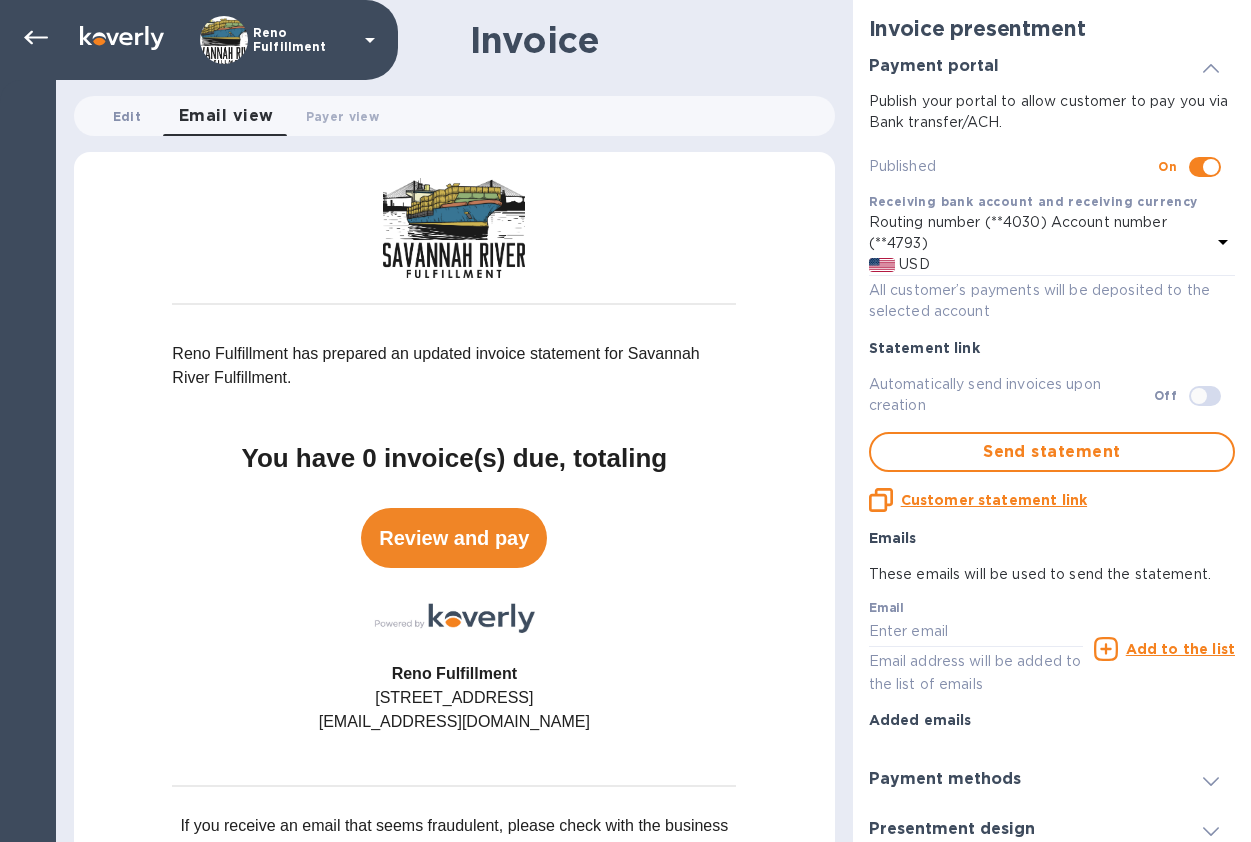 click on "Edit 0" at bounding box center (127, 116) 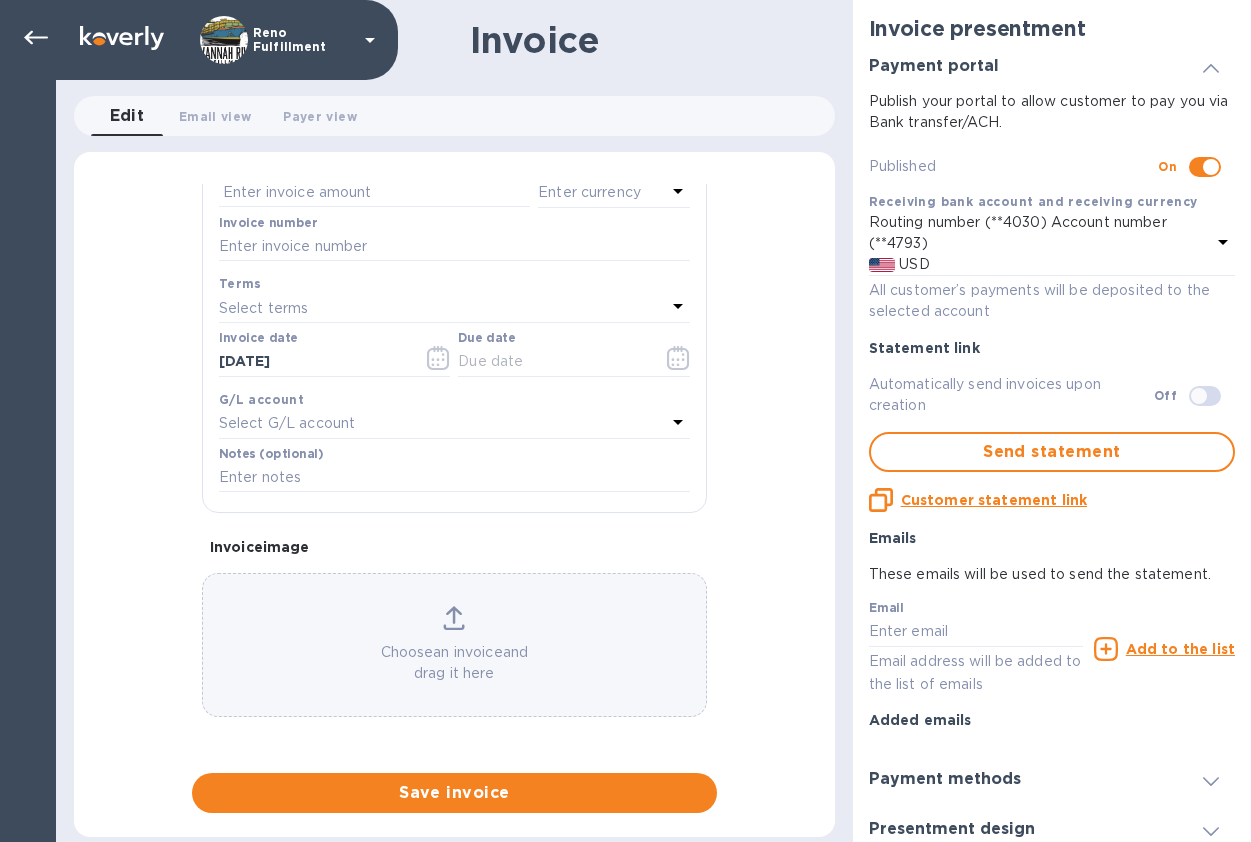 scroll, scrollTop: 0, scrollLeft: 0, axis: both 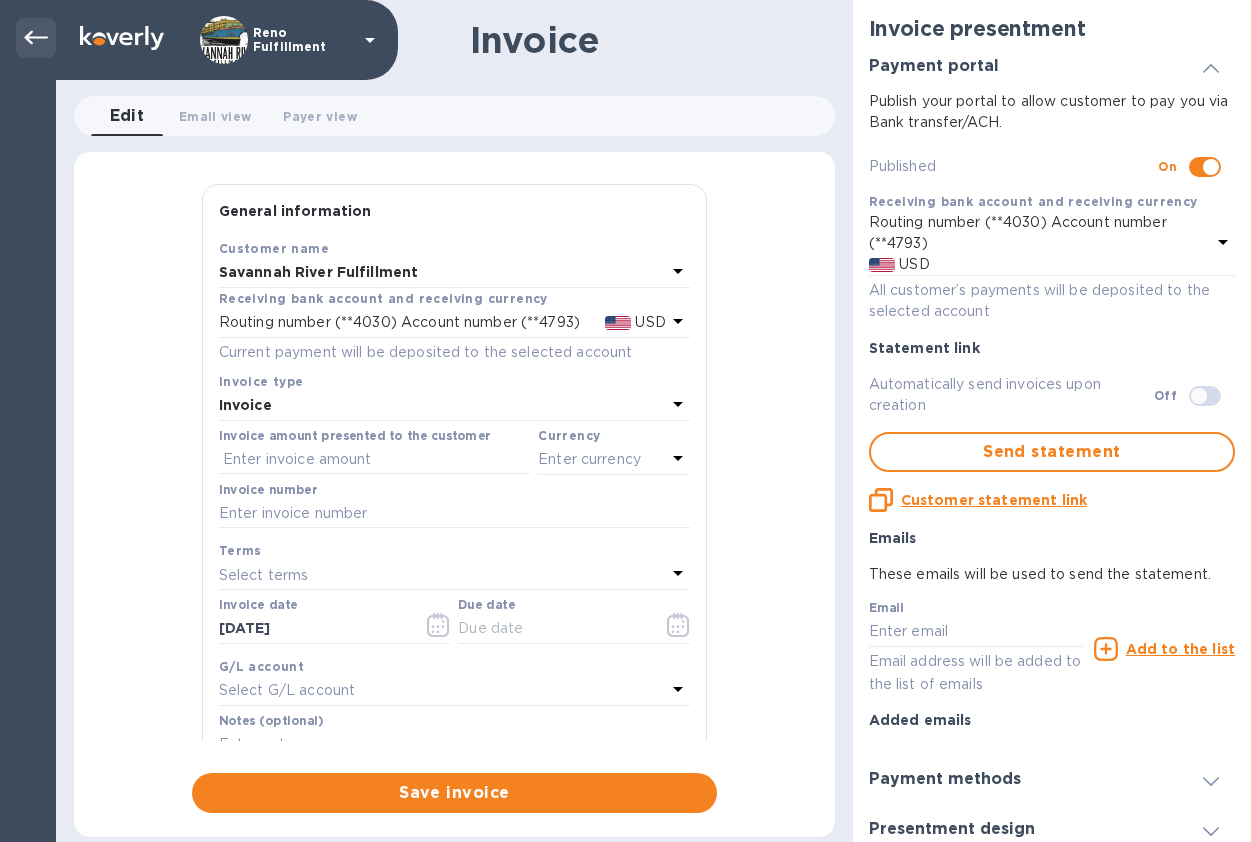 click 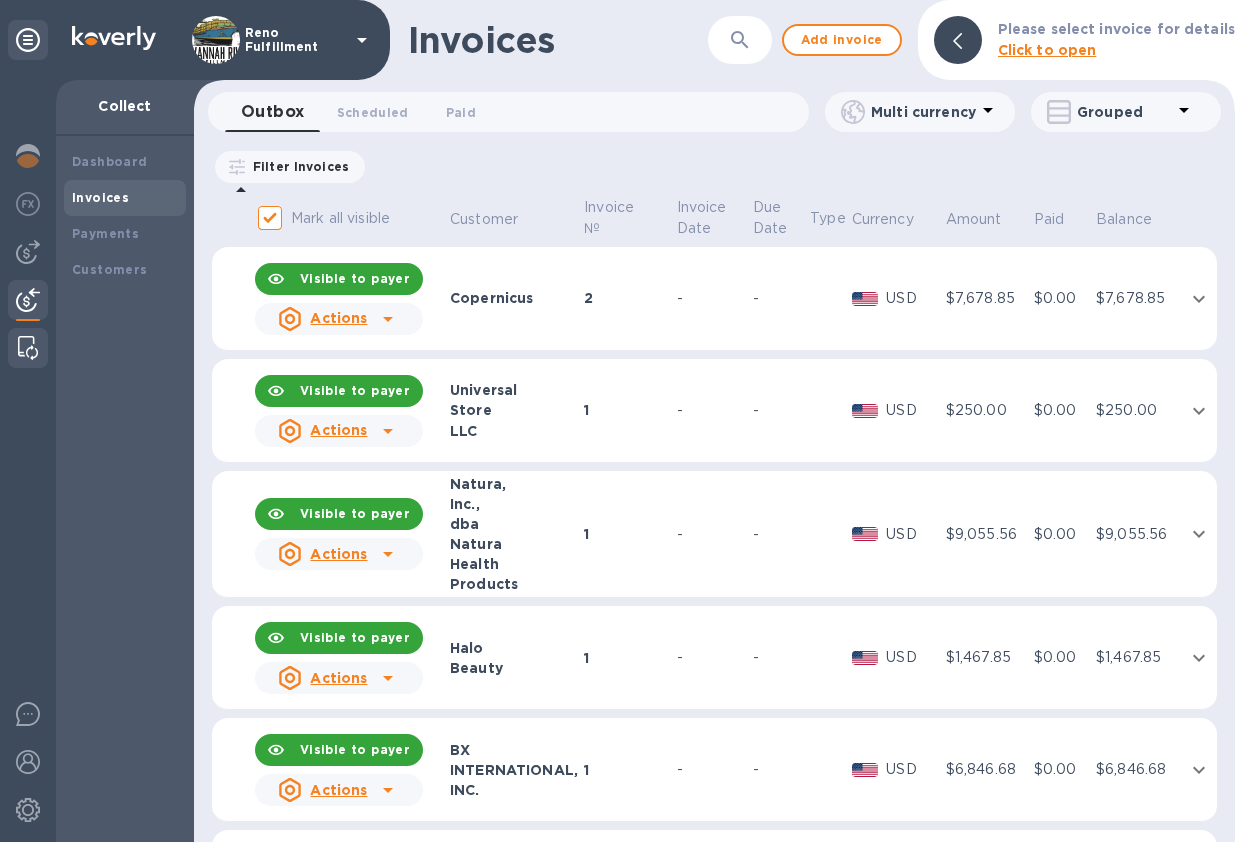 click at bounding box center [28, 348] 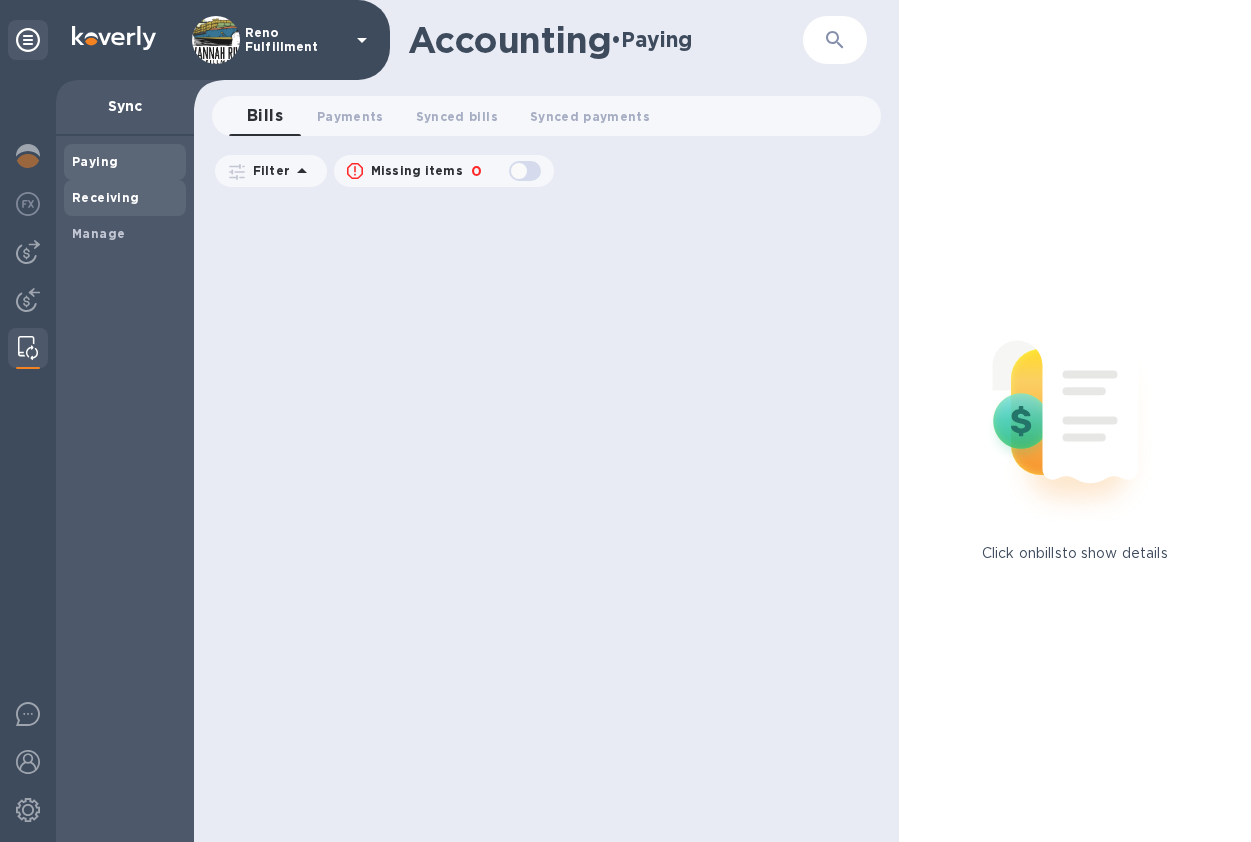 click on "Receiving" at bounding box center (106, 198) 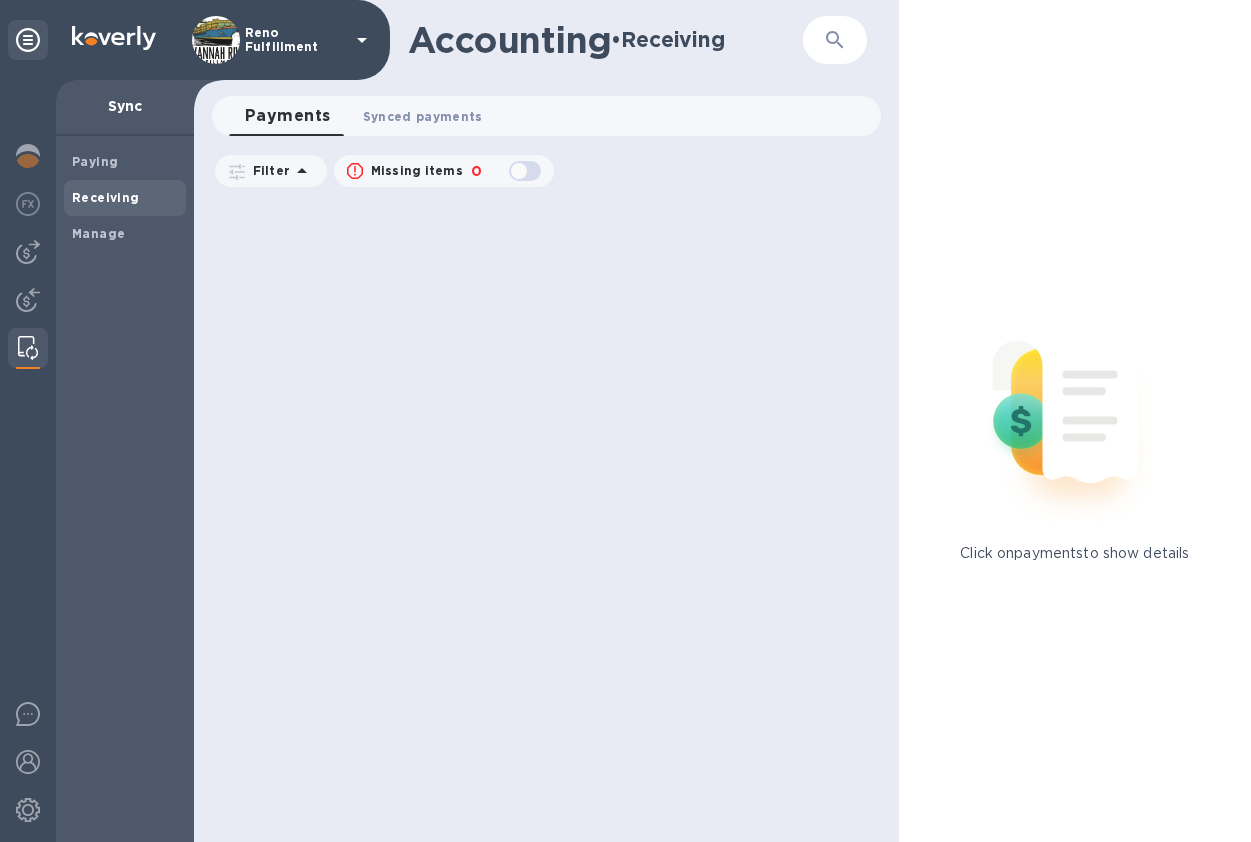 click on "Synced payments 0" at bounding box center (423, 116) 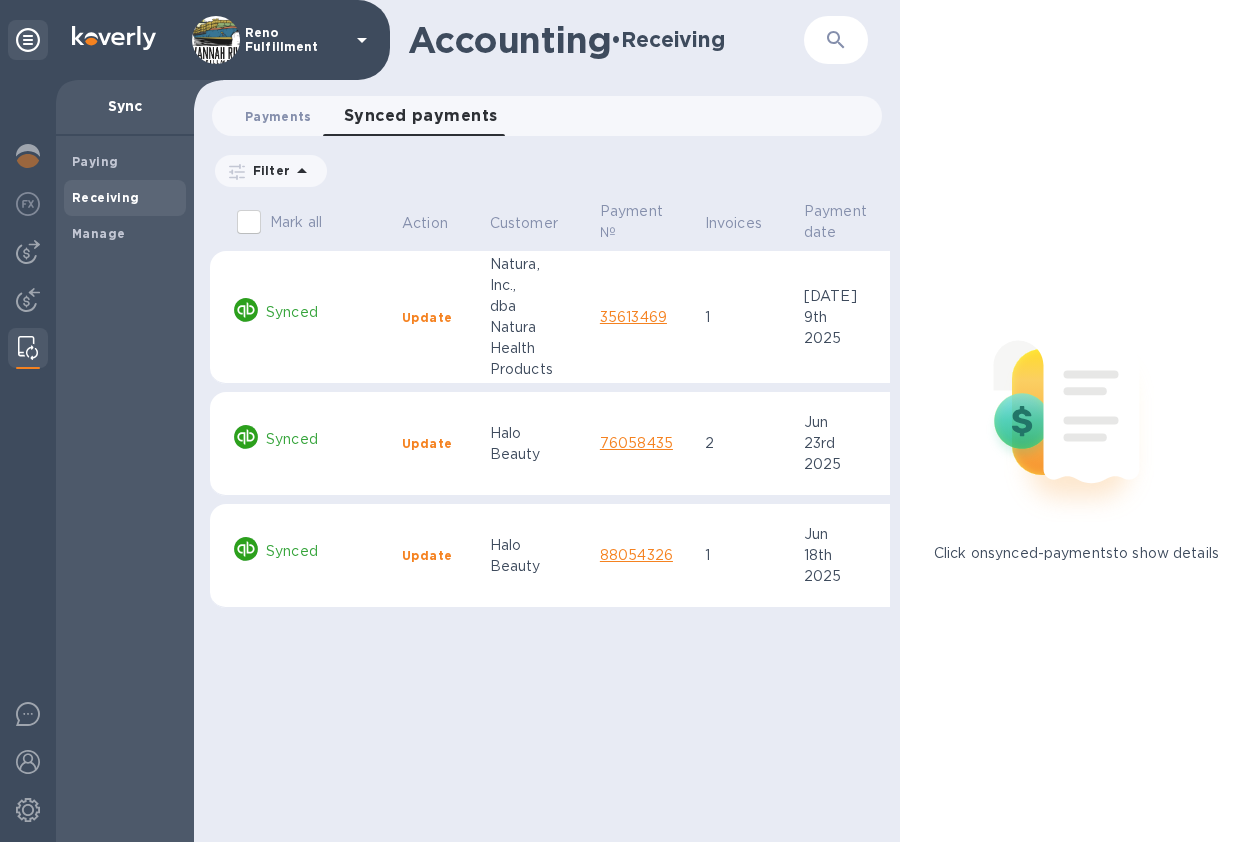 click on "Payments 0" at bounding box center [278, 116] 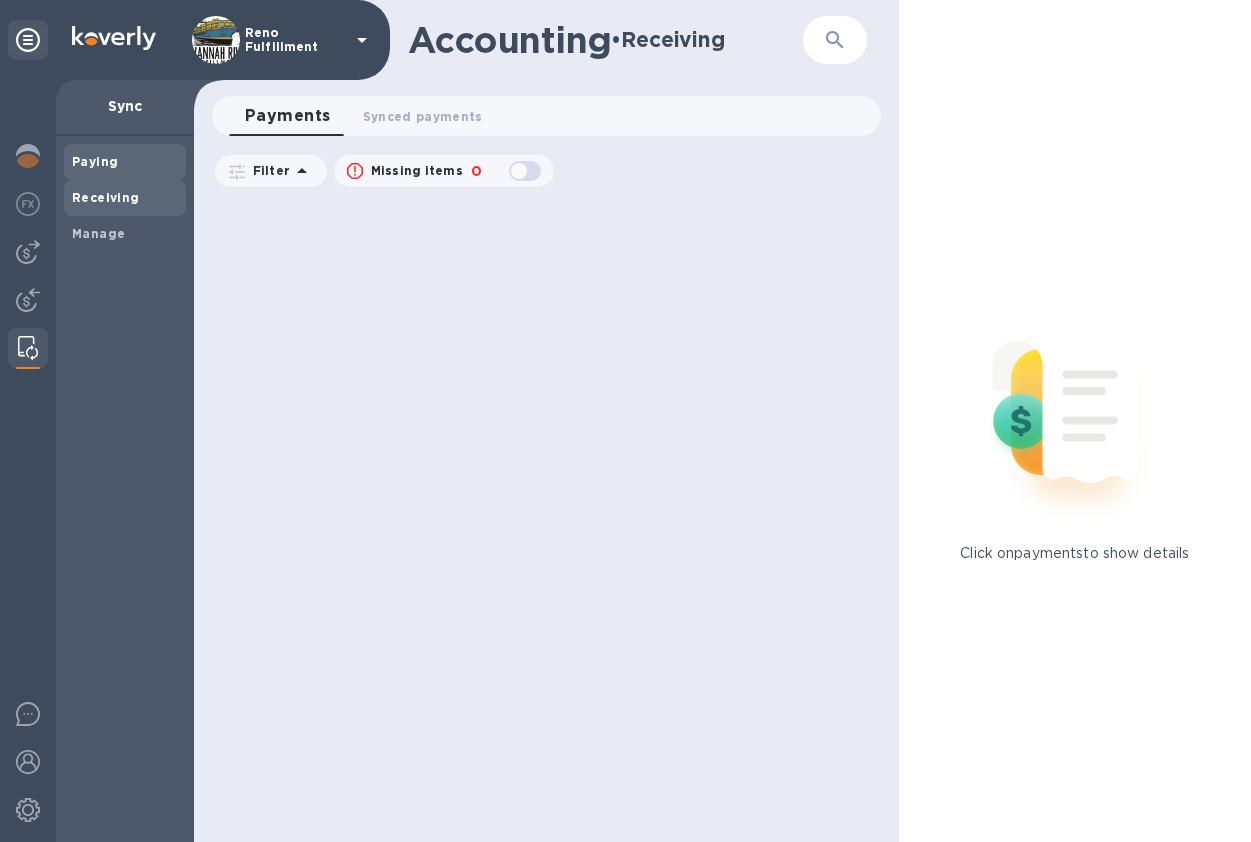 click on "Paying" at bounding box center (125, 162) 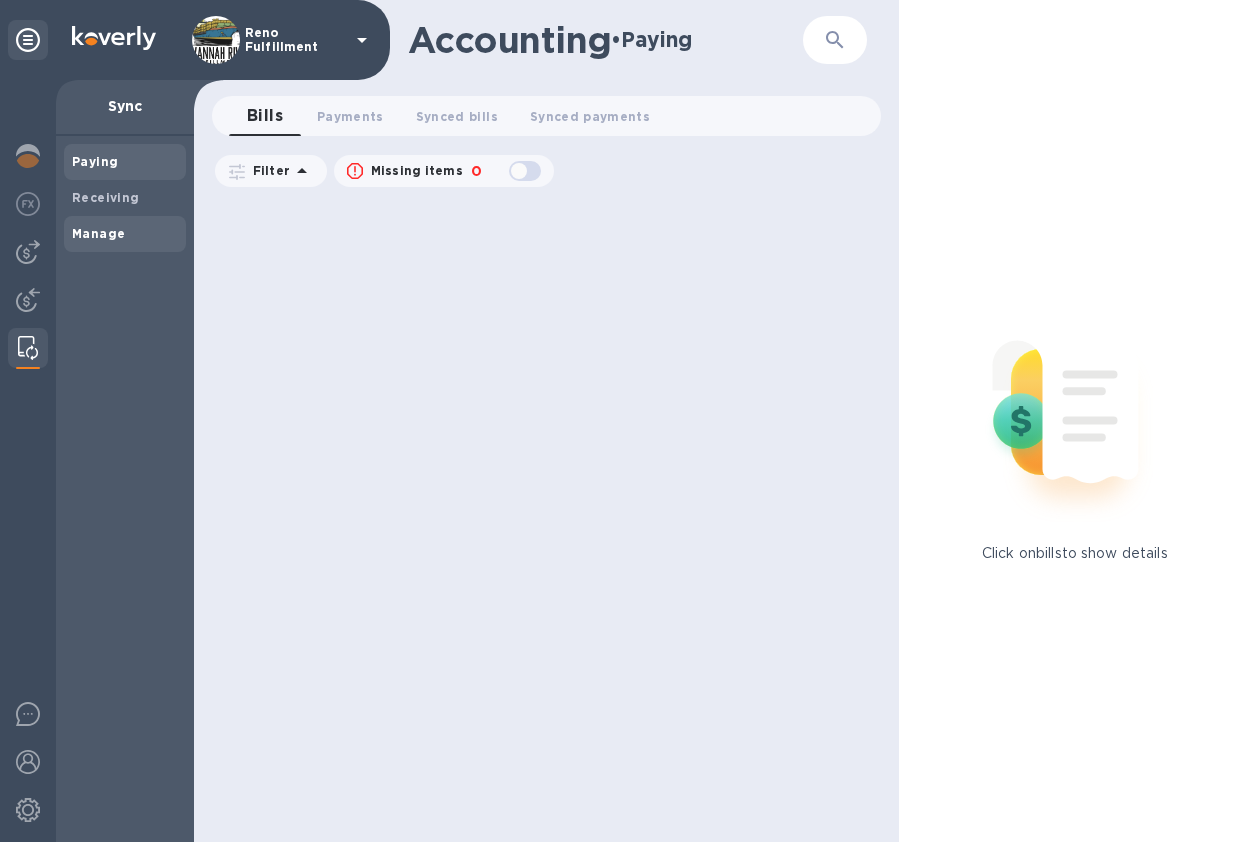 click on "Manage" at bounding box center [125, 234] 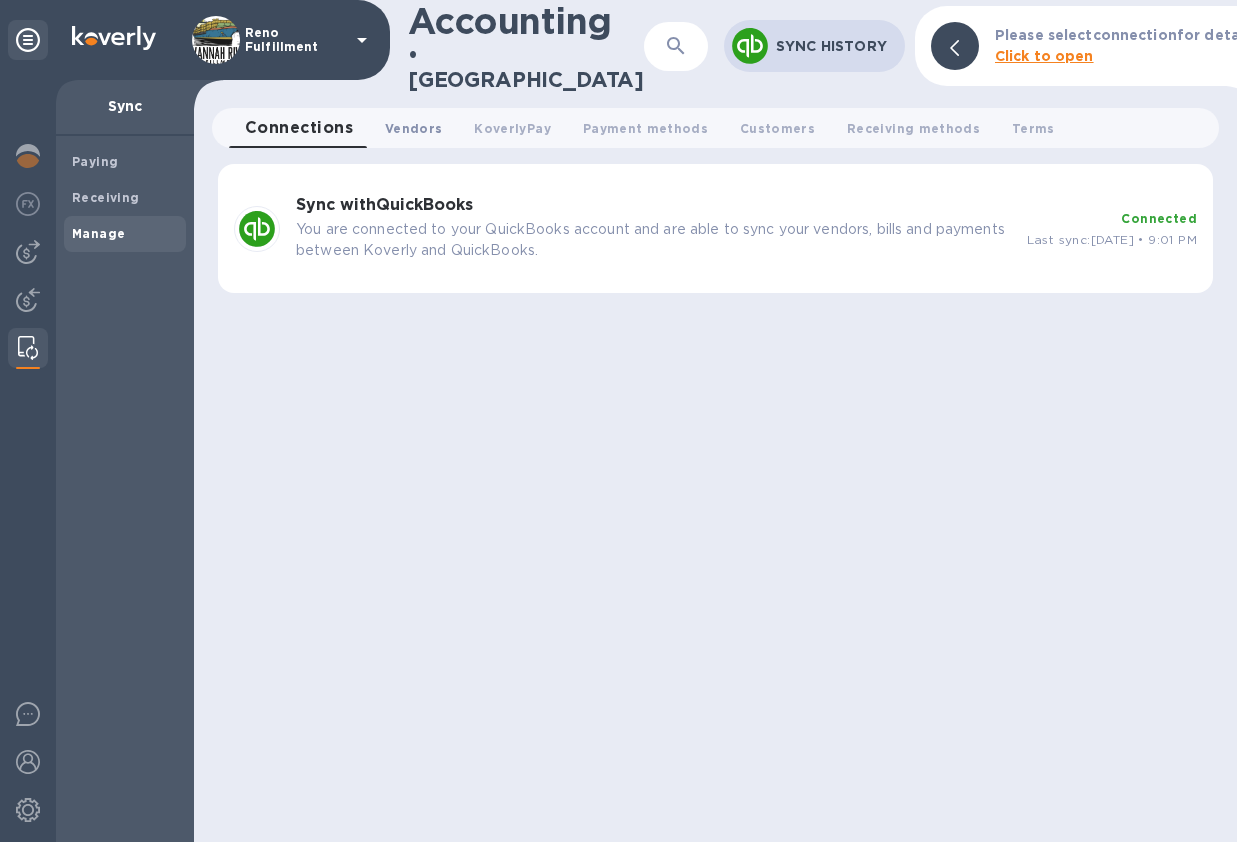 click on "Vendors 0" at bounding box center [413, 128] 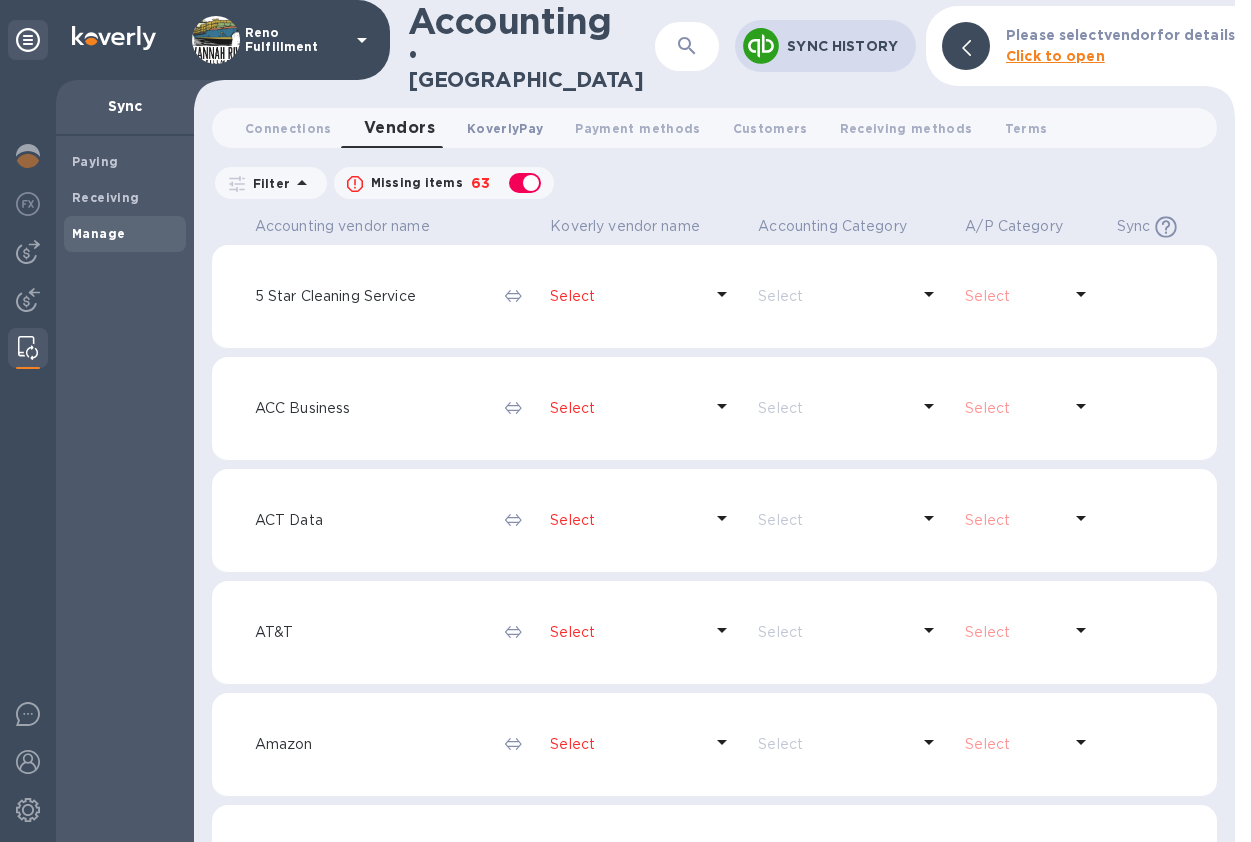 click on "KoverlyPay 0" at bounding box center [505, 128] 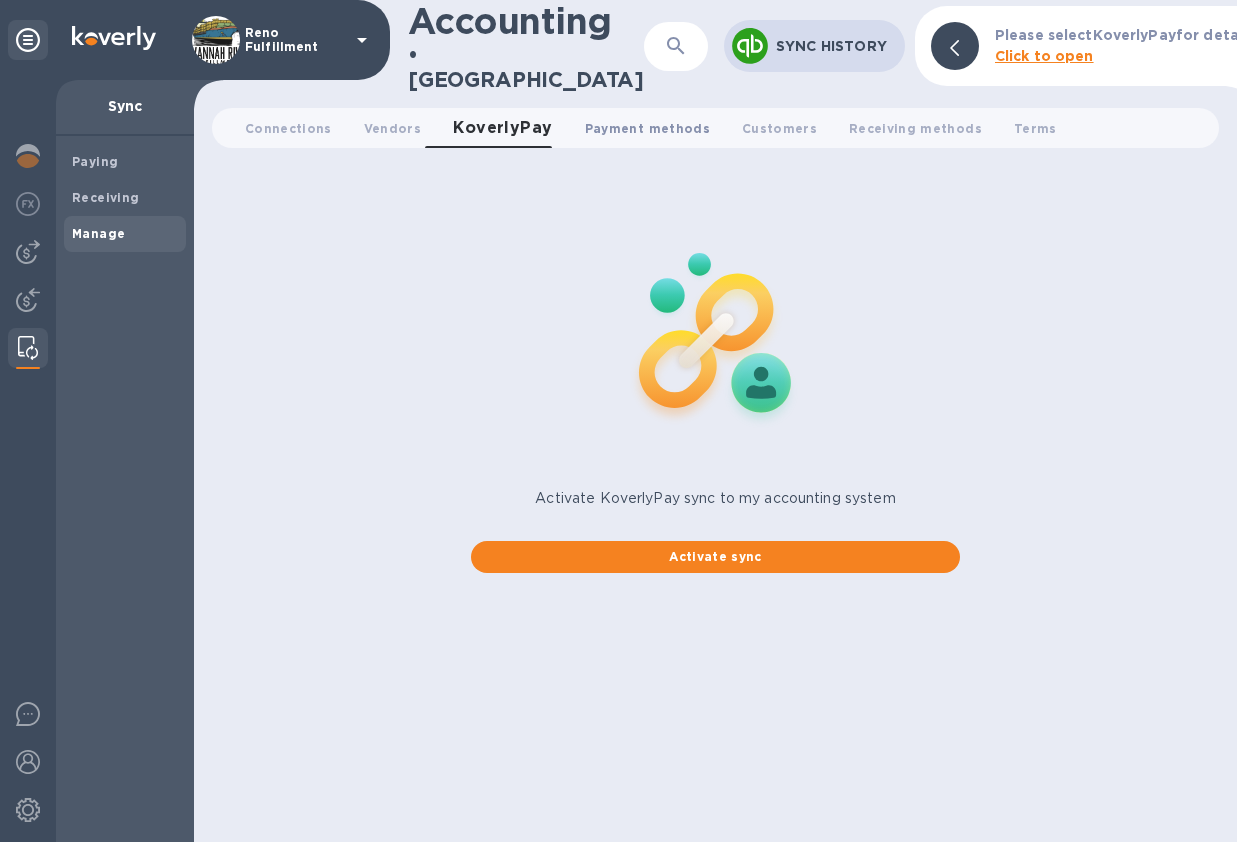 click on "Payment methods 0" at bounding box center [647, 128] 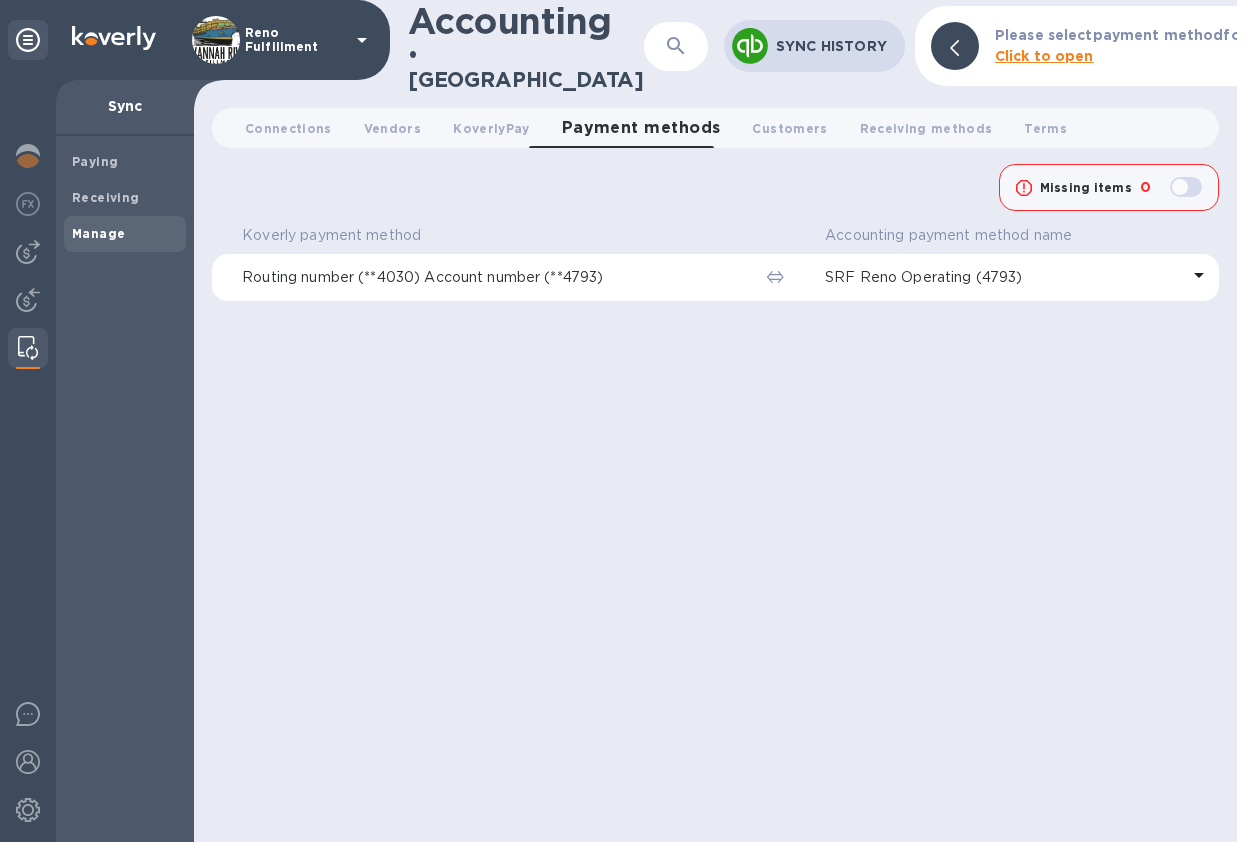 click on "SRF Reno Operating (4793)" at bounding box center [1002, 277] 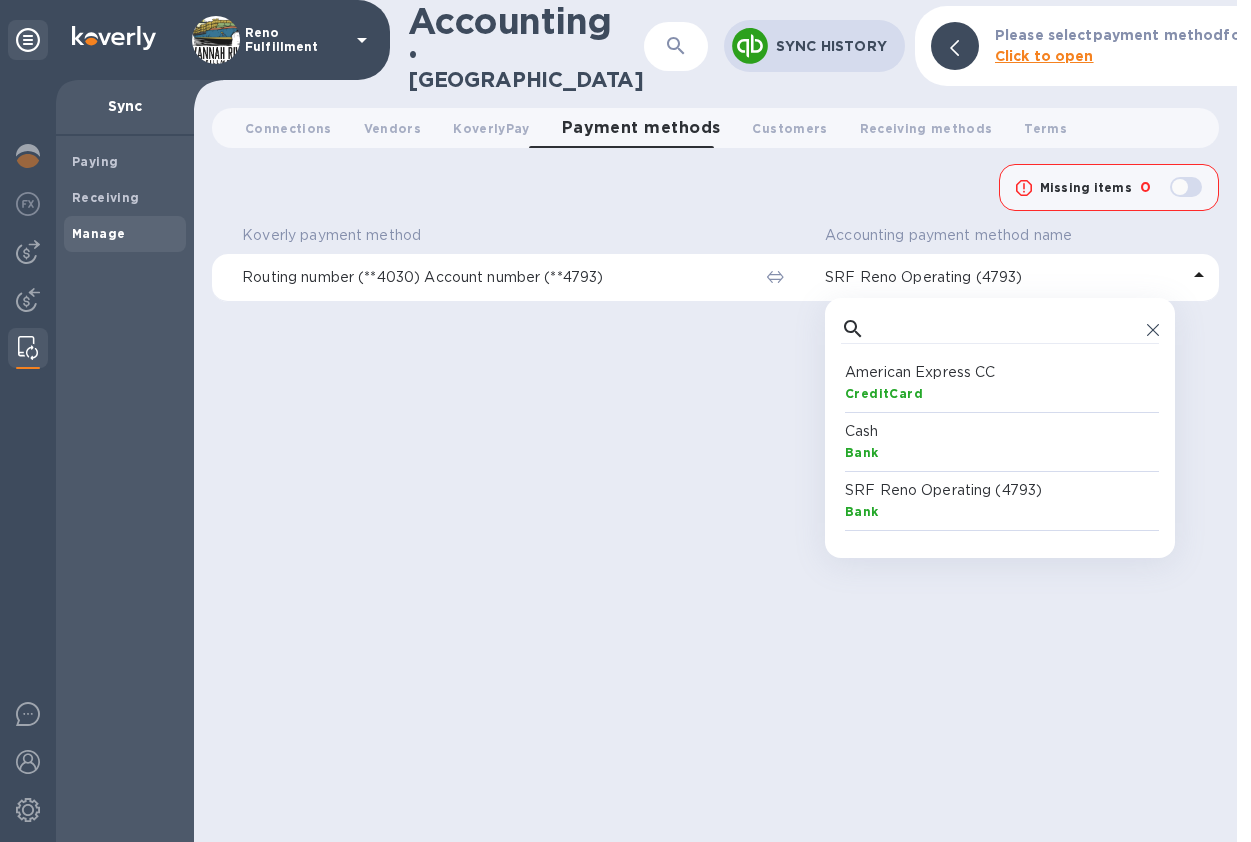scroll, scrollTop: 17, scrollLeft: 9, axis: both 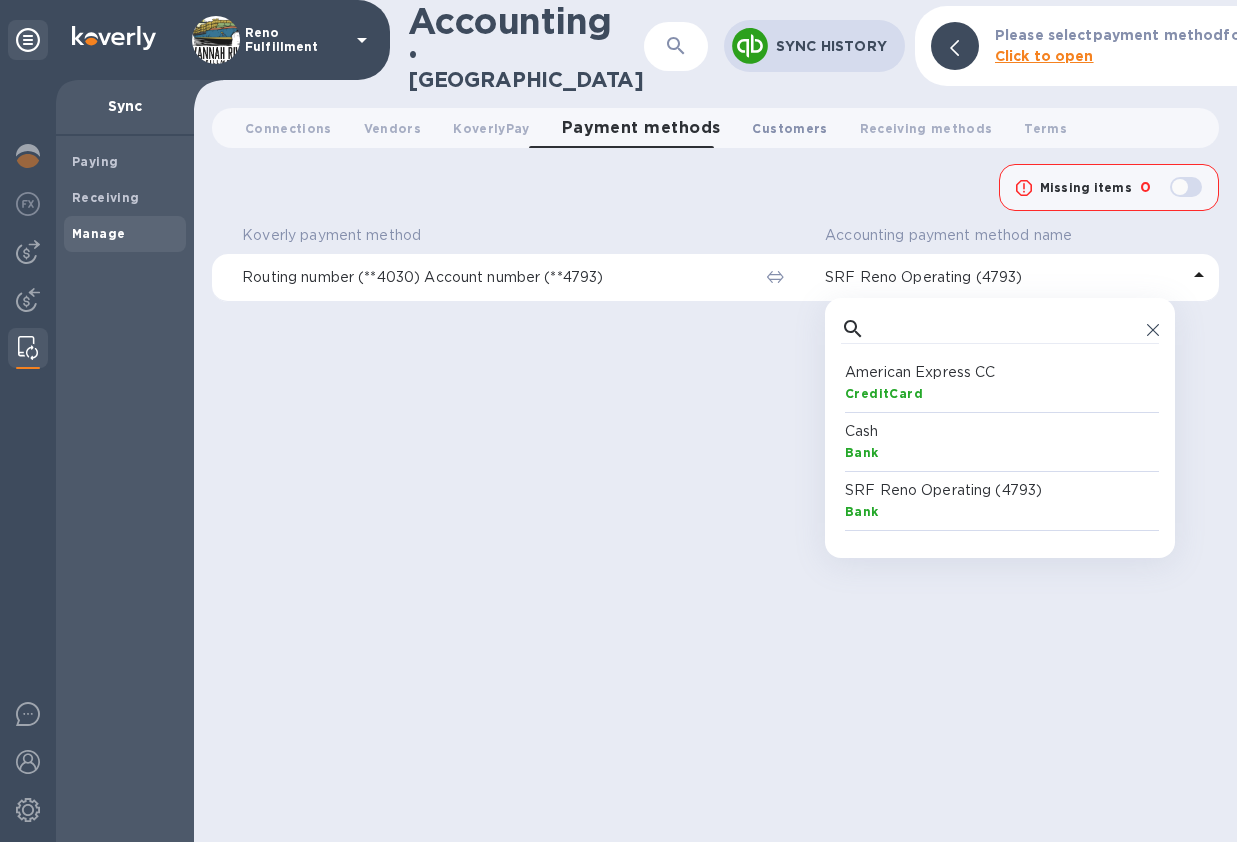 click on "Customers 0" at bounding box center (789, 128) 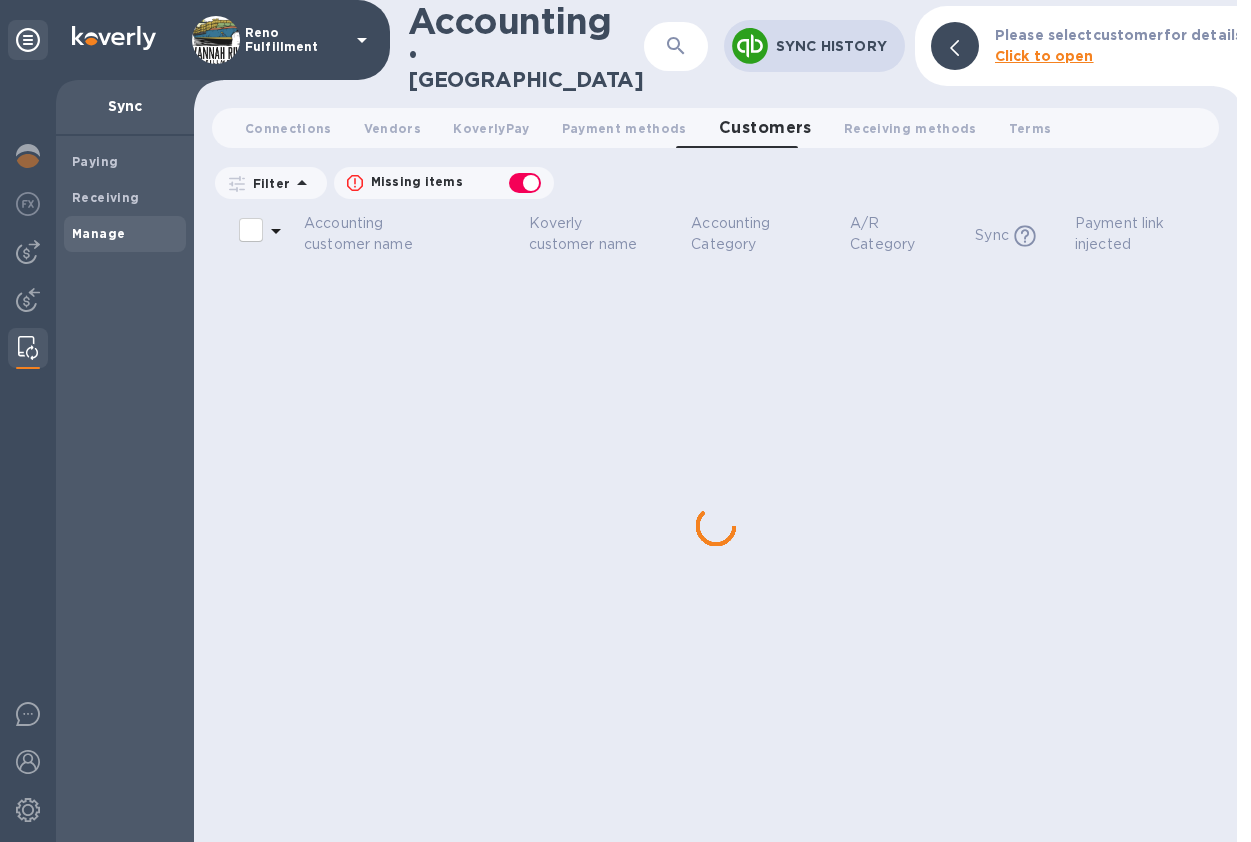 checkbox on "false" 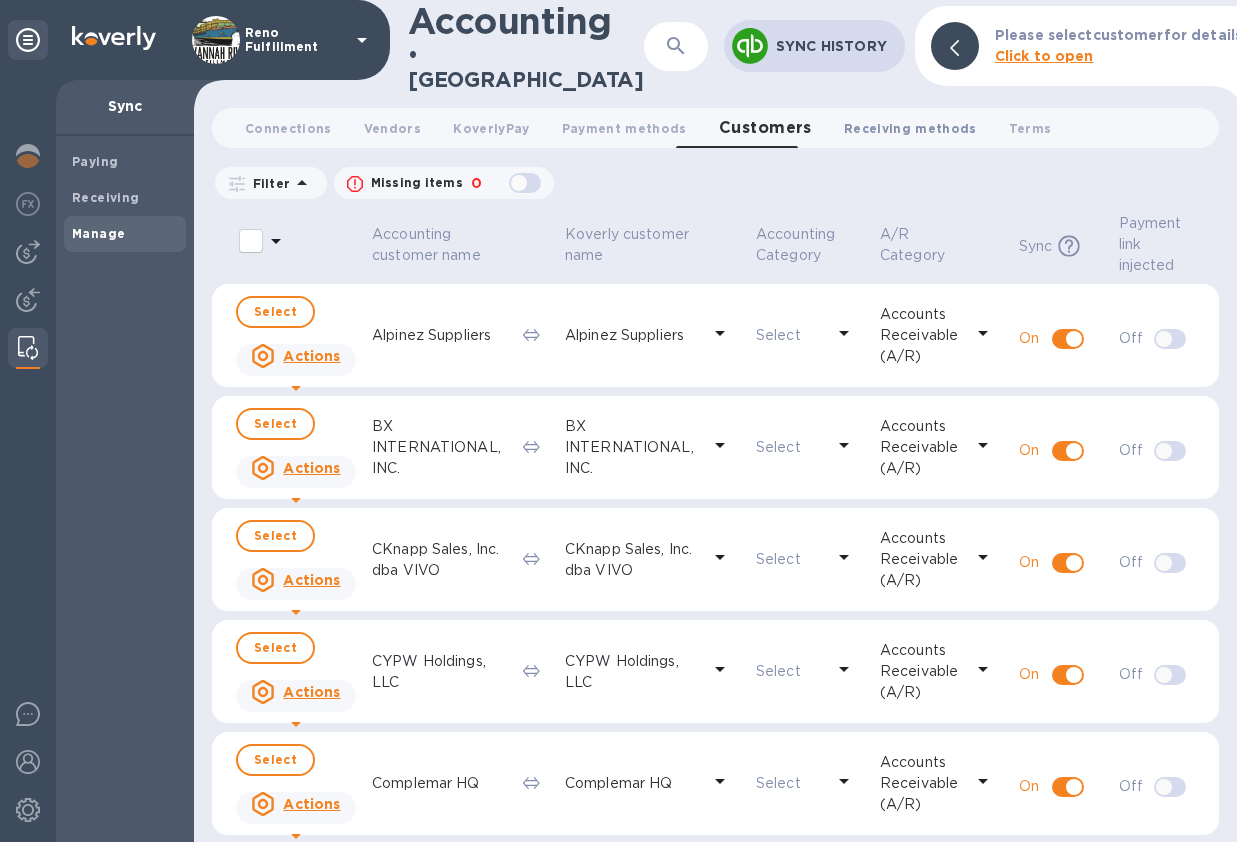 click on "Receiving methods 0" at bounding box center (910, 128) 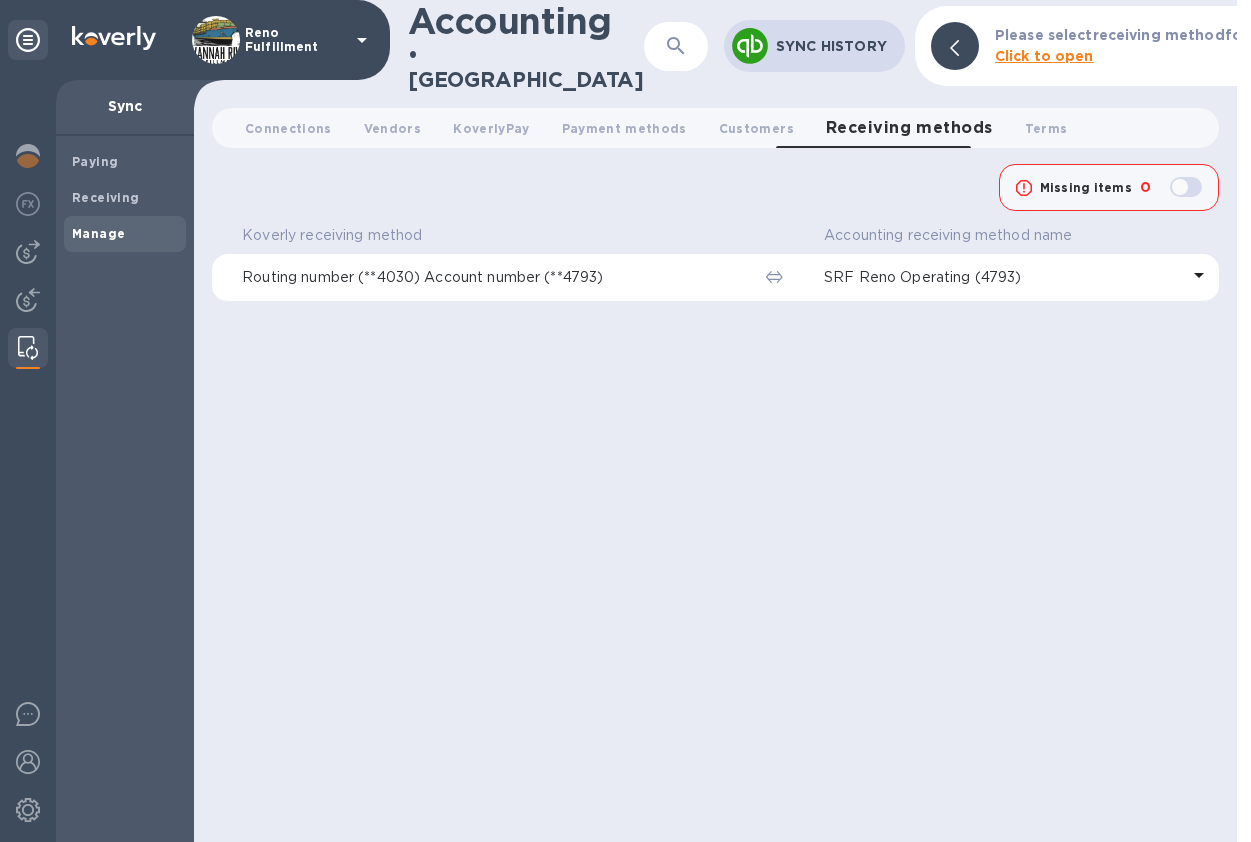 click on "Sync History" at bounding box center (832, 46) 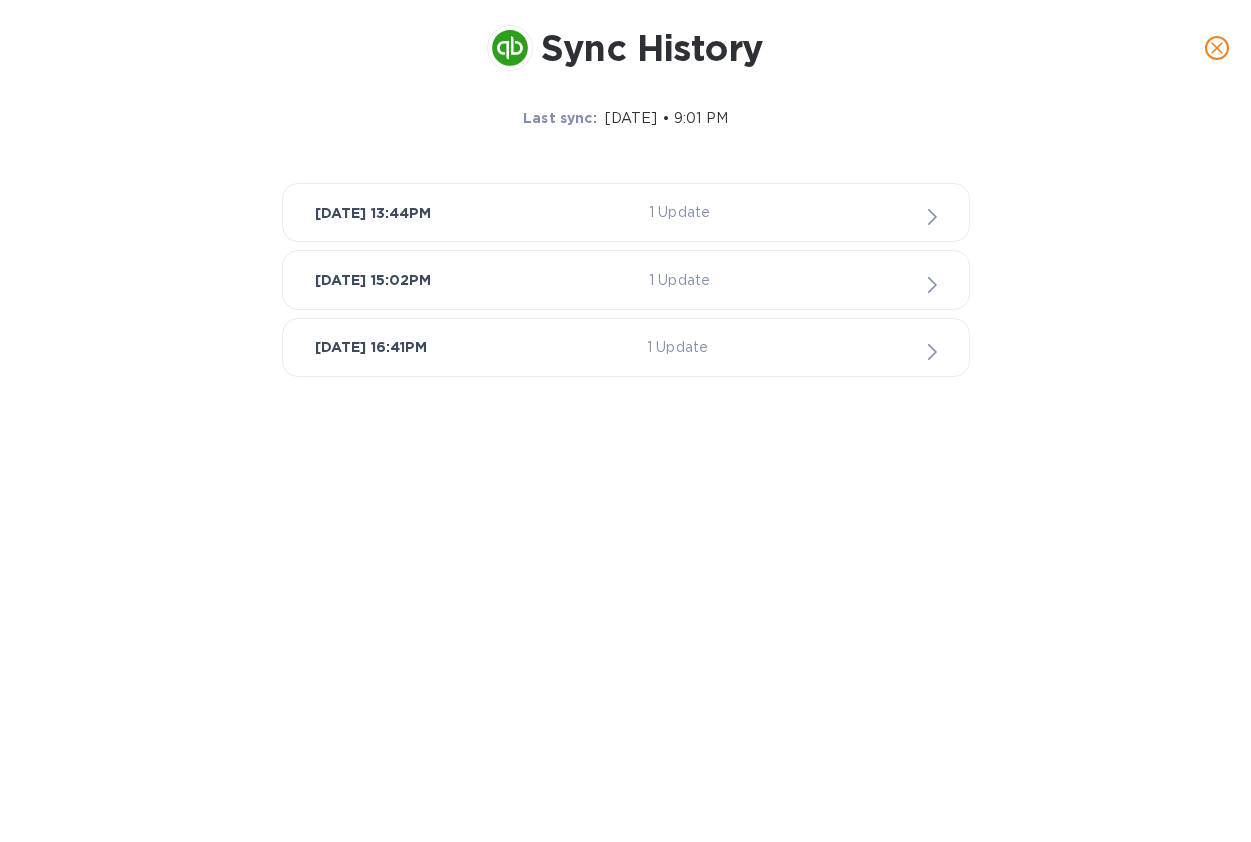 click on "1   Update" at bounding box center [679, 212] 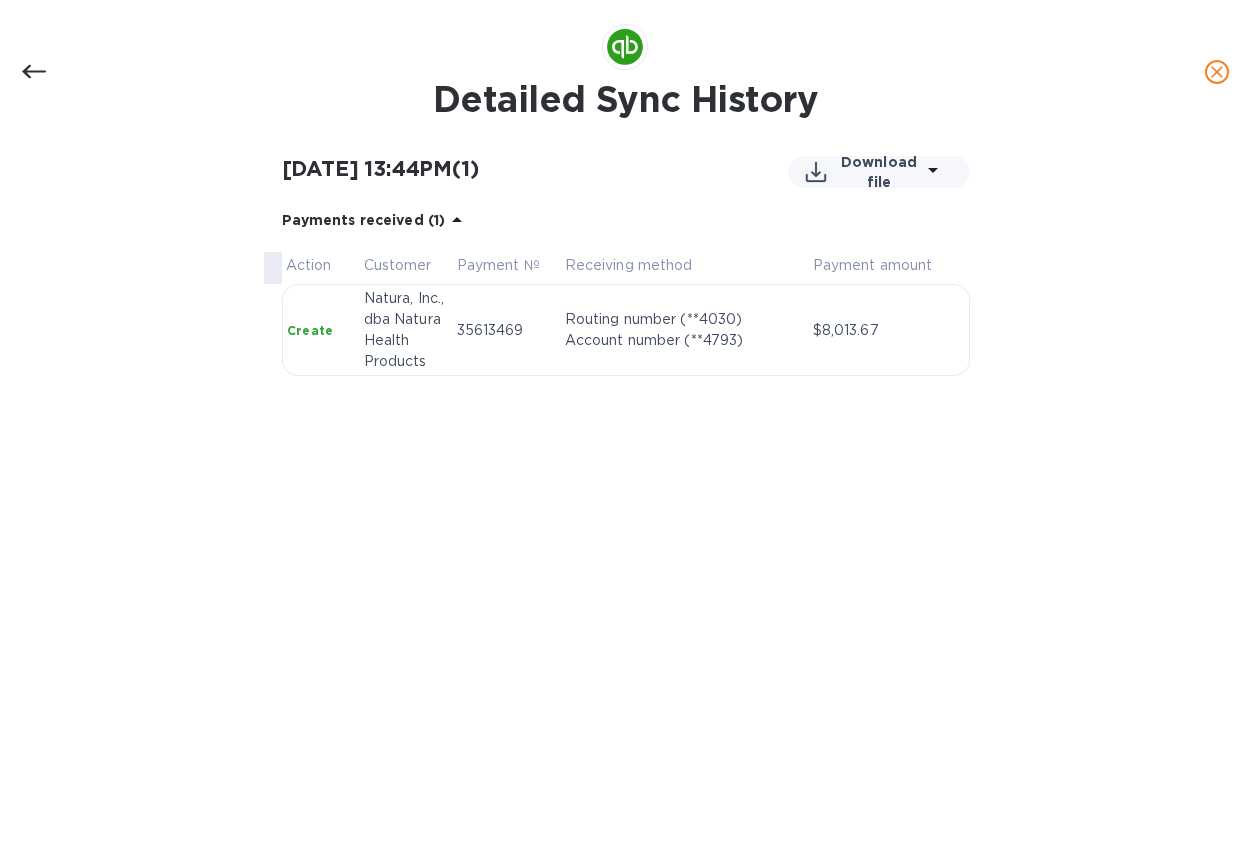 click 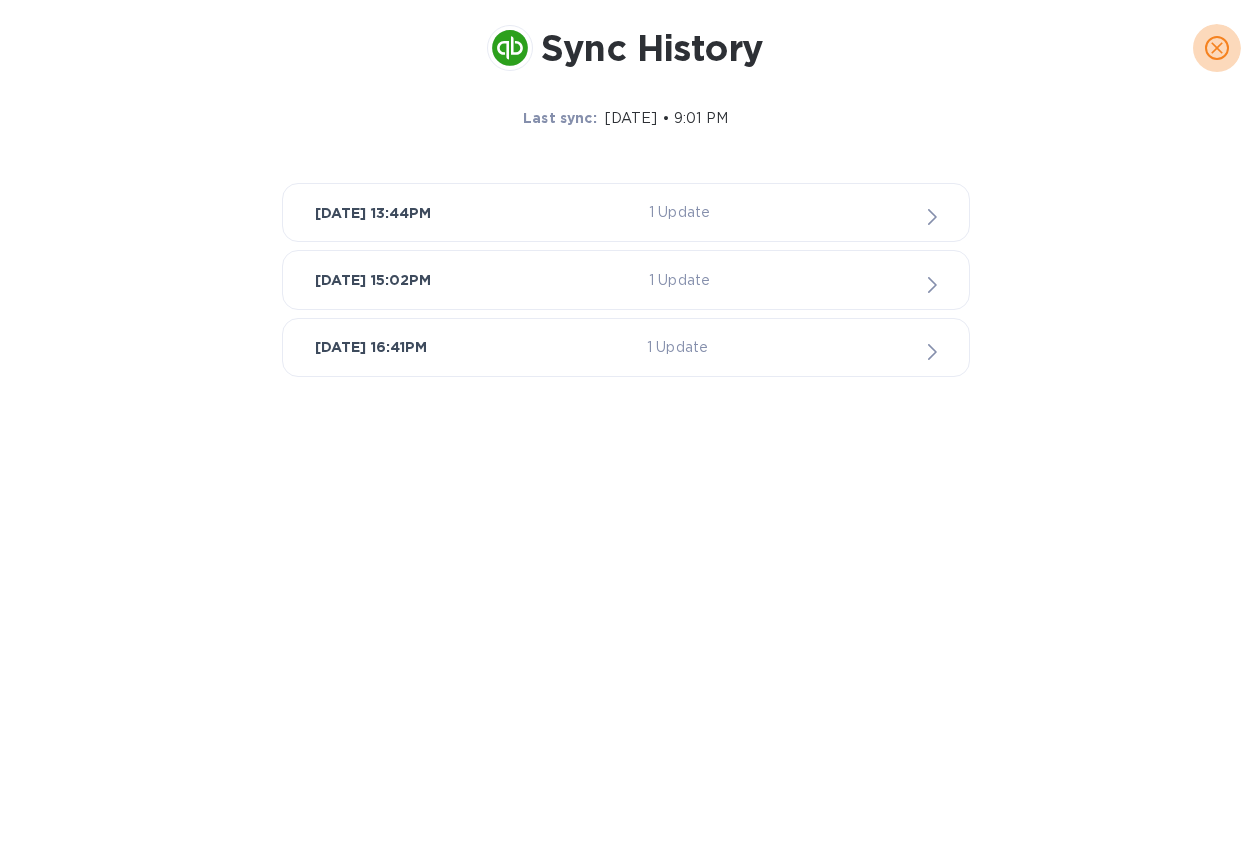 click 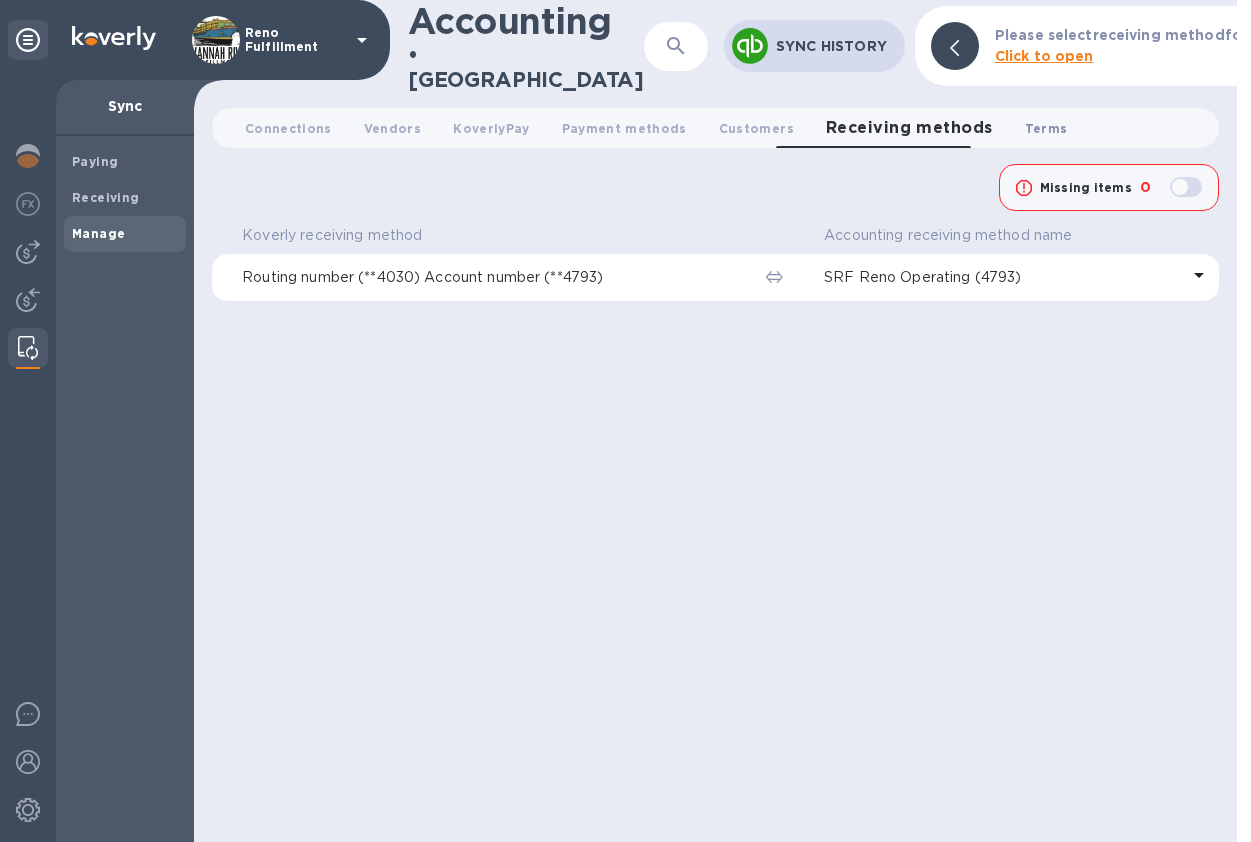 click on "Terms 0" at bounding box center [1046, 128] 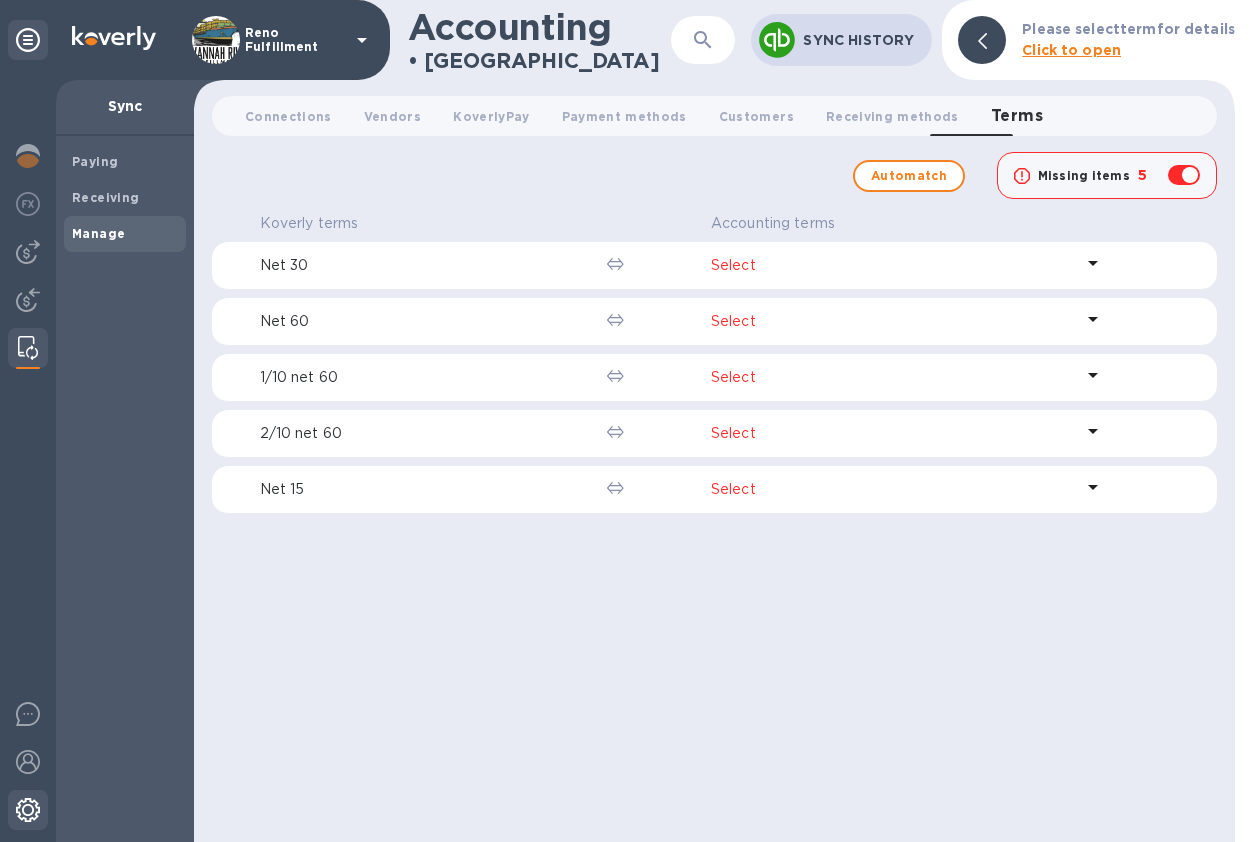 click at bounding box center (28, 812) 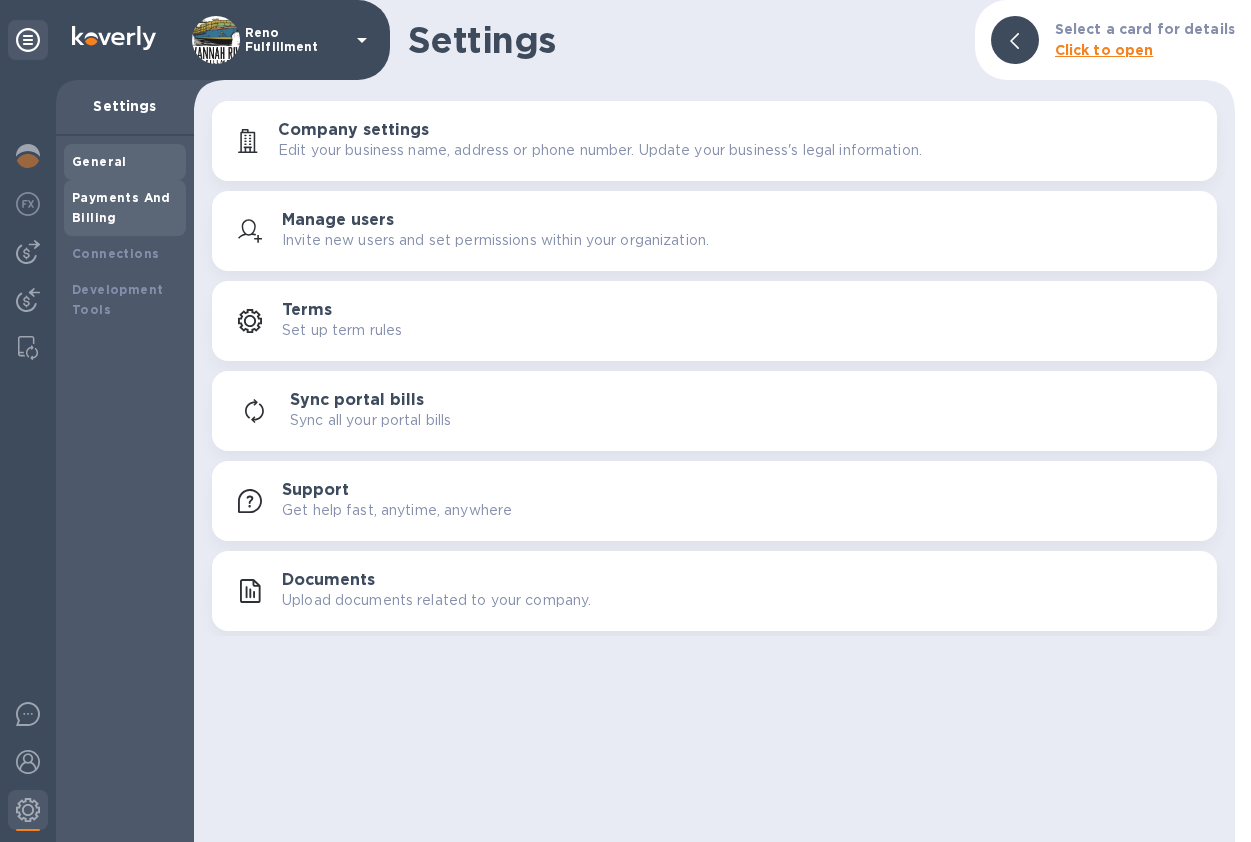 click on "Payments And Billing" at bounding box center [125, 208] 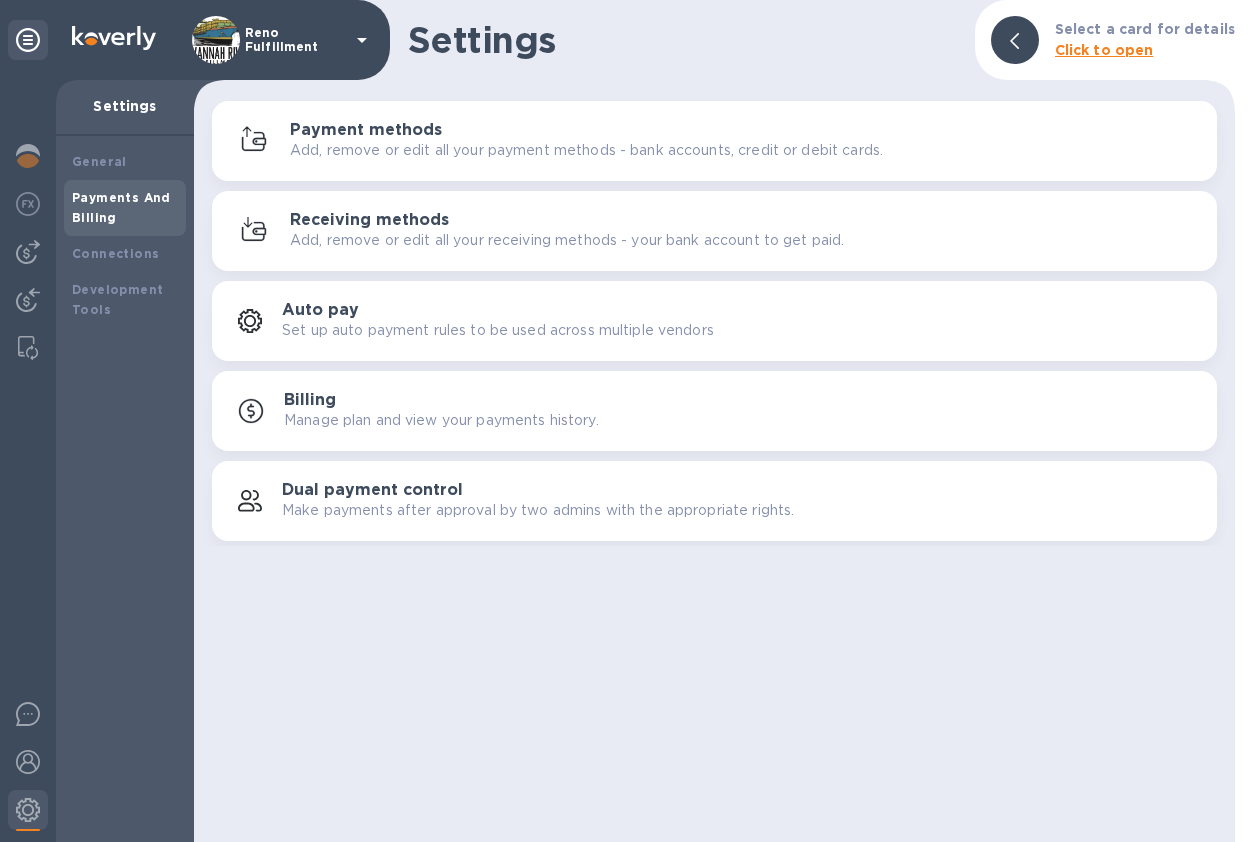 click on "Receiving methods" at bounding box center (369, 220) 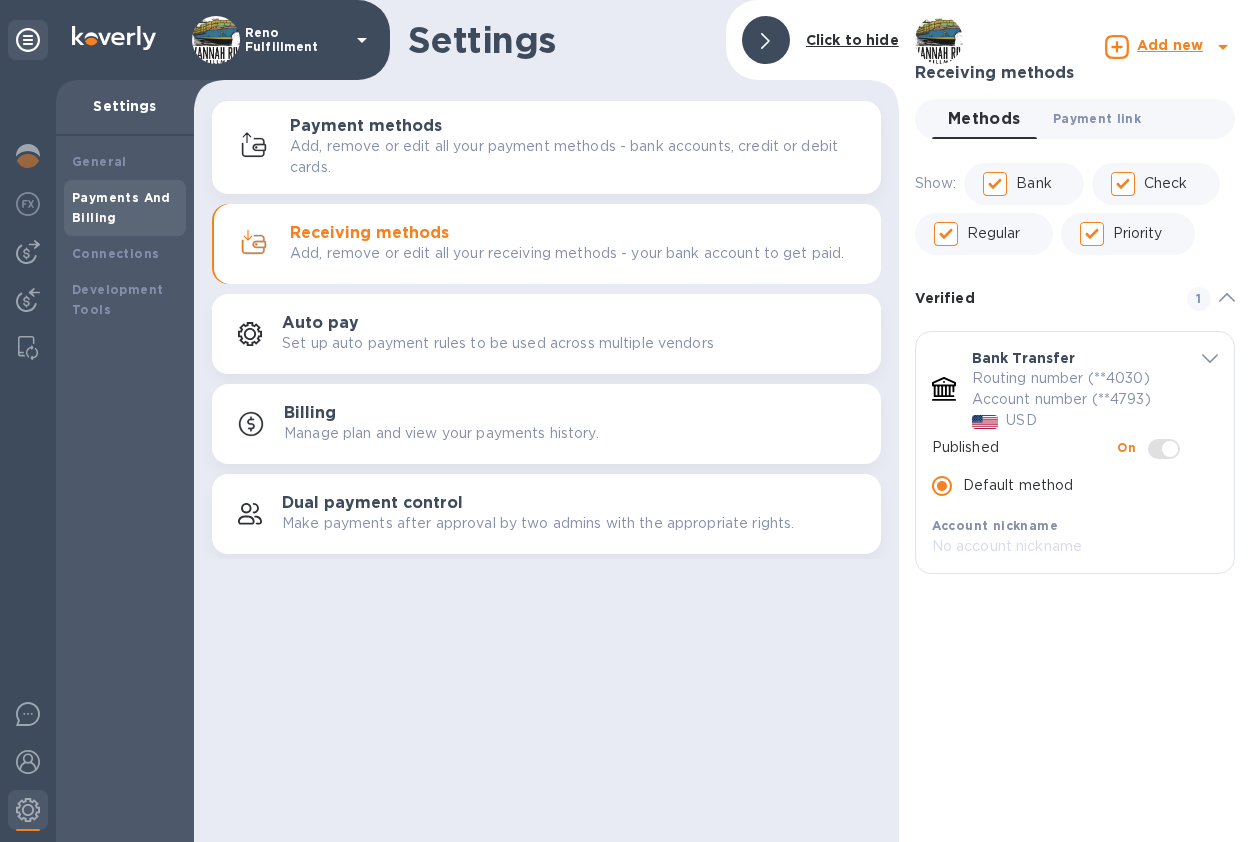 click on "Payment link 0" at bounding box center [1097, 118] 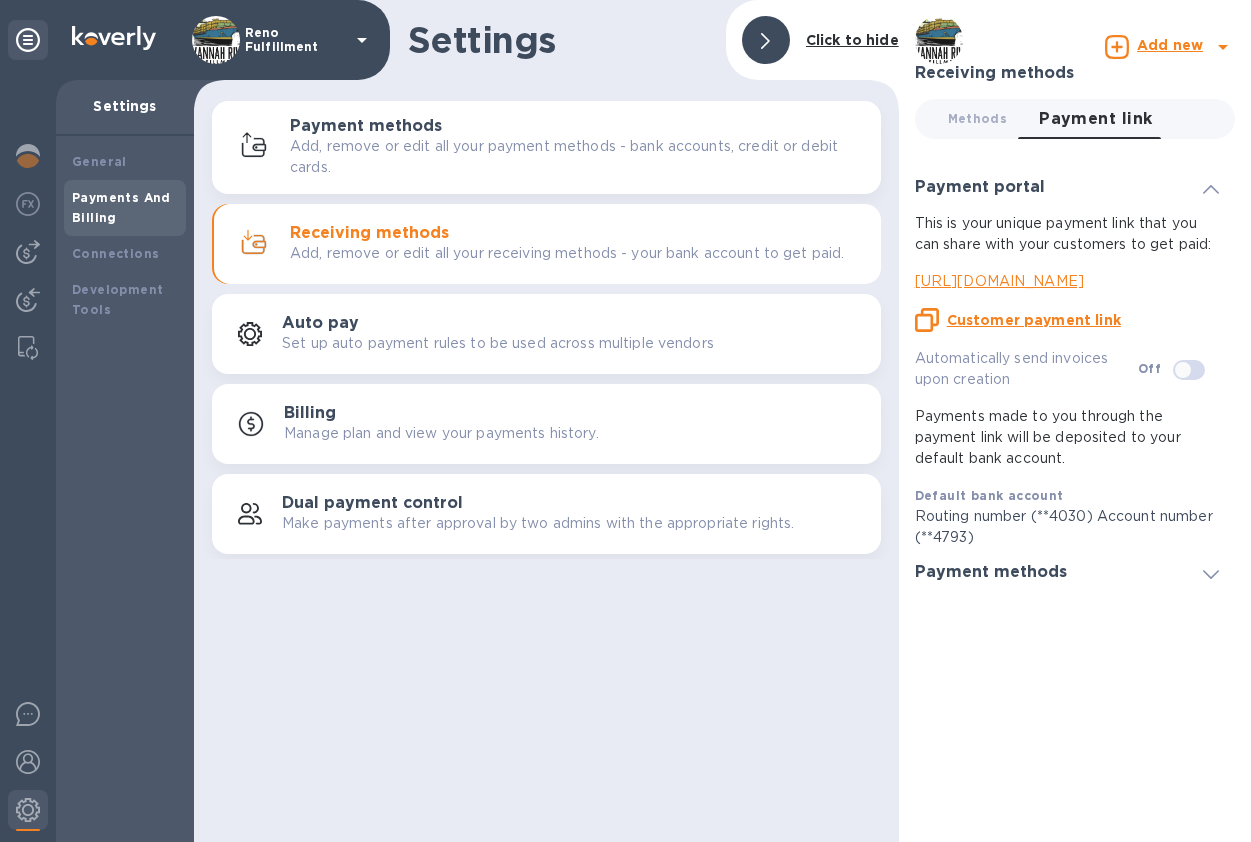 click on "[URL][DOMAIN_NAME]" at bounding box center [1067, 281] 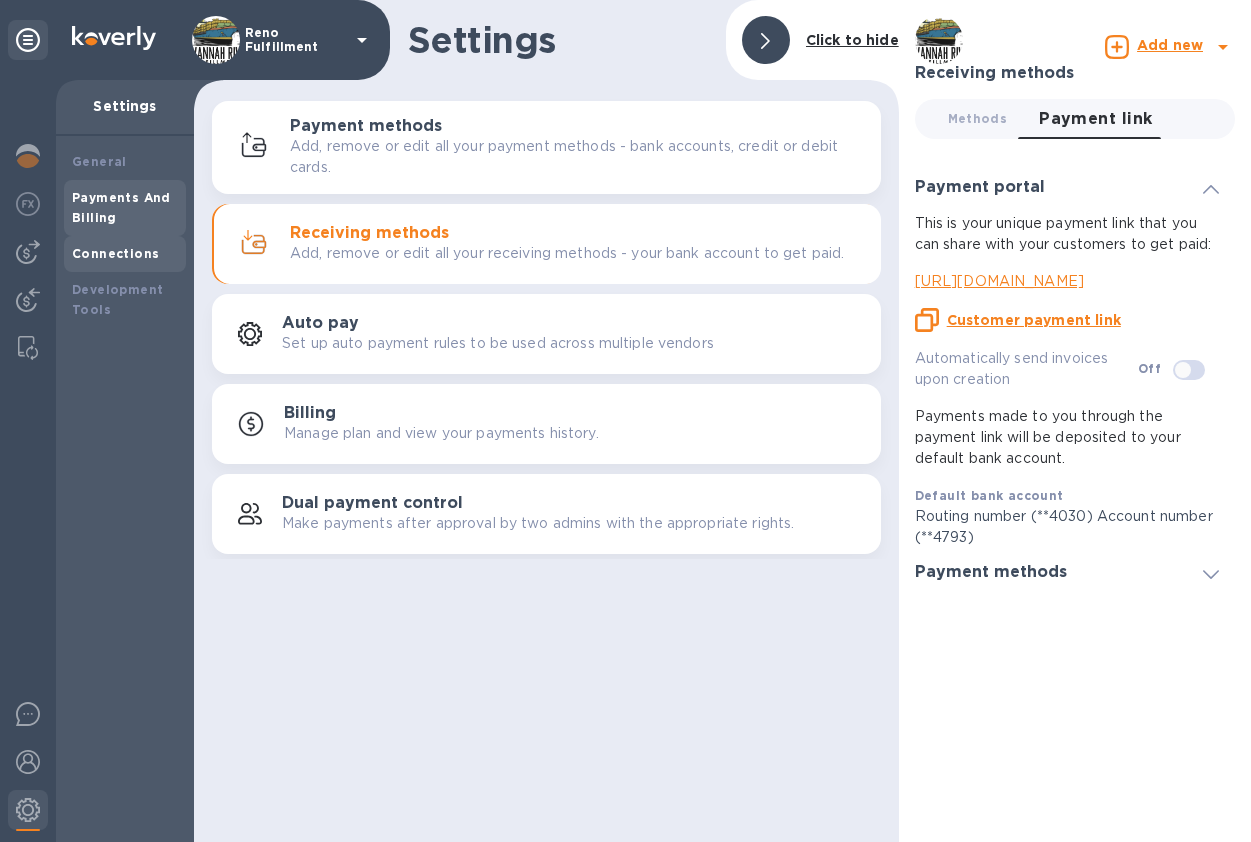click on "Connections" at bounding box center [115, 253] 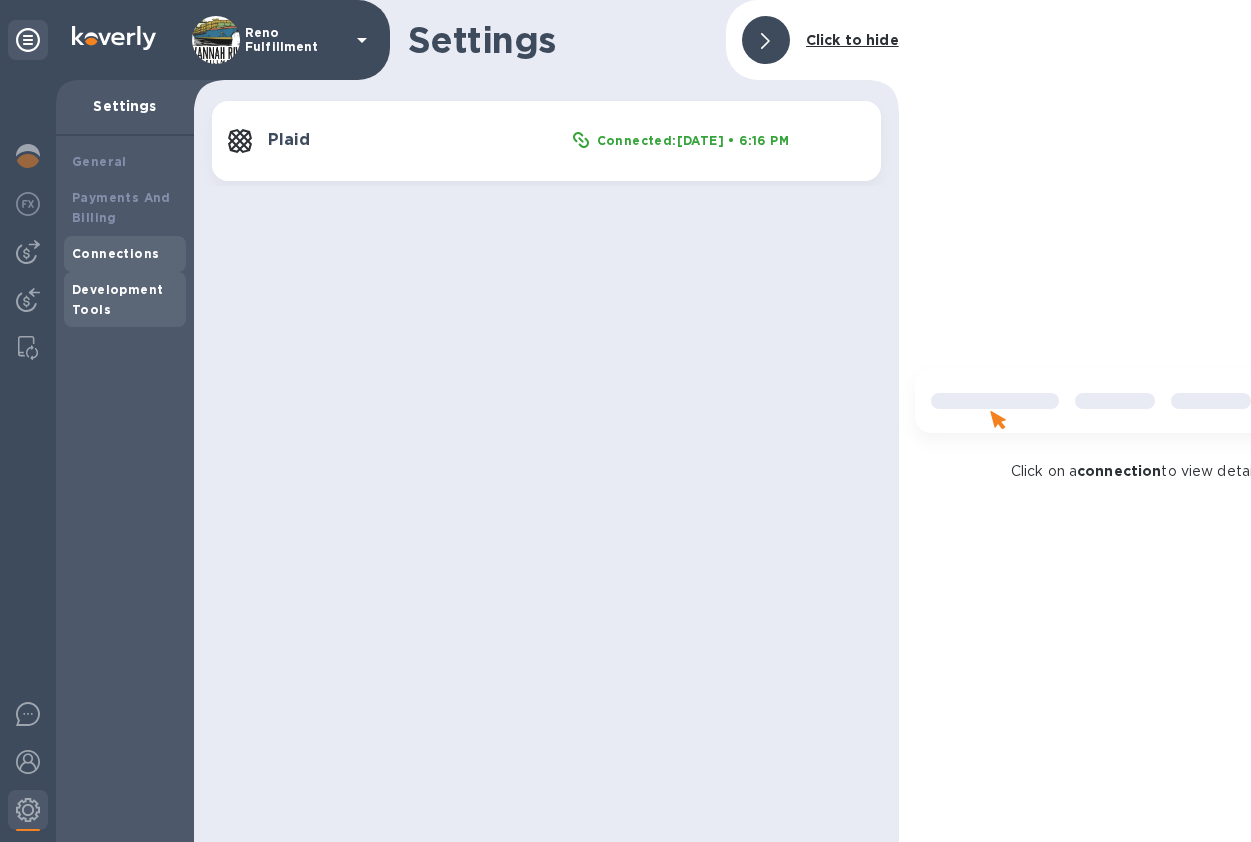 click on "Development Tools" at bounding box center [125, 300] 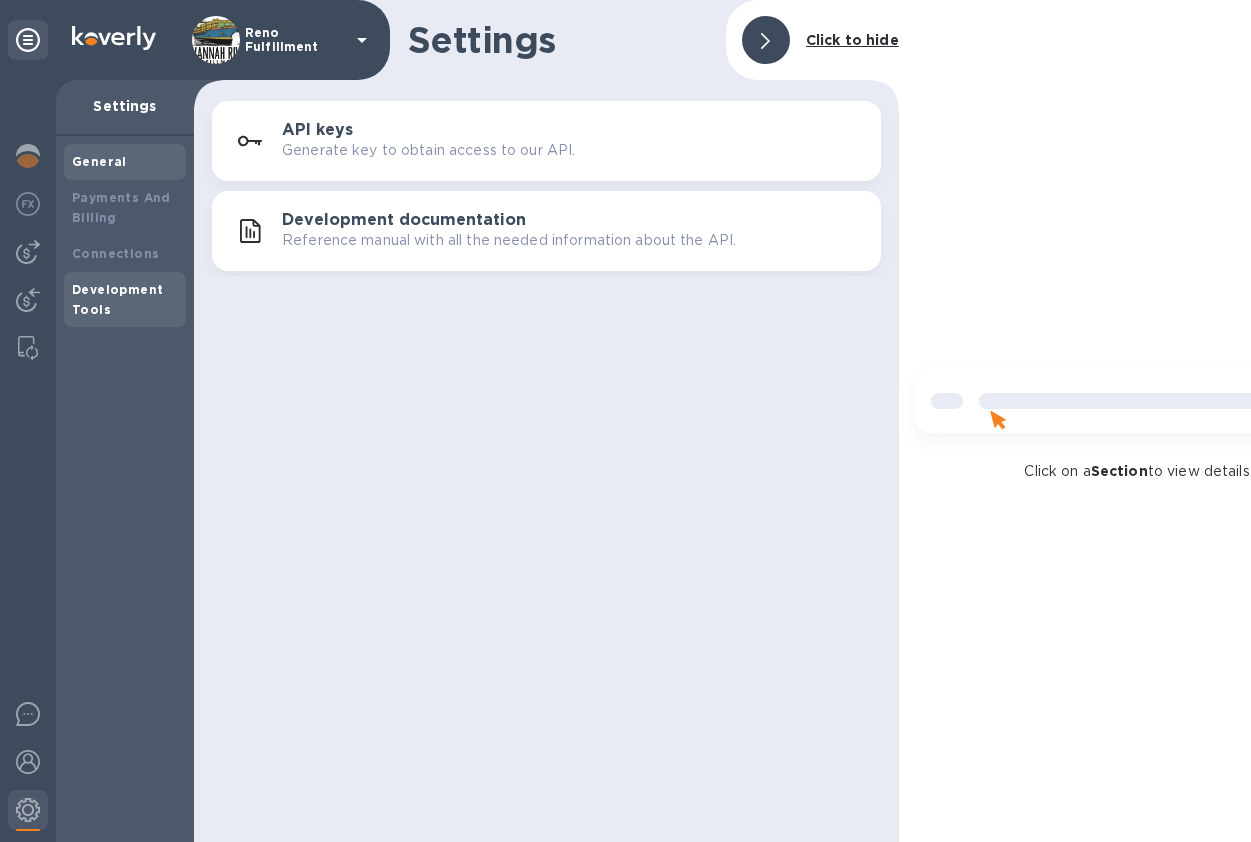 click on "General" at bounding box center [125, 162] 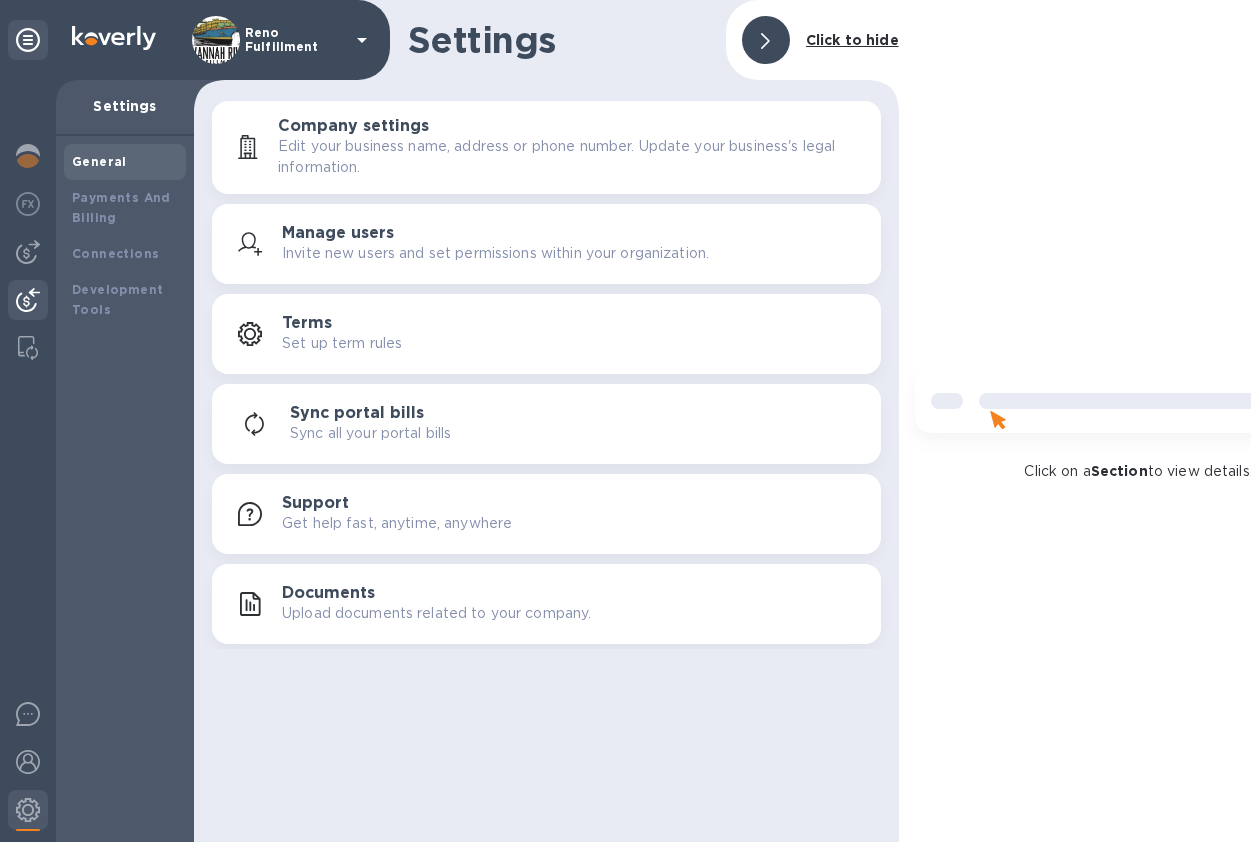click at bounding box center [28, 300] 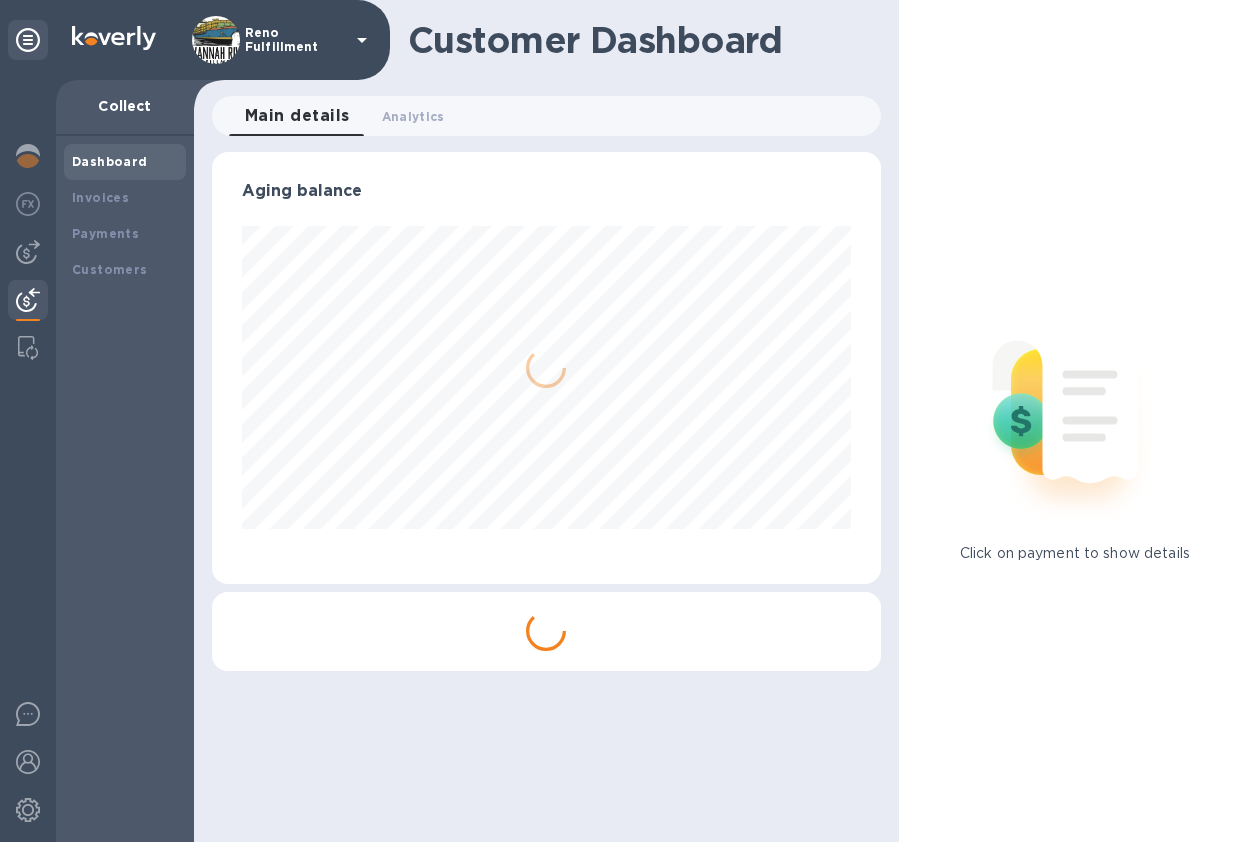 scroll, scrollTop: 999568, scrollLeft: 999331, axis: both 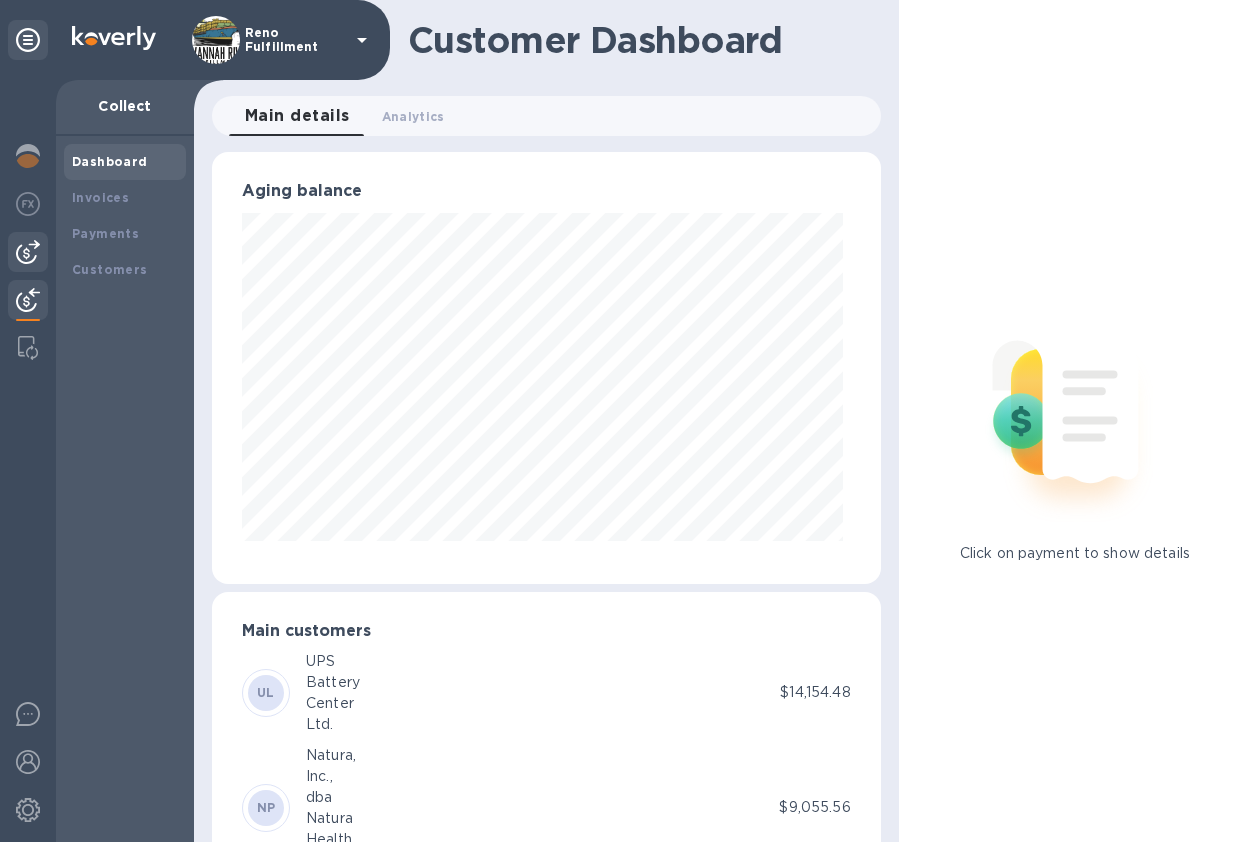 click at bounding box center (28, 252) 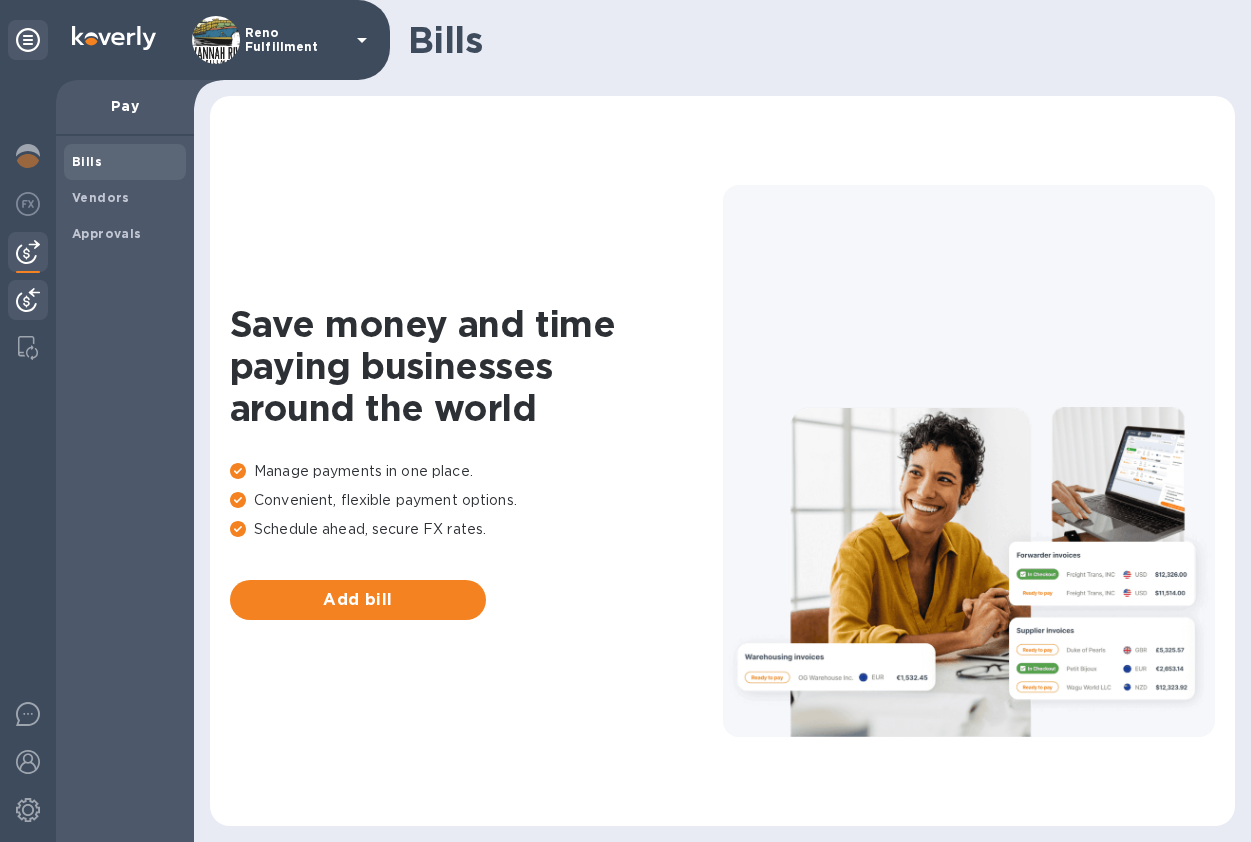 click at bounding box center [28, 300] 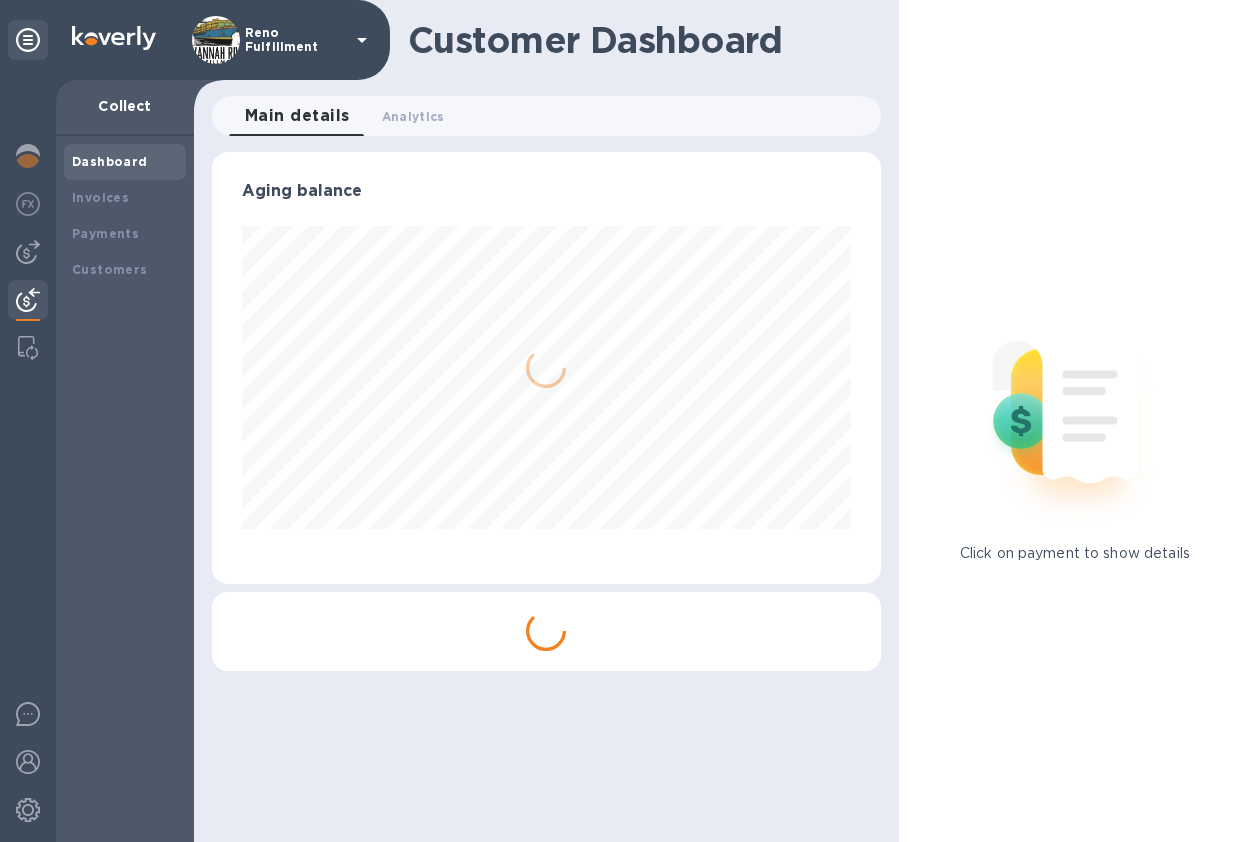 scroll, scrollTop: 999568, scrollLeft: 999331, axis: both 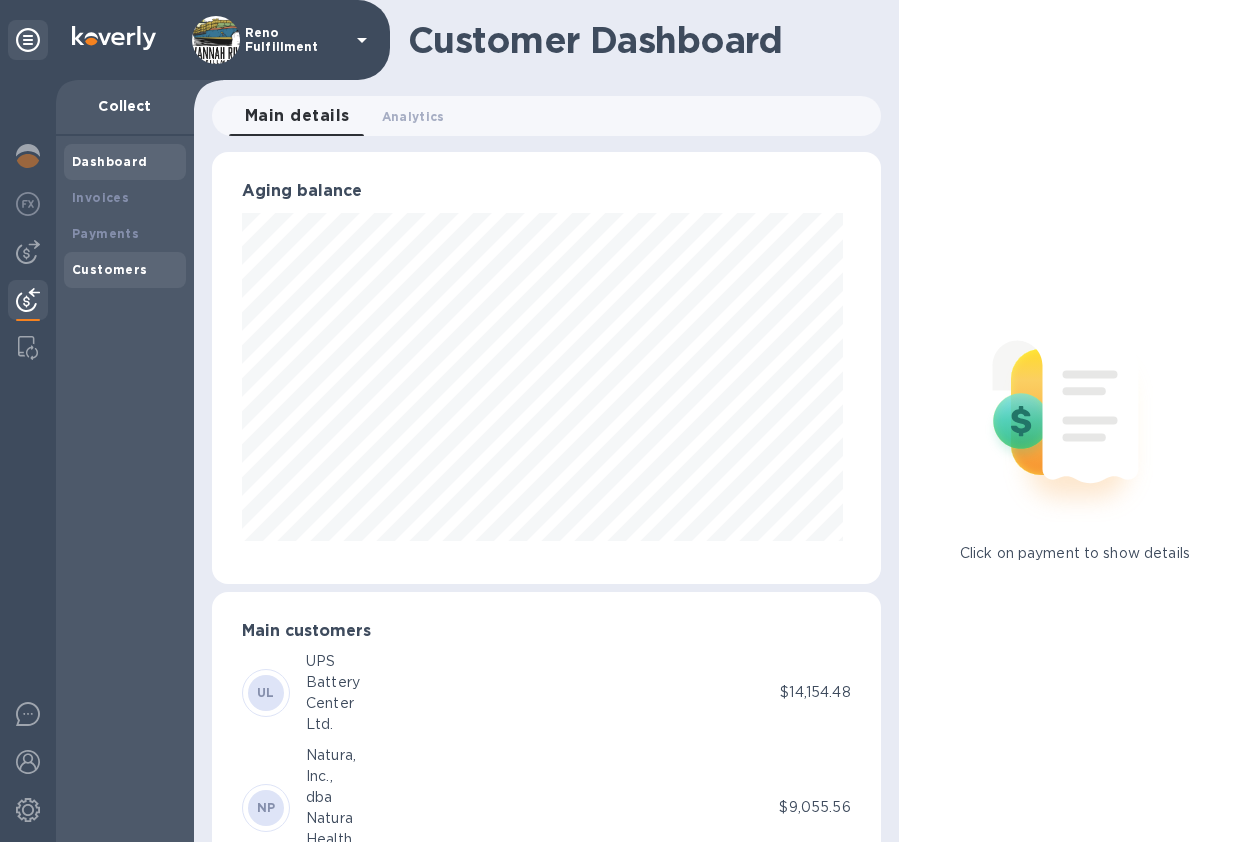 click on "Customers" at bounding box center (110, 269) 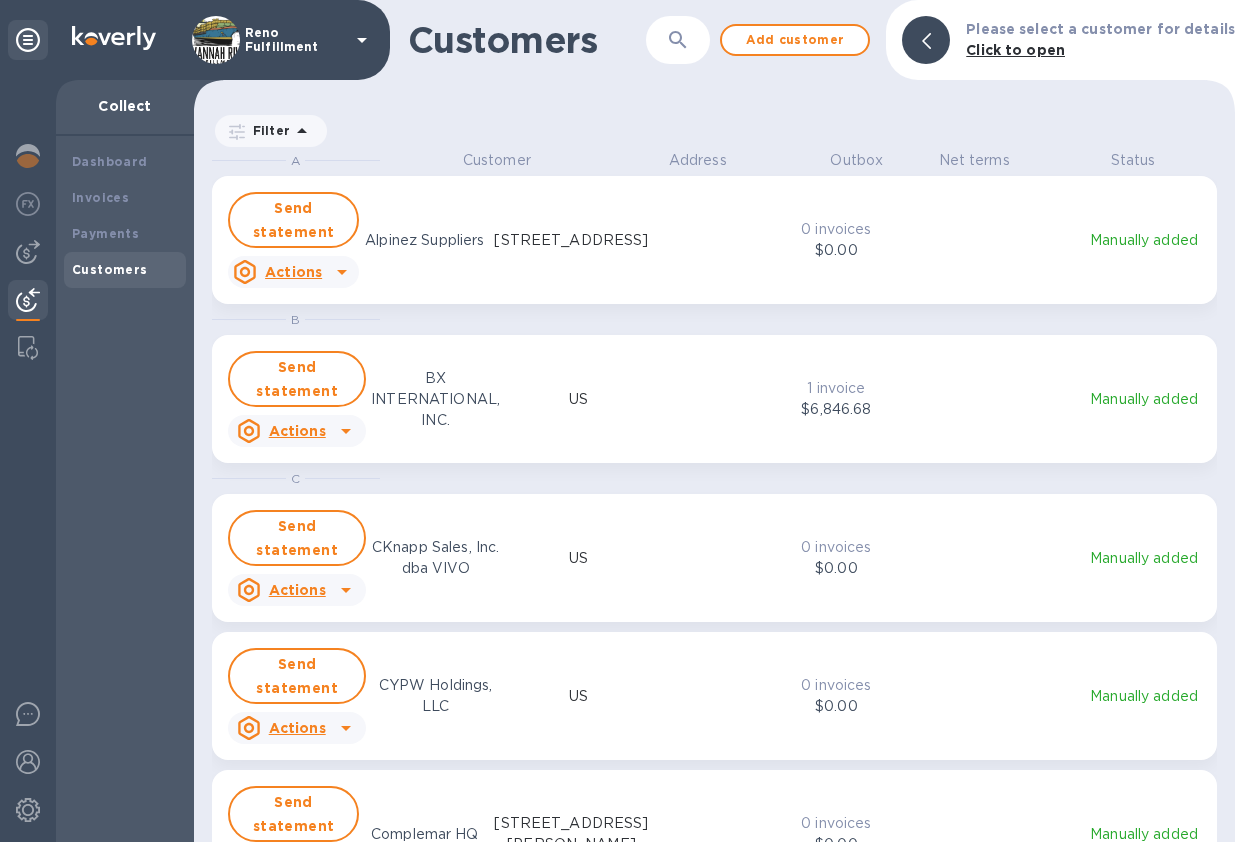 scroll, scrollTop: 17, scrollLeft: 9, axis: both 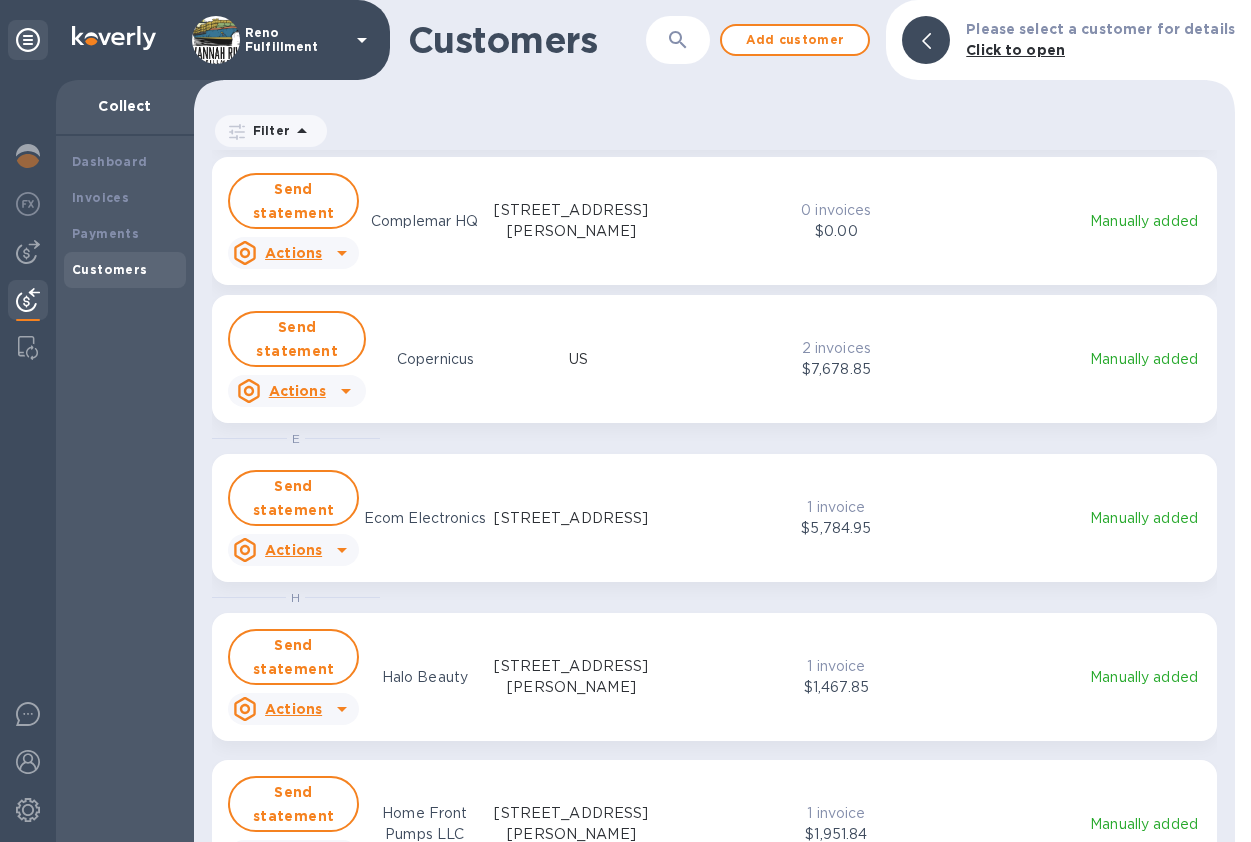 click on "Actions" at bounding box center [281, 391] 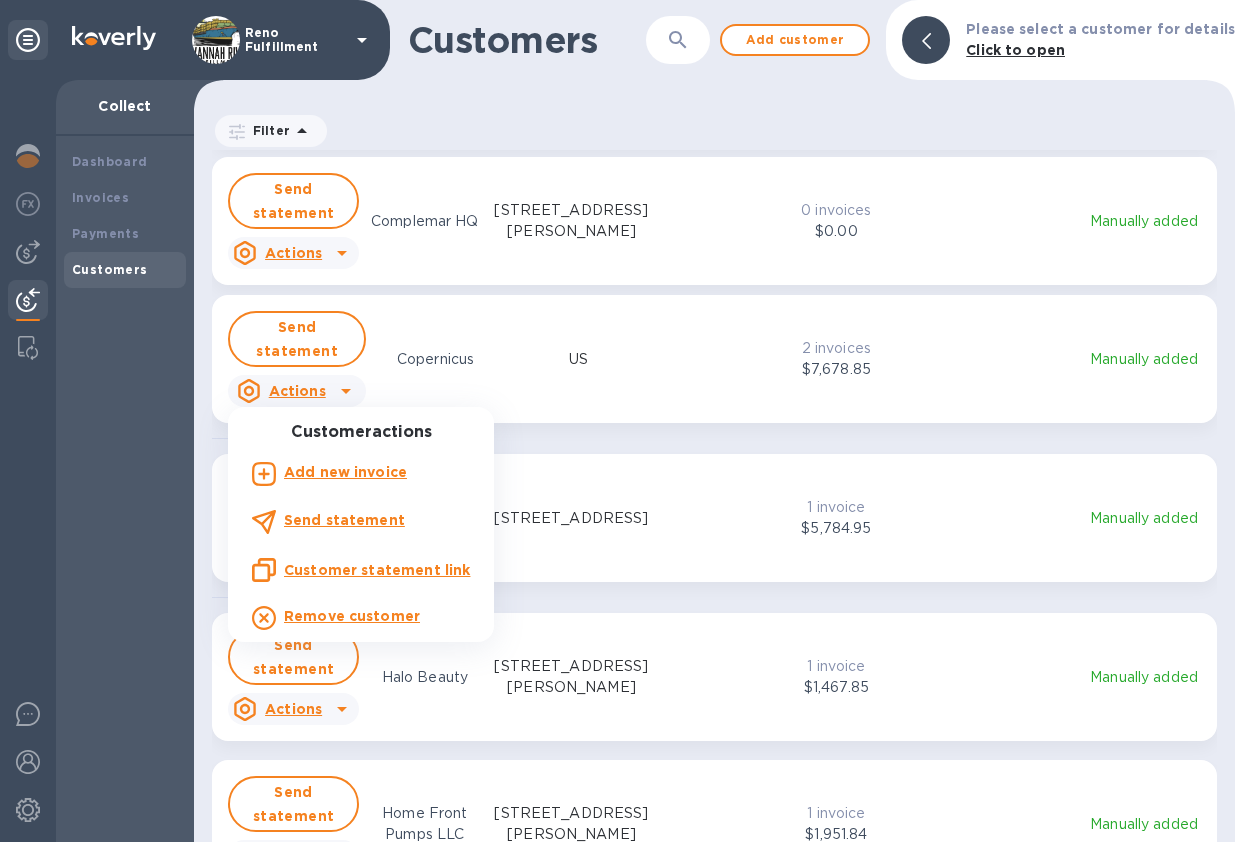 click at bounding box center (625, 421) 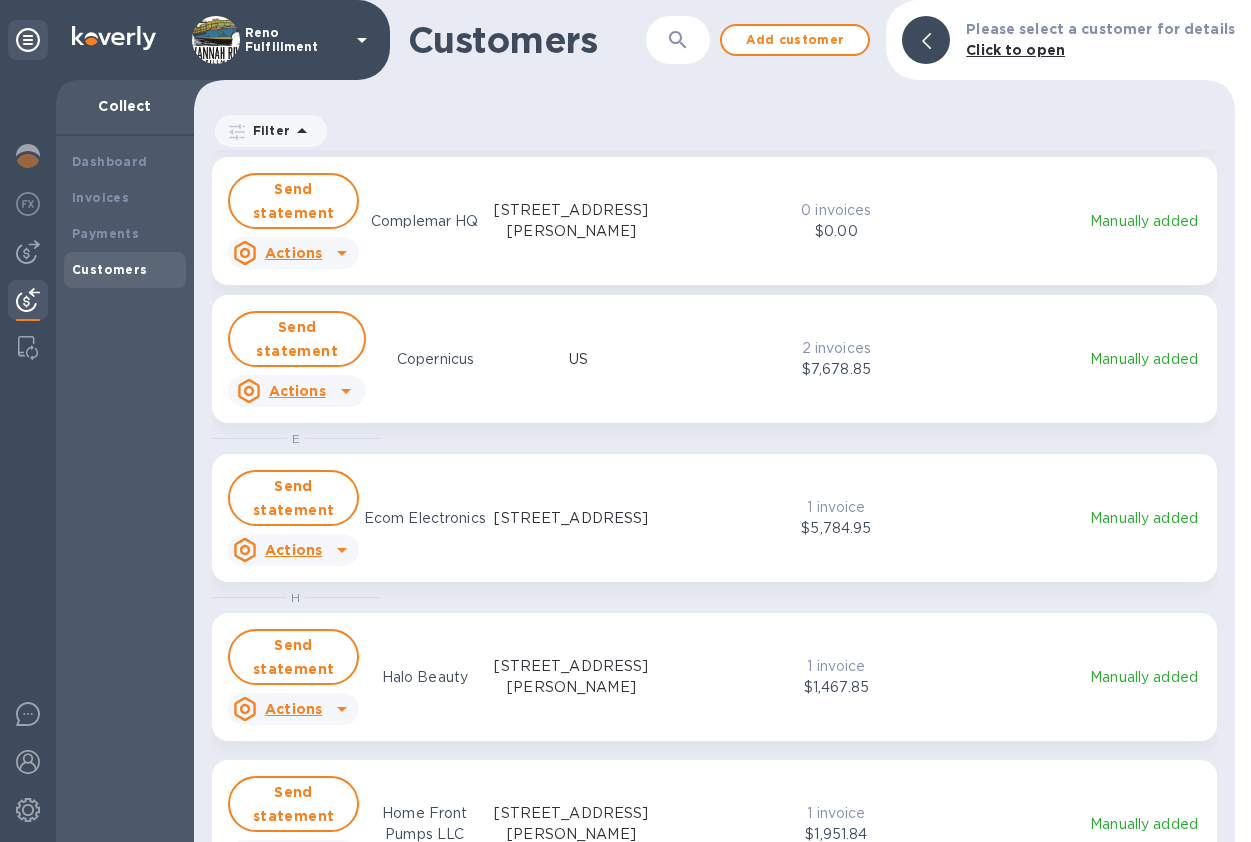 click on "$7,678.85" at bounding box center [837, 369] 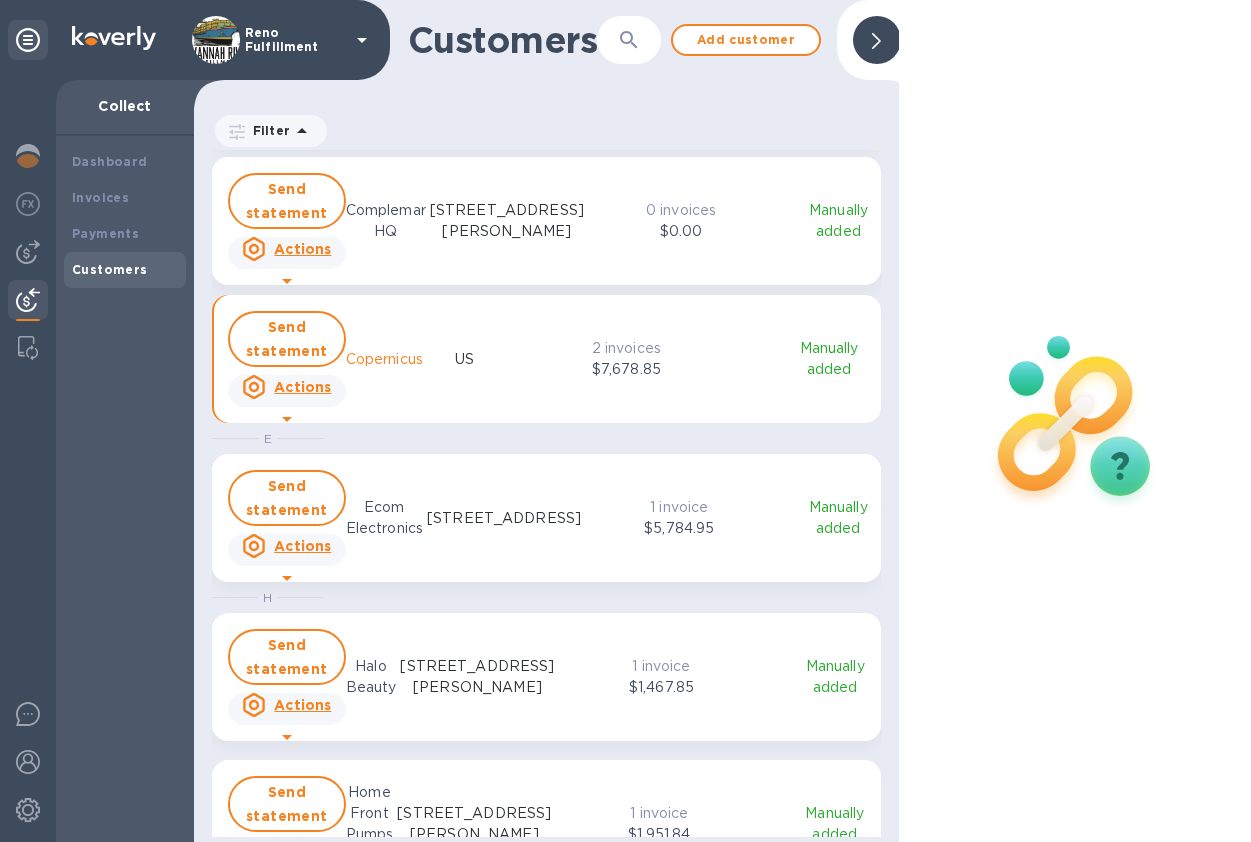 scroll, scrollTop: 508, scrollLeft: 0, axis: vertical 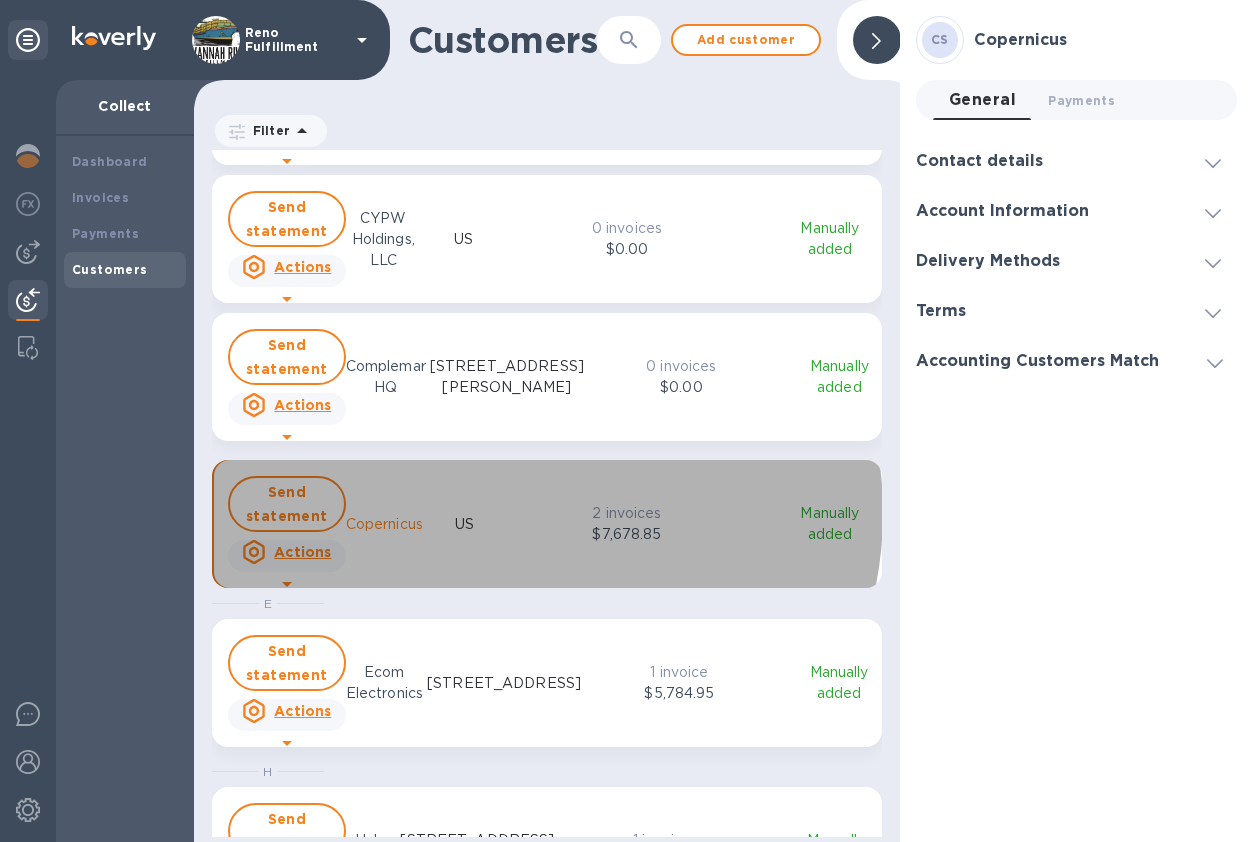 click on "2 invoices" at bounding box center (627, 513) 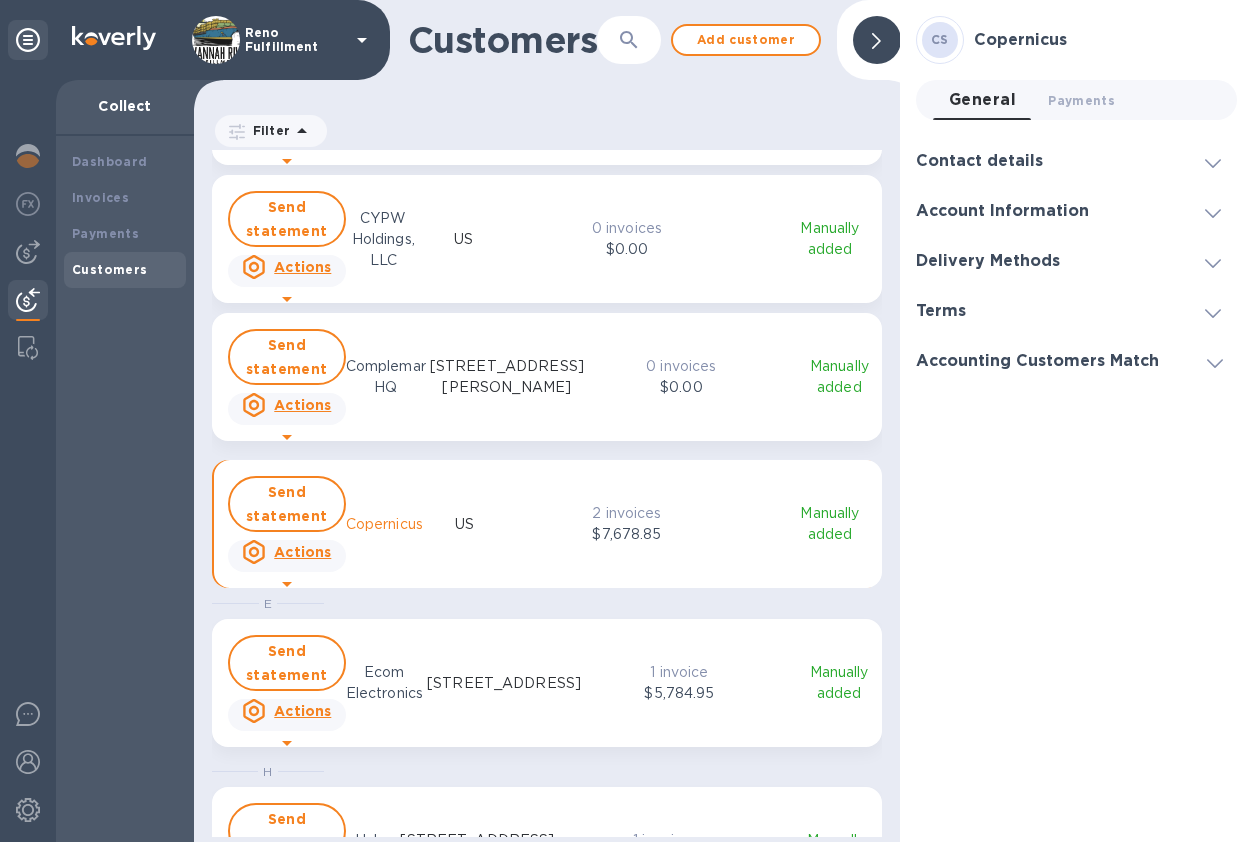 click at bounding box center [877, 40] 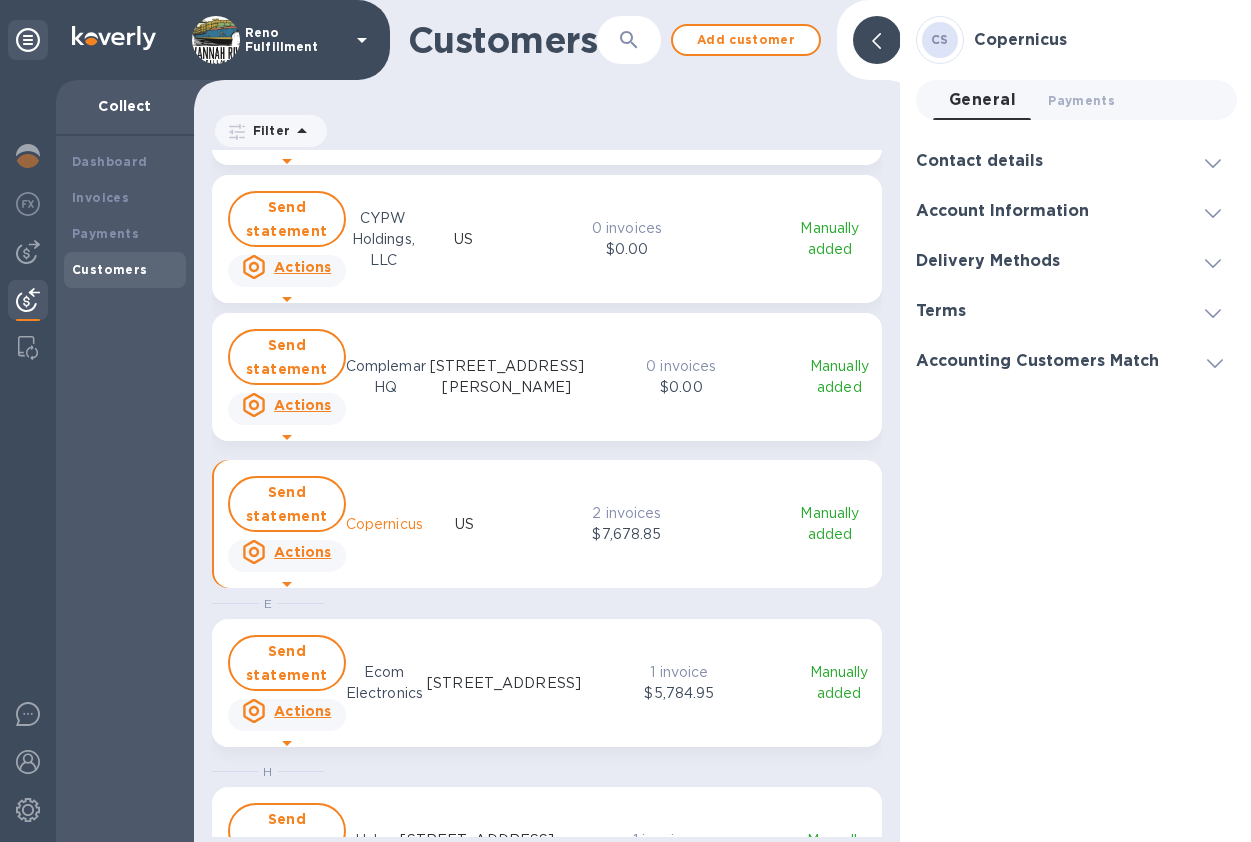 scroll, scrollTop: 676, scrollLeft: 1033, axis: both 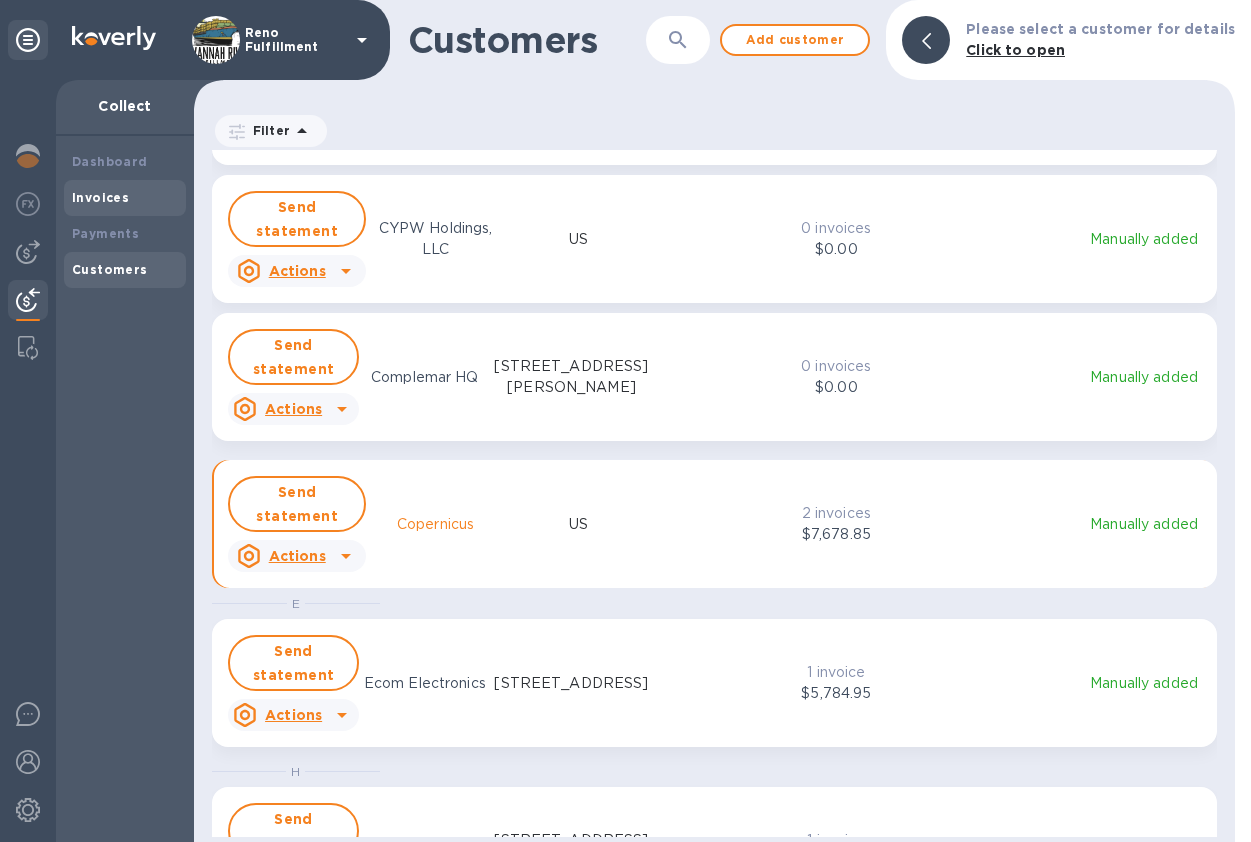 click on "Invoices" at bounding box center [100, 197] 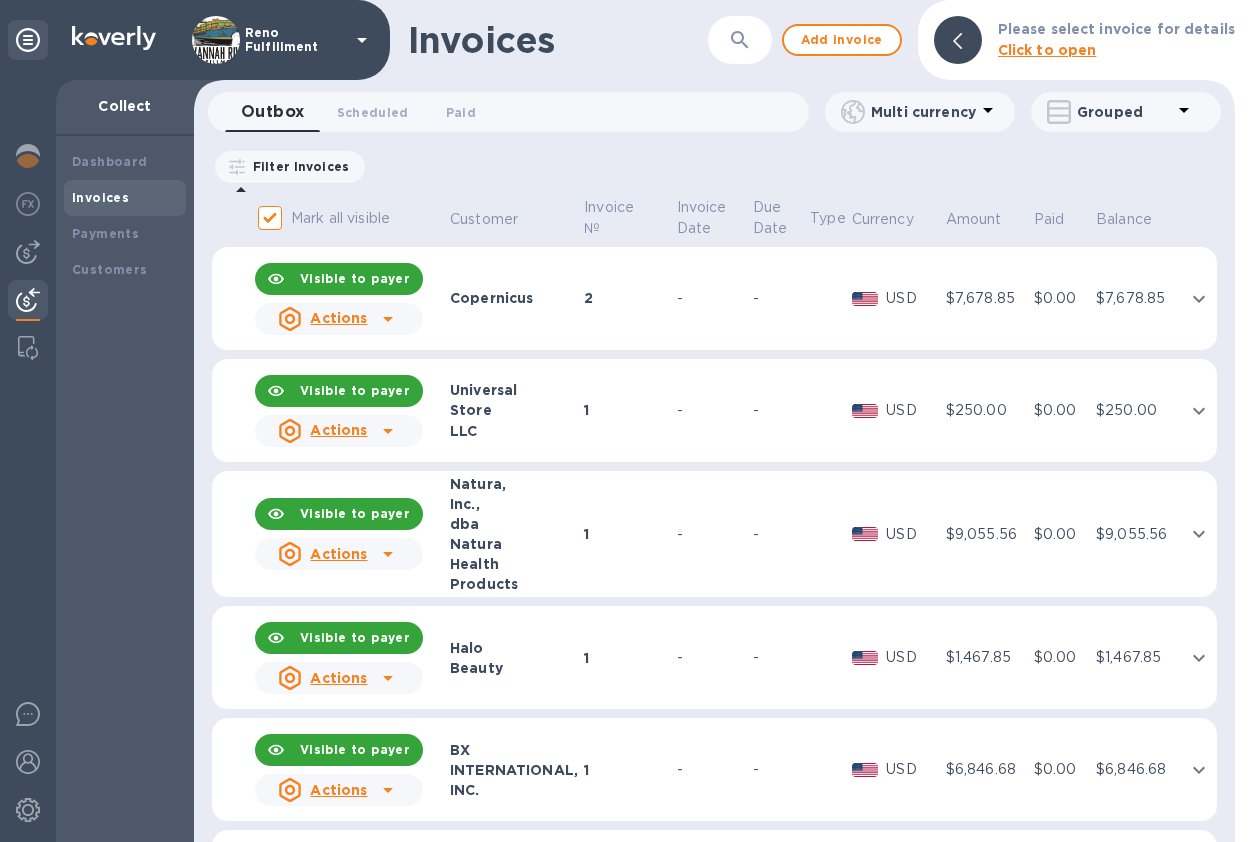 click on "-" at bounding box center [712, 299] 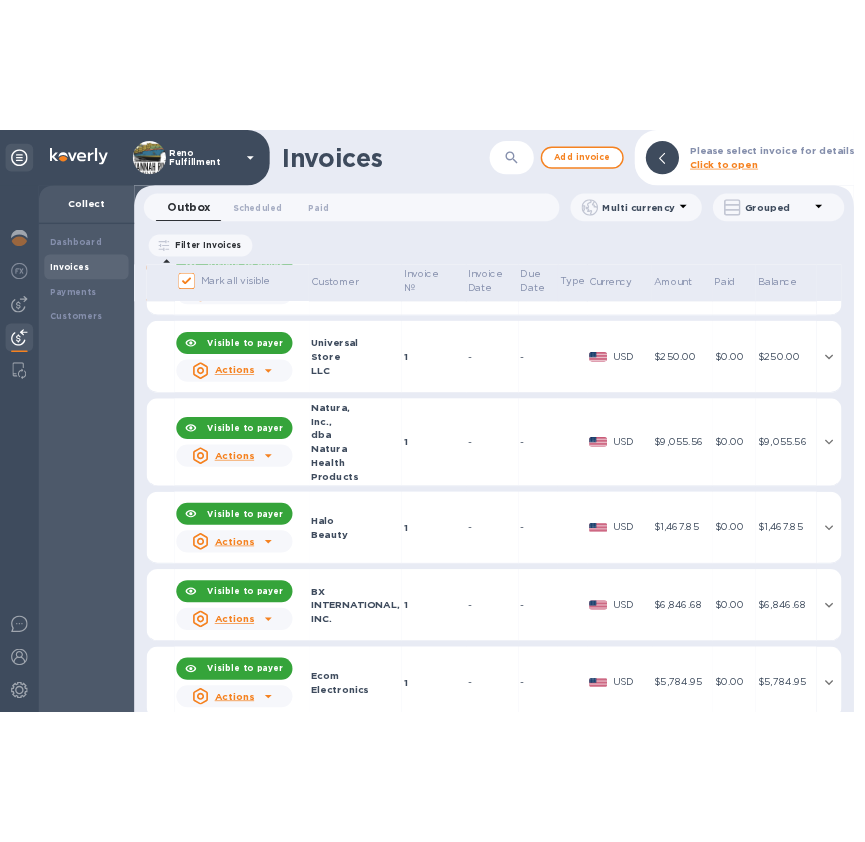 scroll, scrollTop: 0, scrollLeft: 0, axis: both 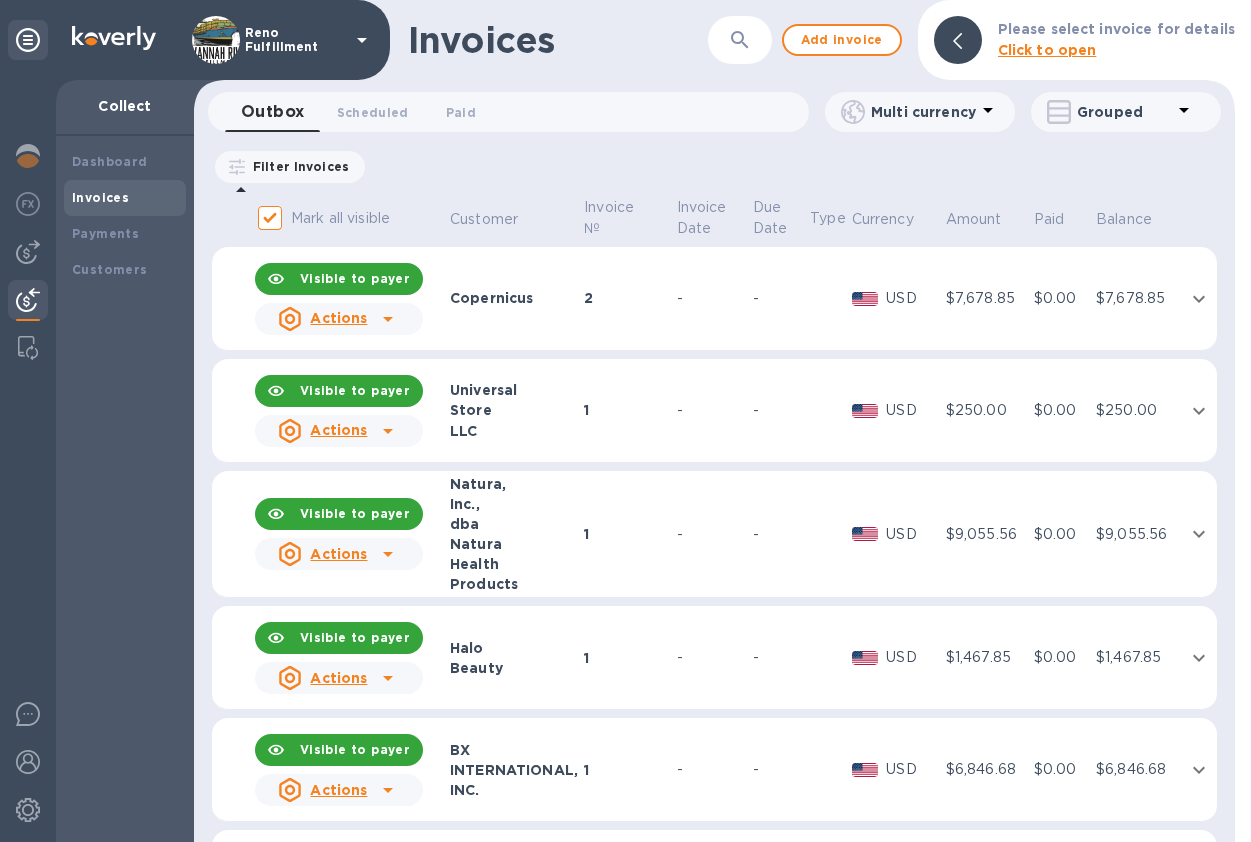 click 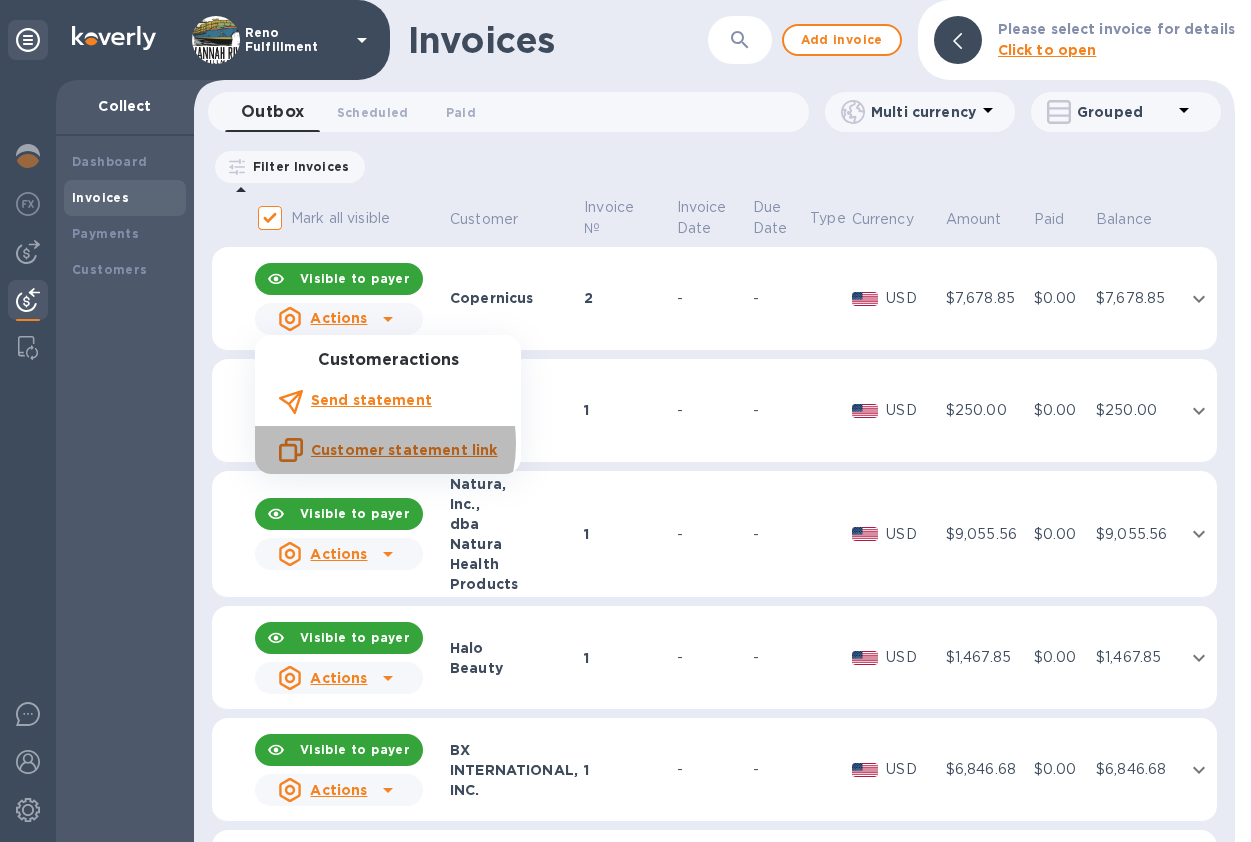 click on "Customer statement link" at bounding box center [404, 450] 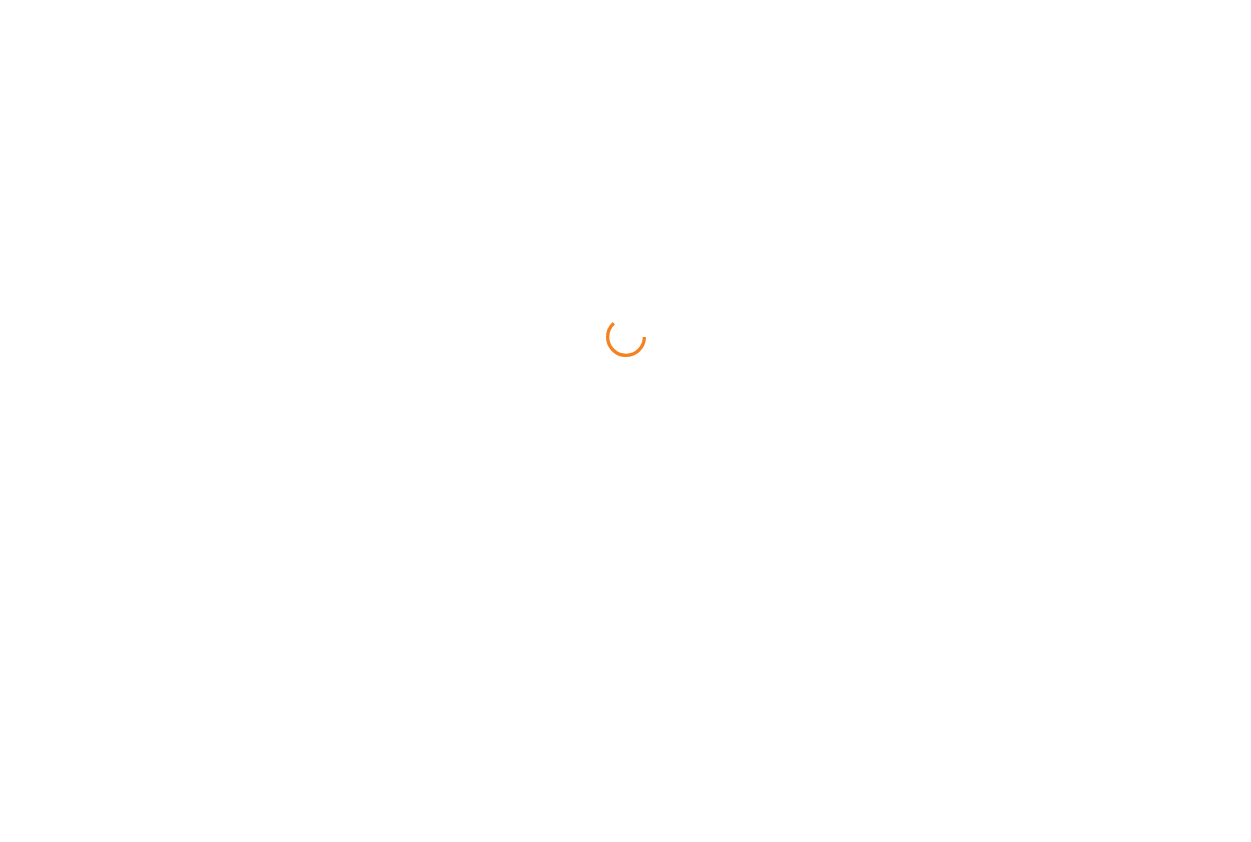 scroll, scrollTop: 0, scrollLeft: 0, axis: both 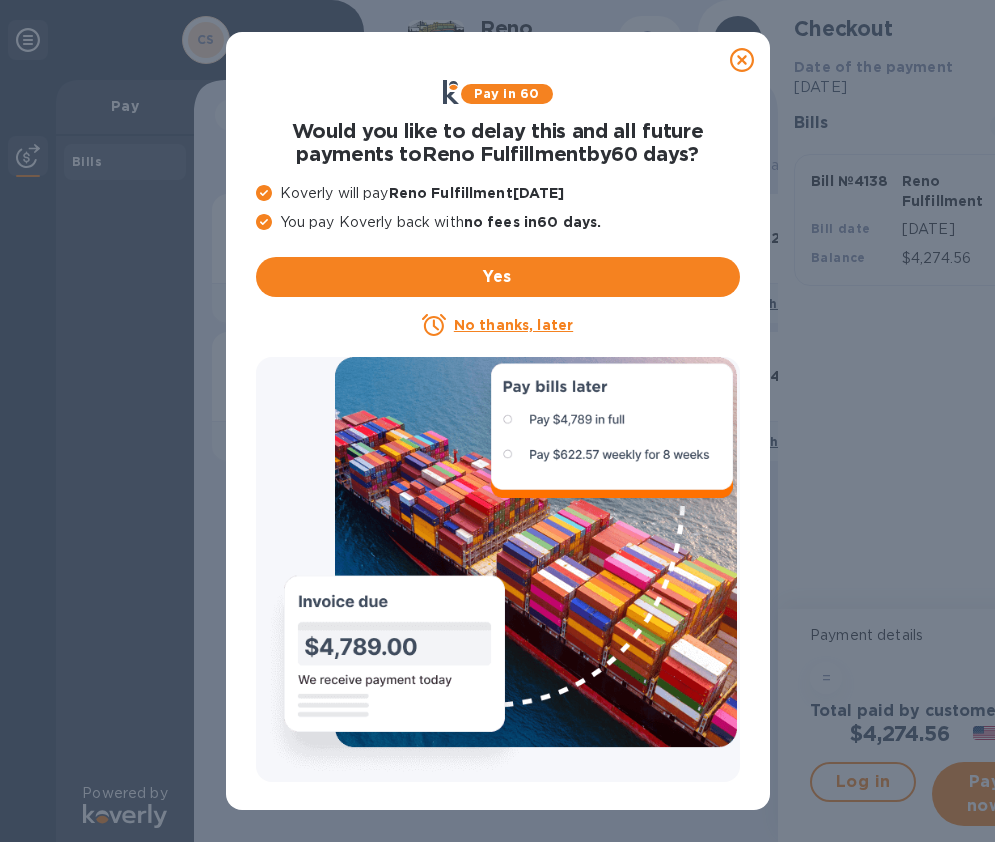 click 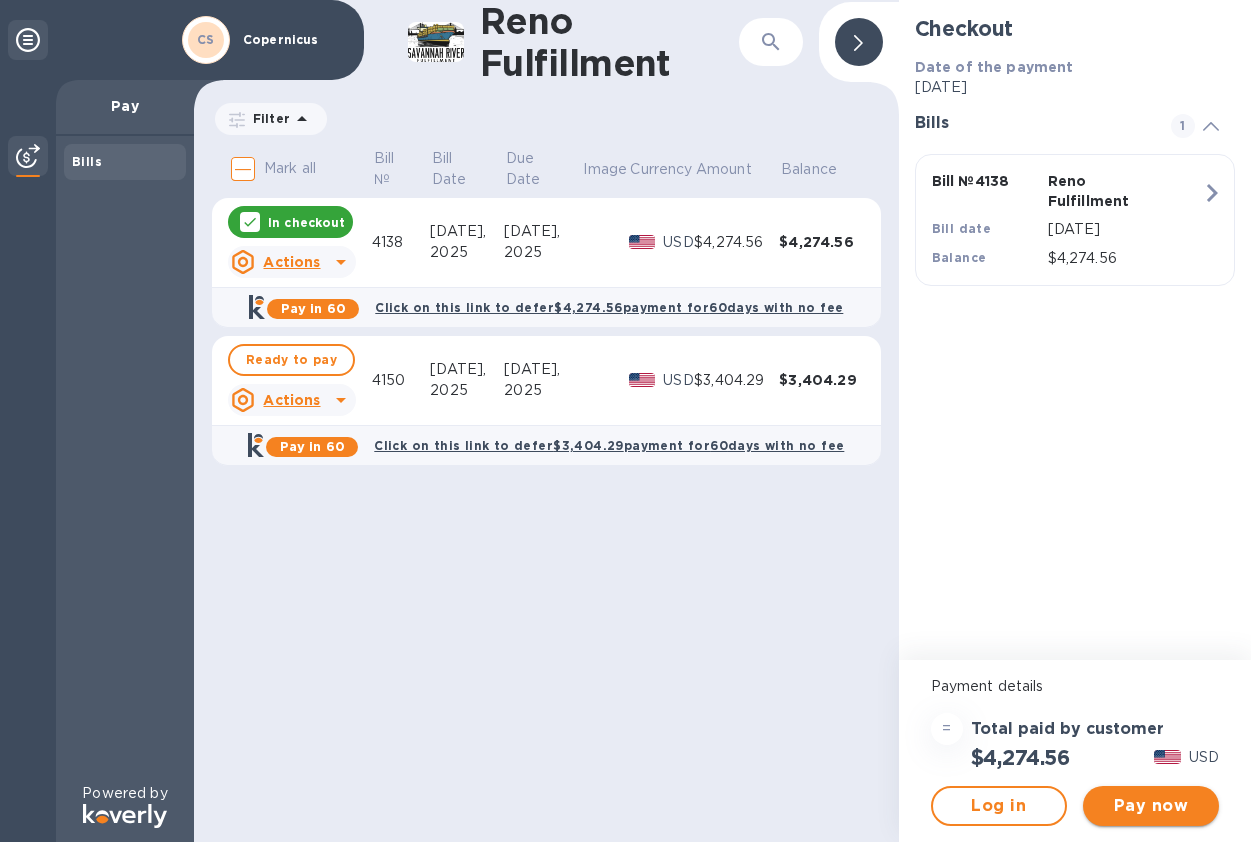 click on "Pay now" at bounding box center [1151, 806] 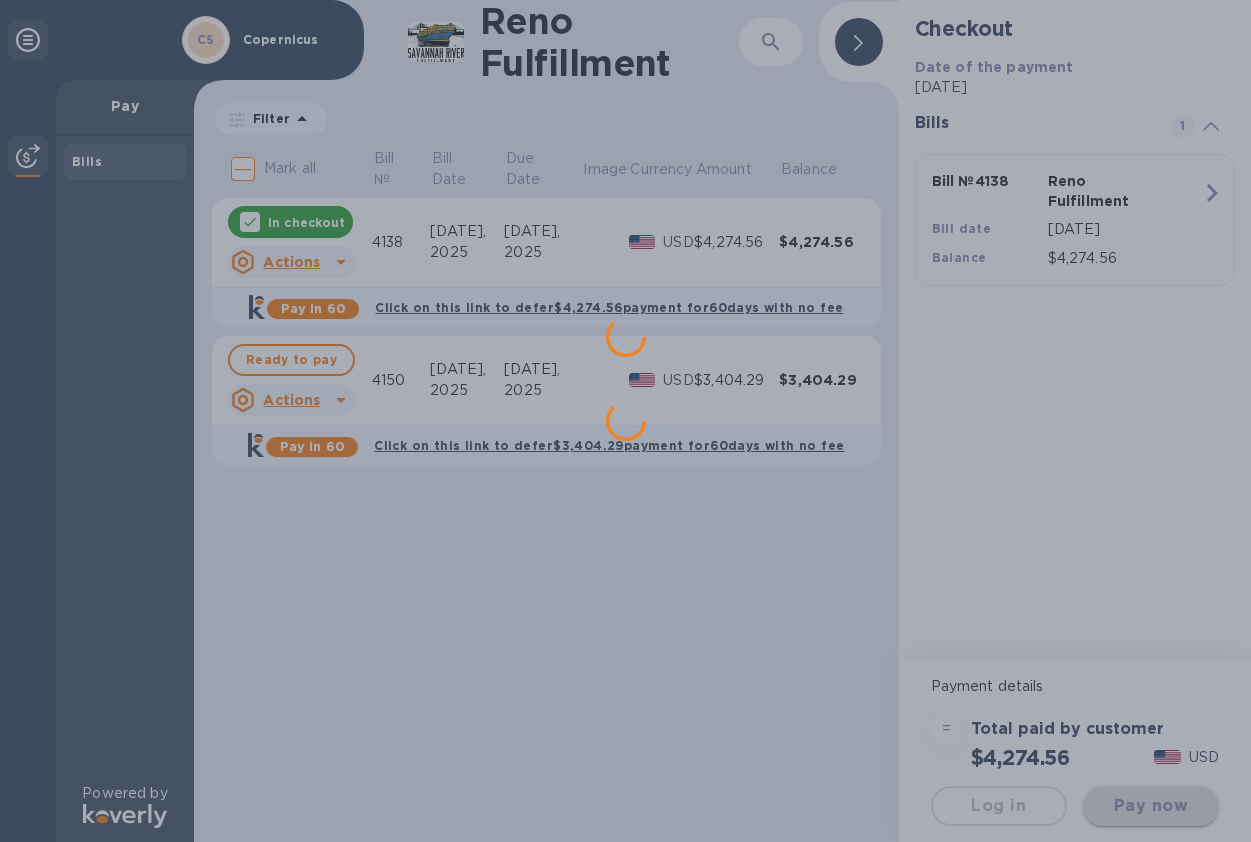 scroll, scrollTop: 0, scrollLeft: 0, axis: both 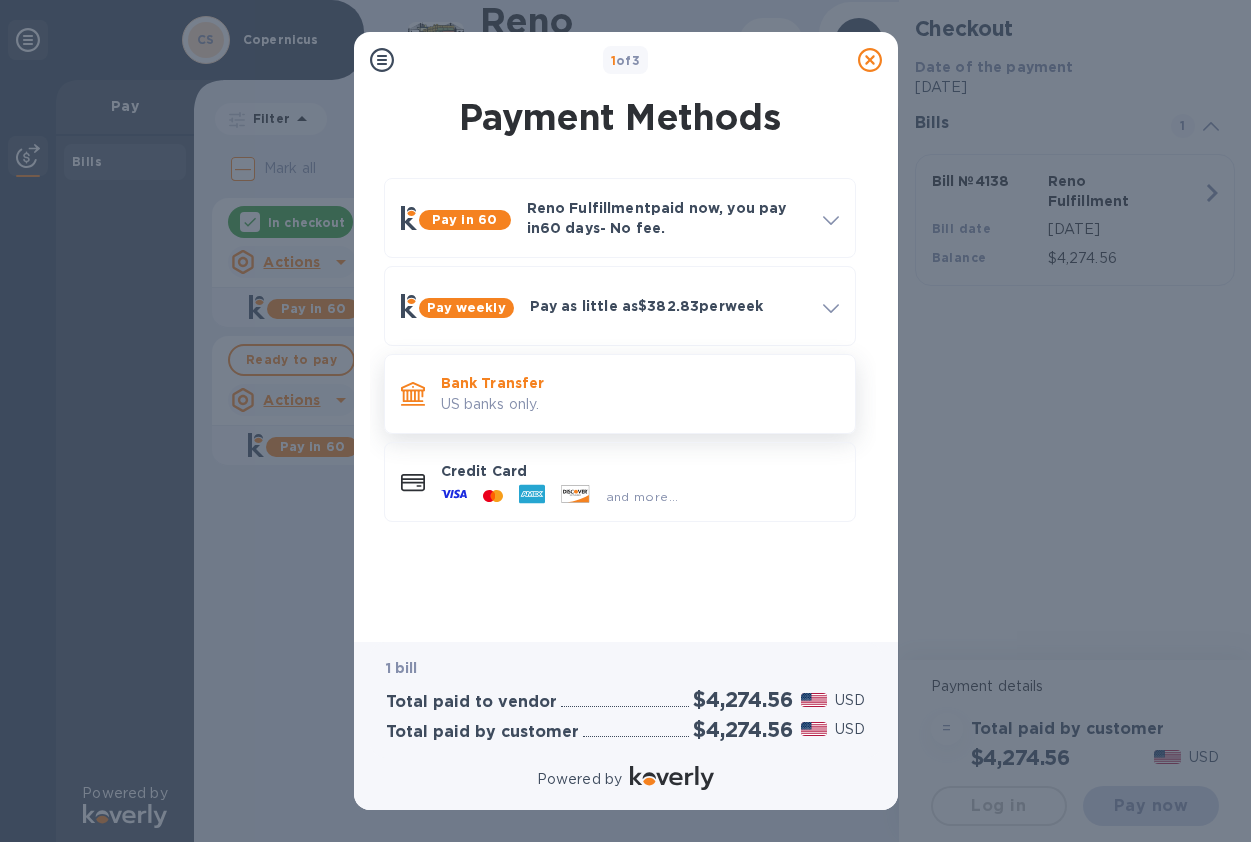 click on "Bank Transfer" at bounding box center [640, 383] 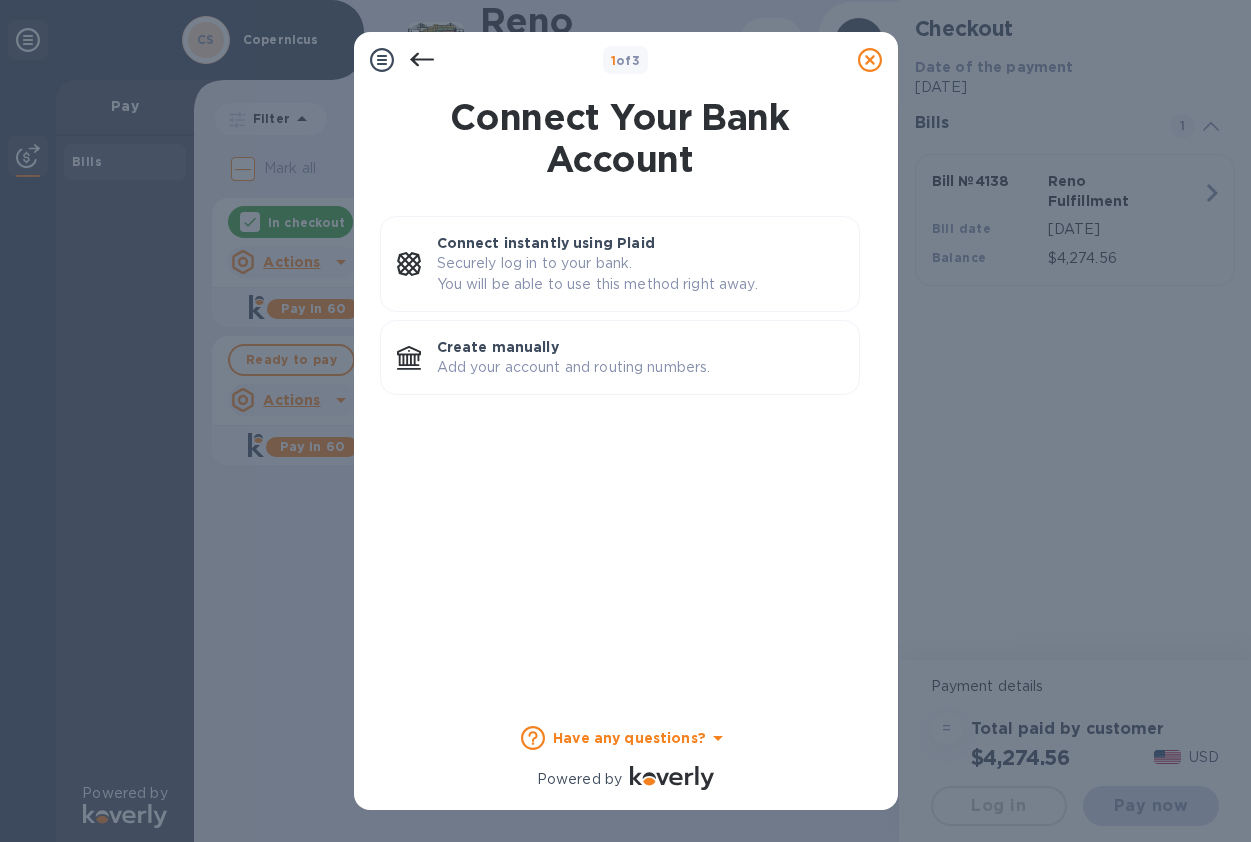 click on "Have any questions?" at bounding box center (629, 738) 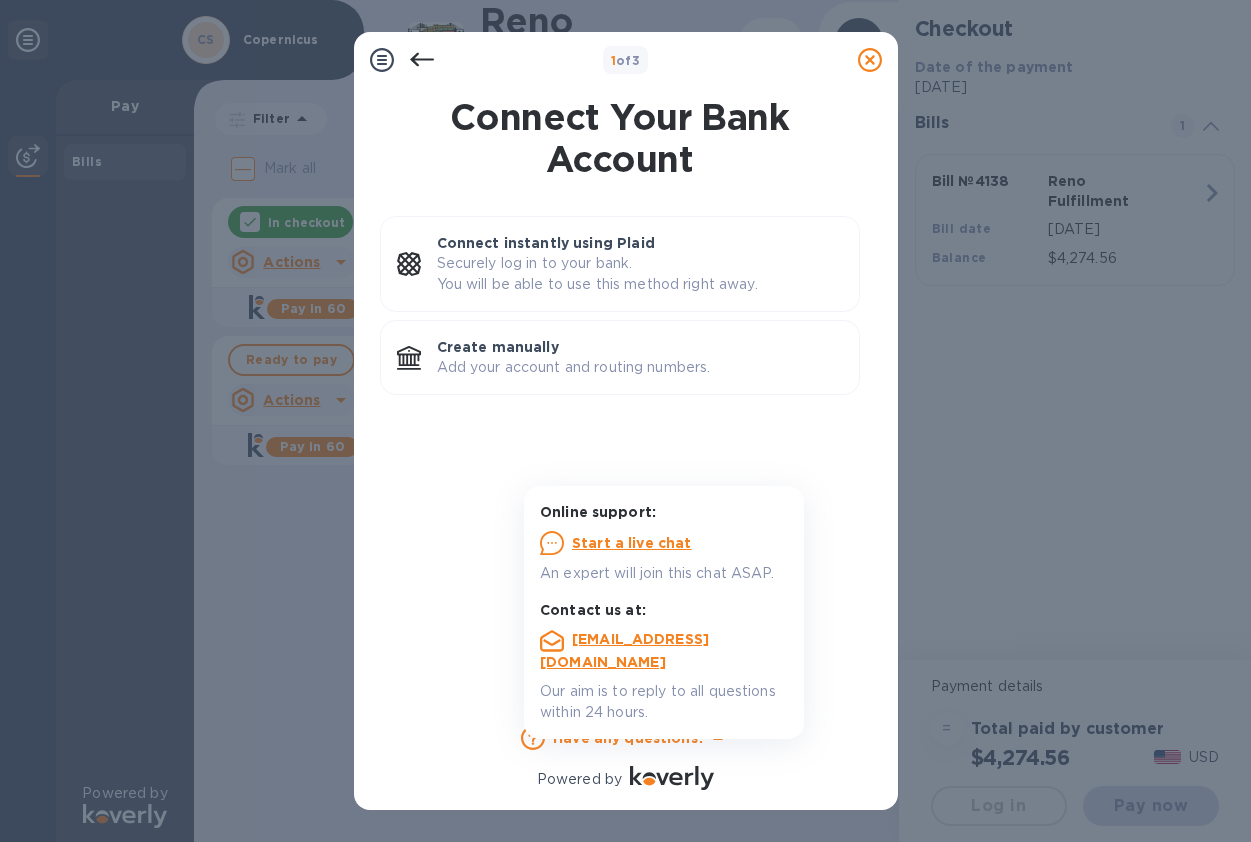 click on "Connect instantly using Plaid Securely log in to your bank.   You will be able to use this method right away. Create manually Add your account and routing numbers." at bounding box center (620, 443) 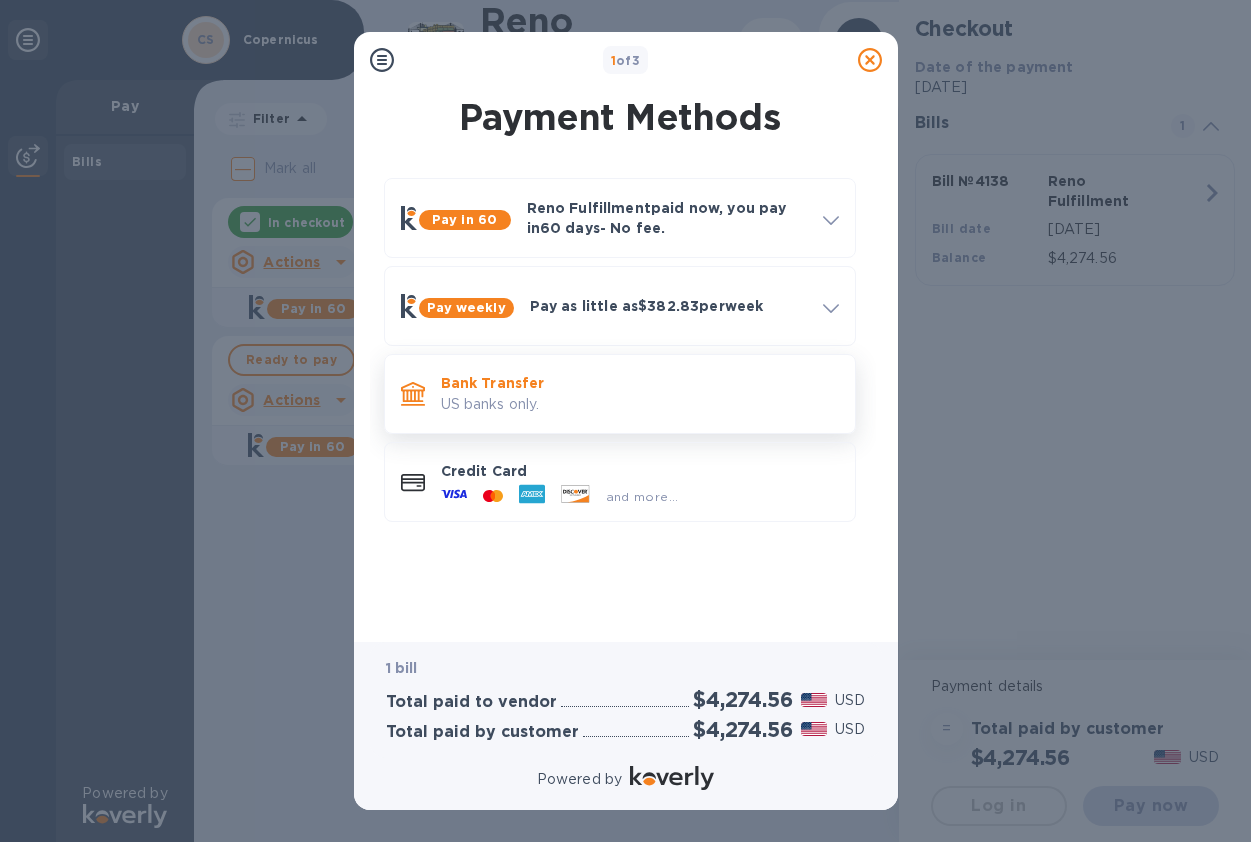 click on "US banks only." at bounding box center (640, 404) 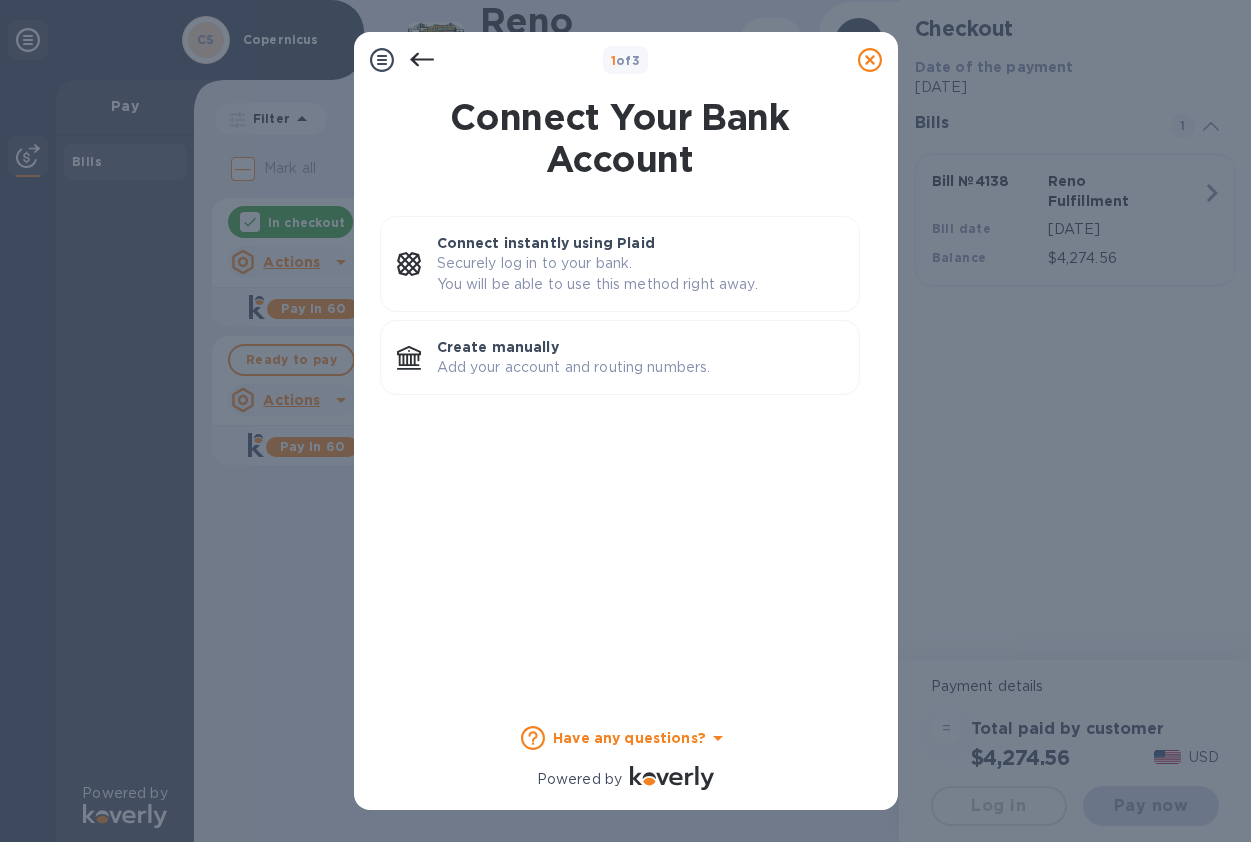 click 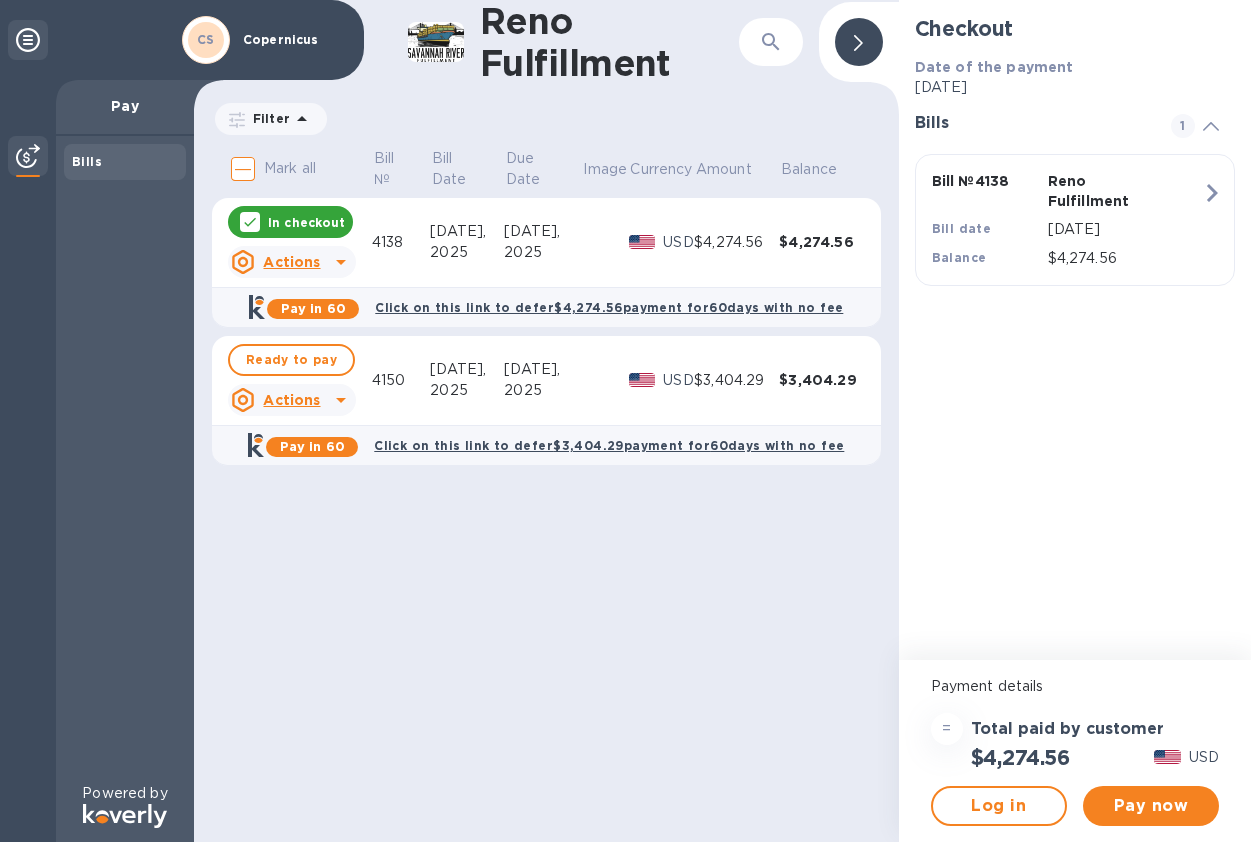 click on "=" at bounding box center [947, 729] 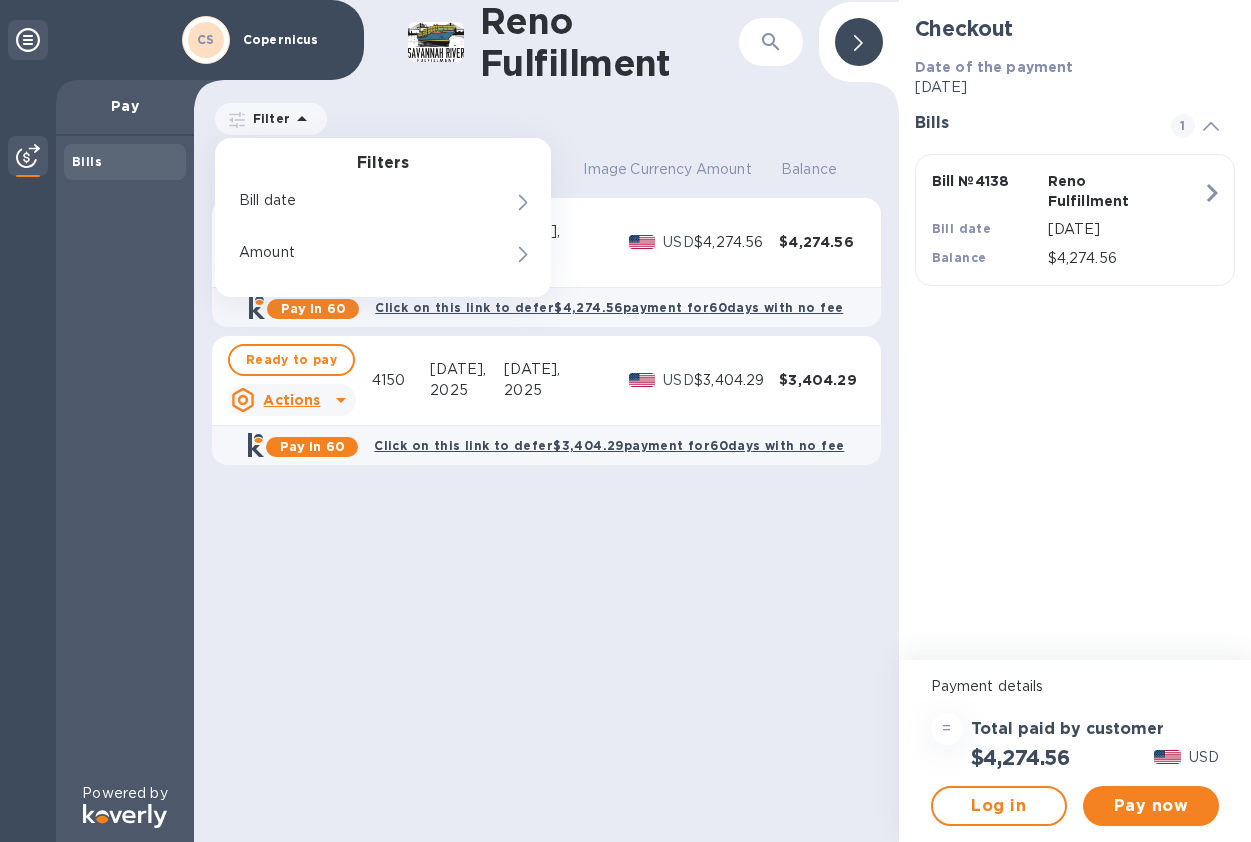 click 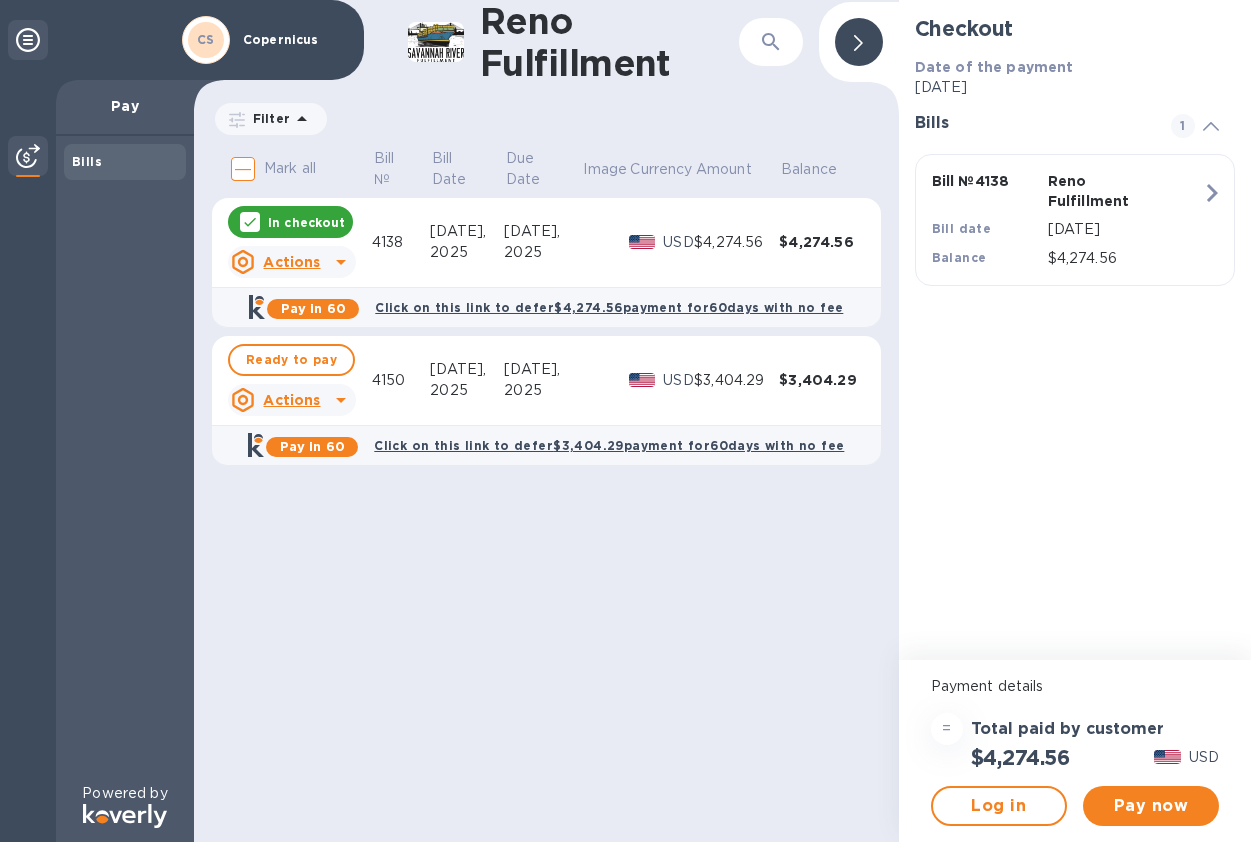 click on "Bills" at bounding box center [125, 162] 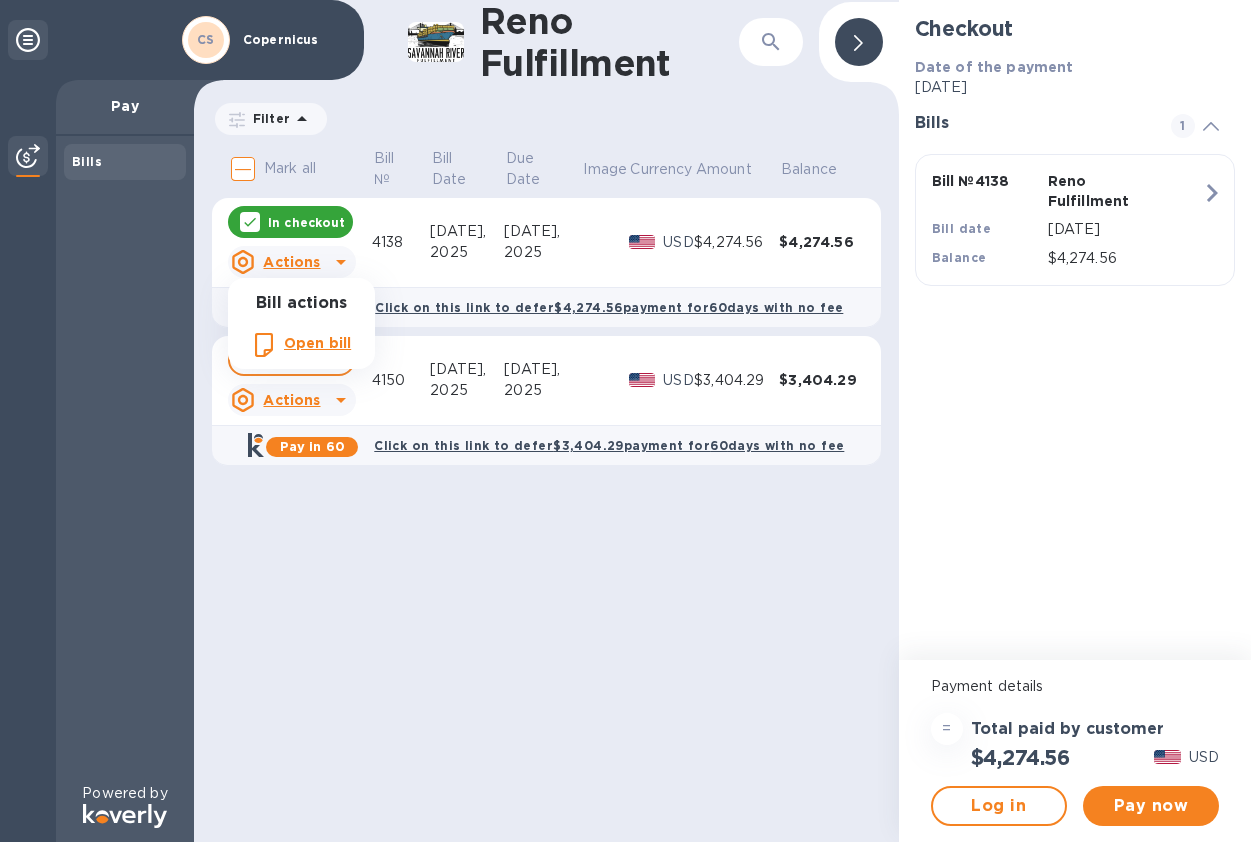 click on "Open bill" at bounding box center [317, 343] 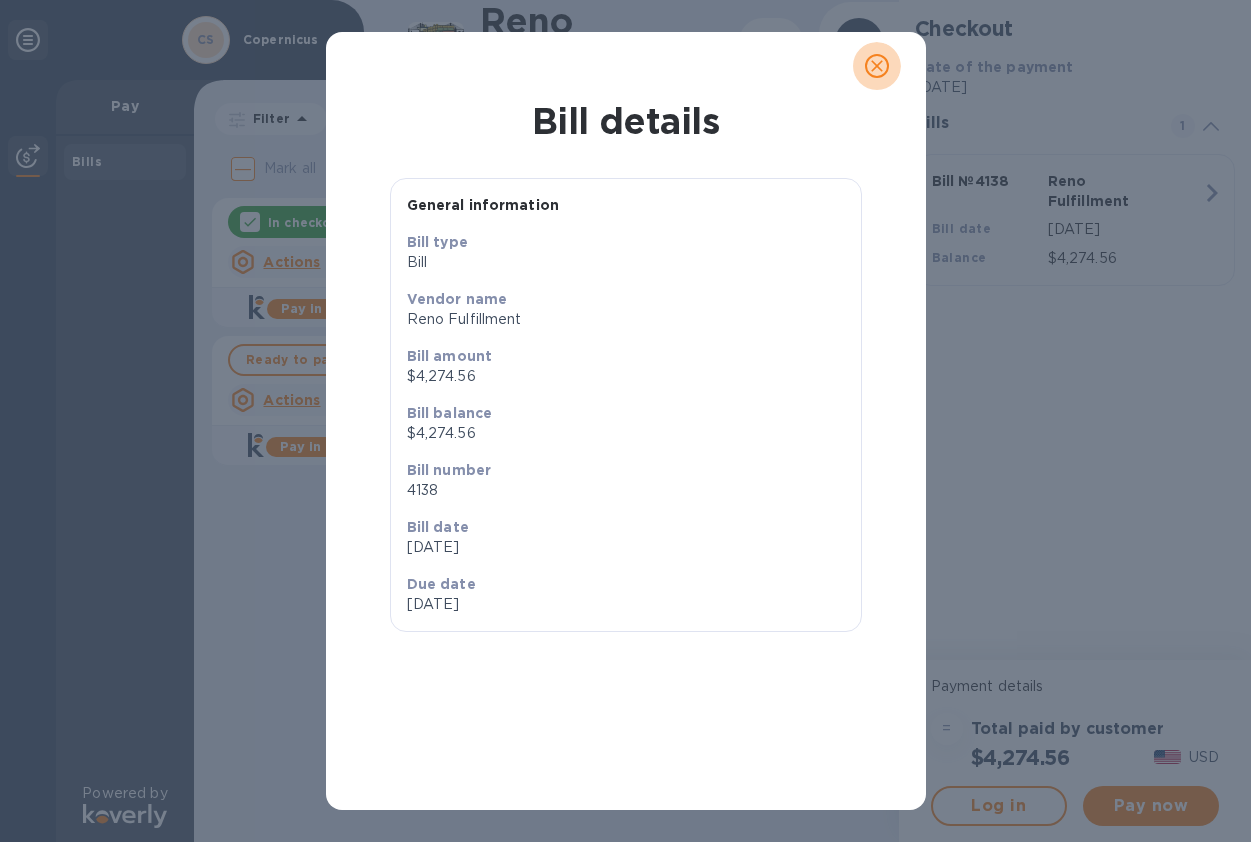 click 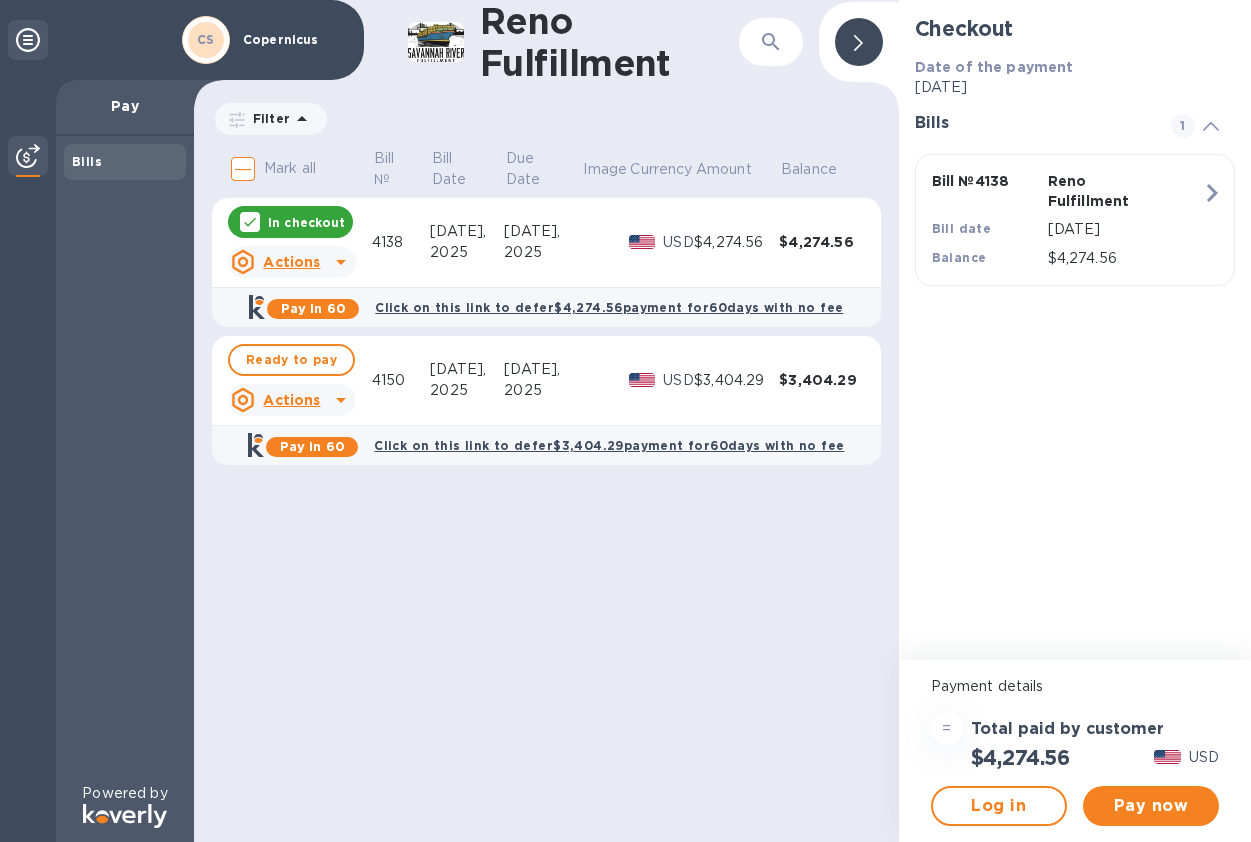 click 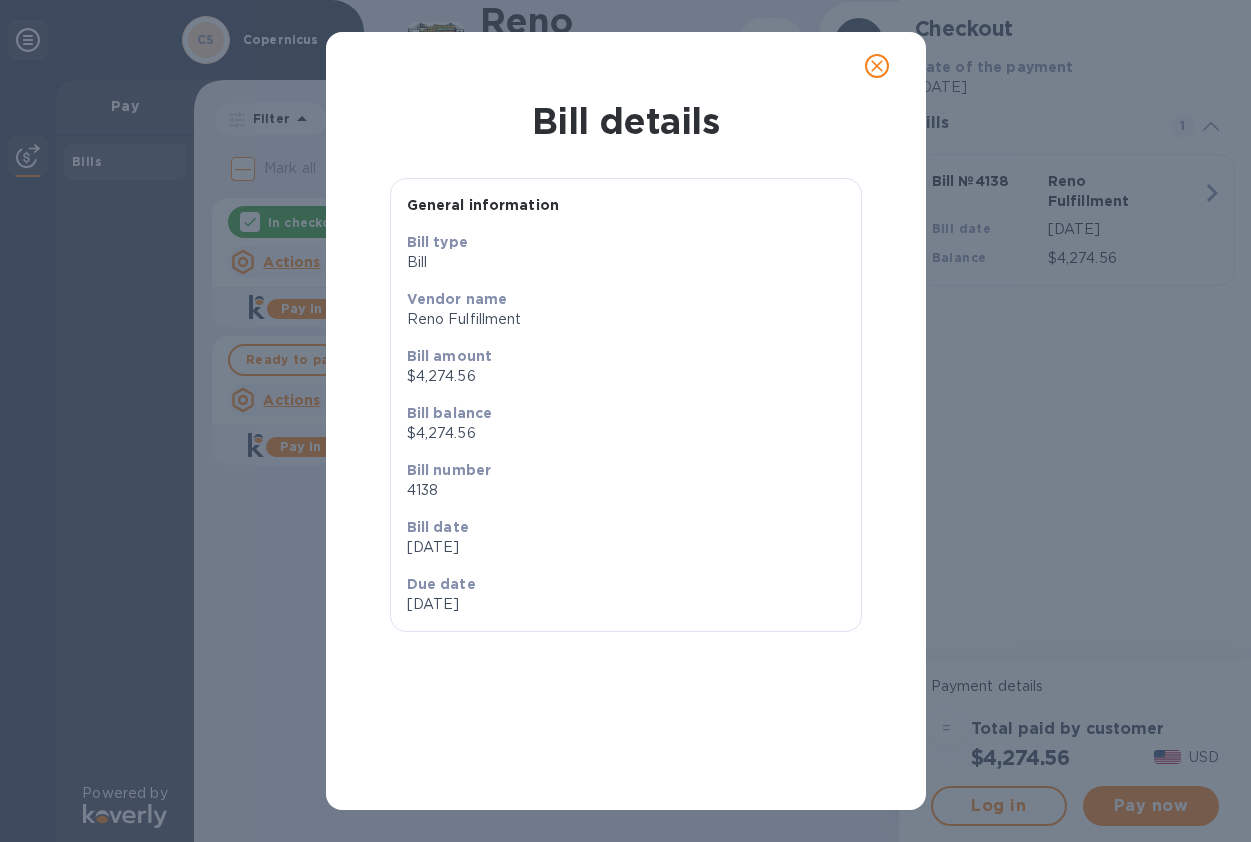 click 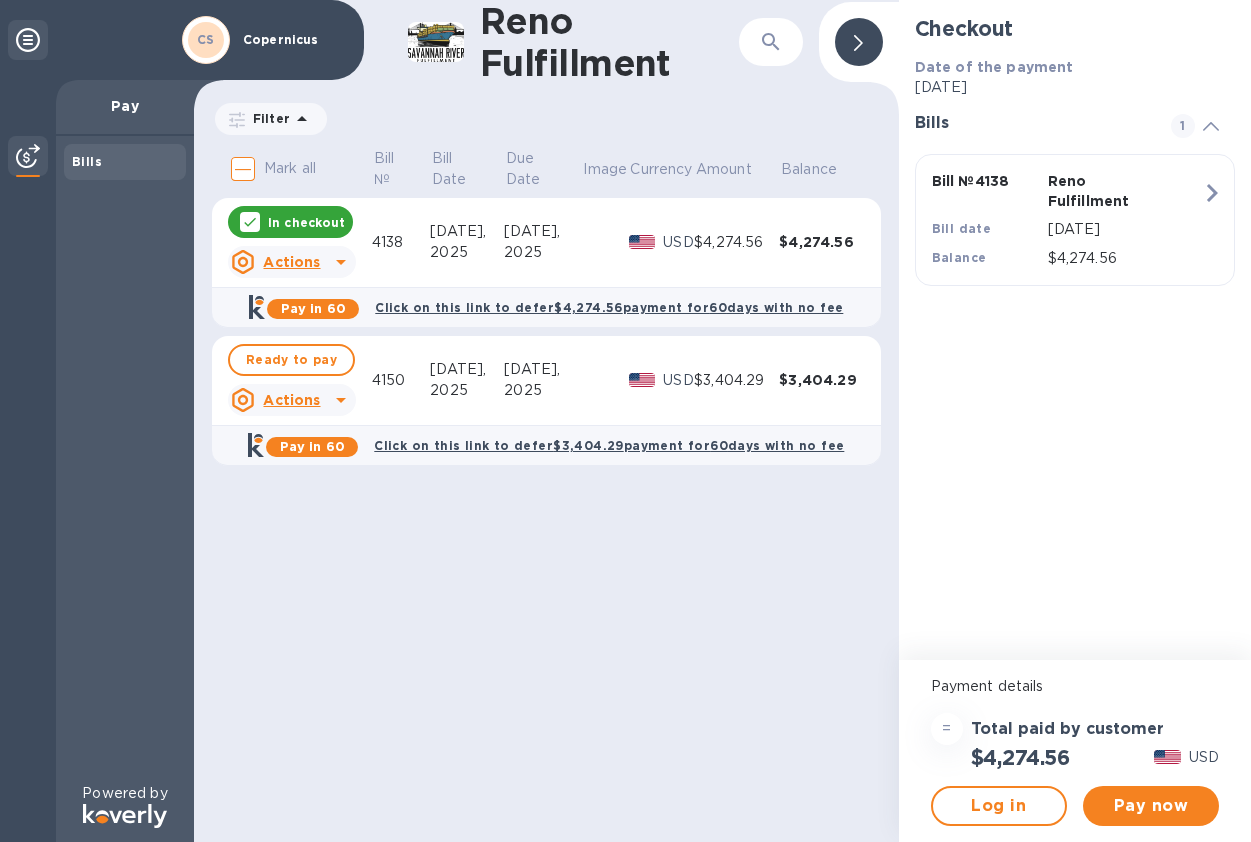 click at bounding box center [1167, 757] 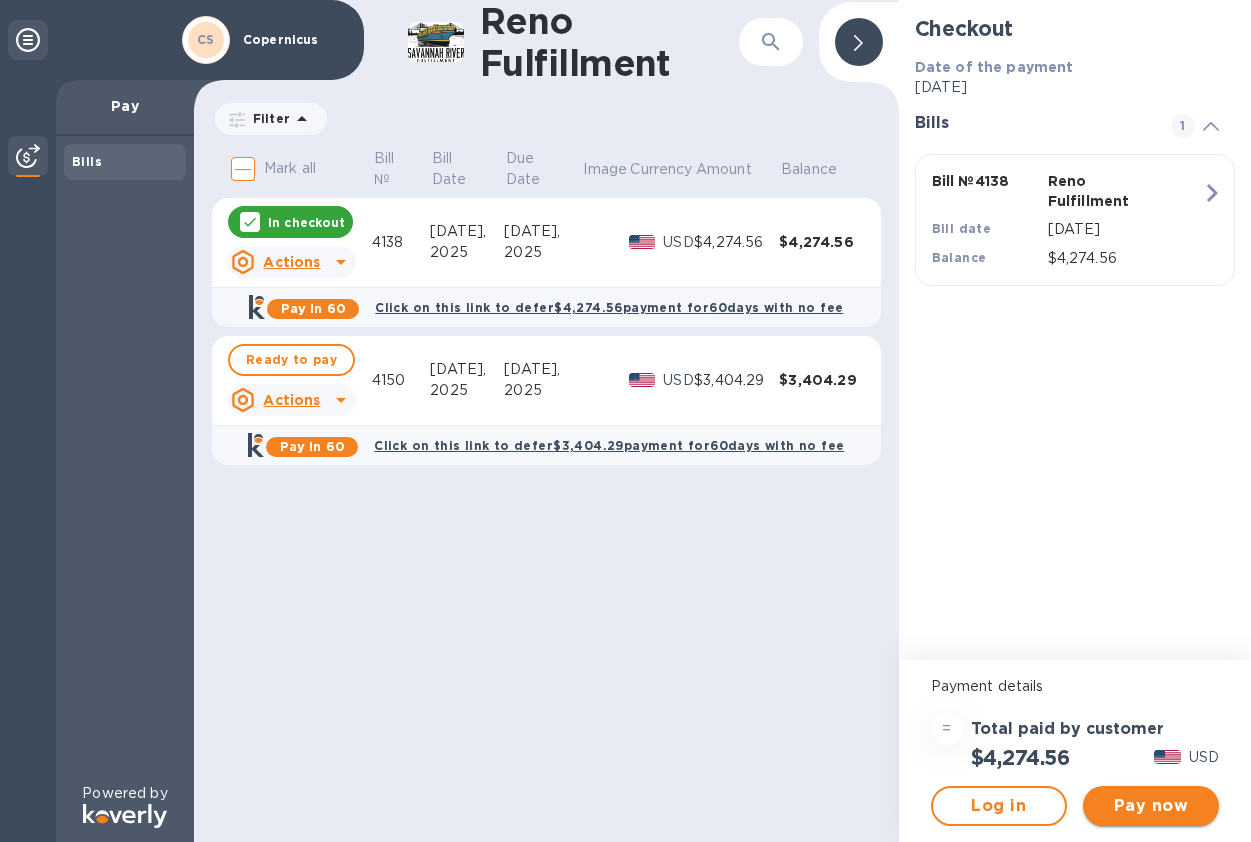 click on "Pay now" at bounding box center (1151, 806) 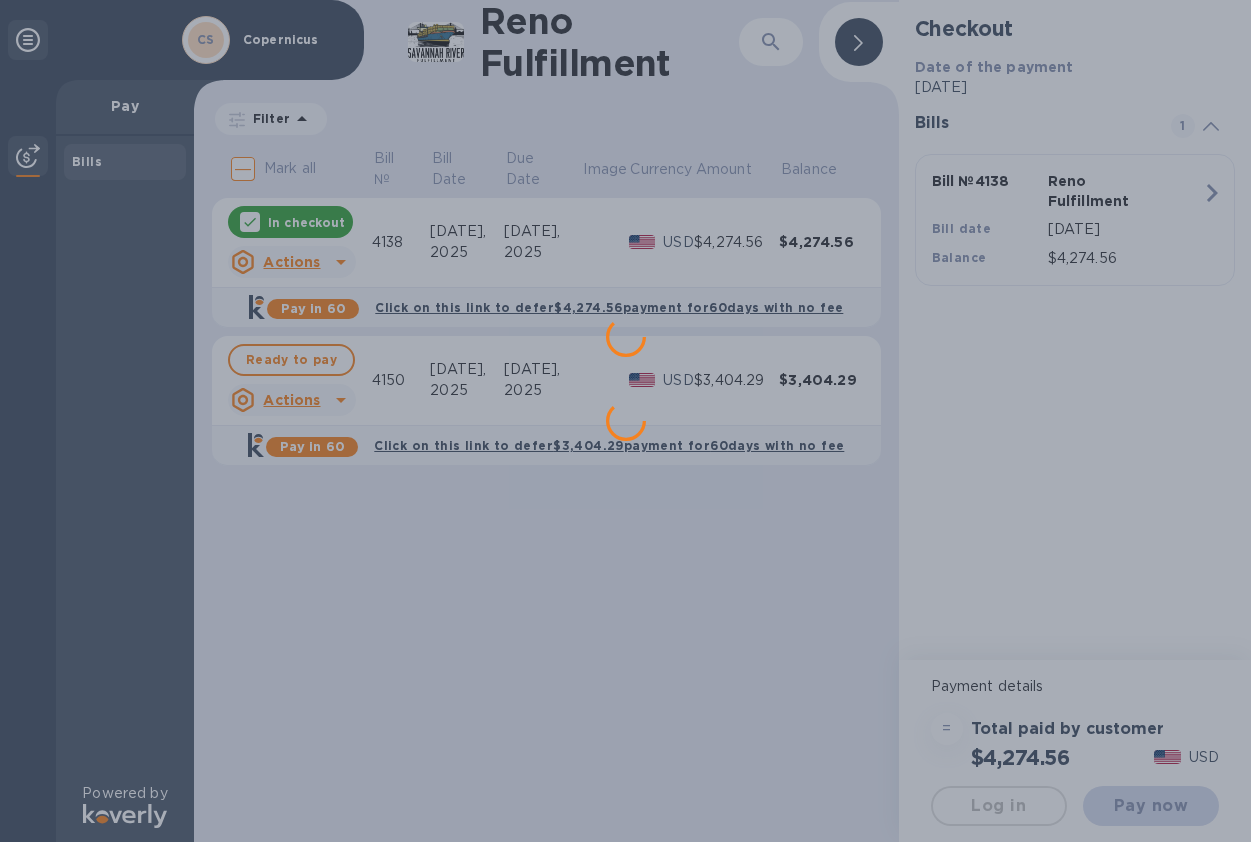 scroll, scrollTop: 0, scrollLeft: 0, axis: both 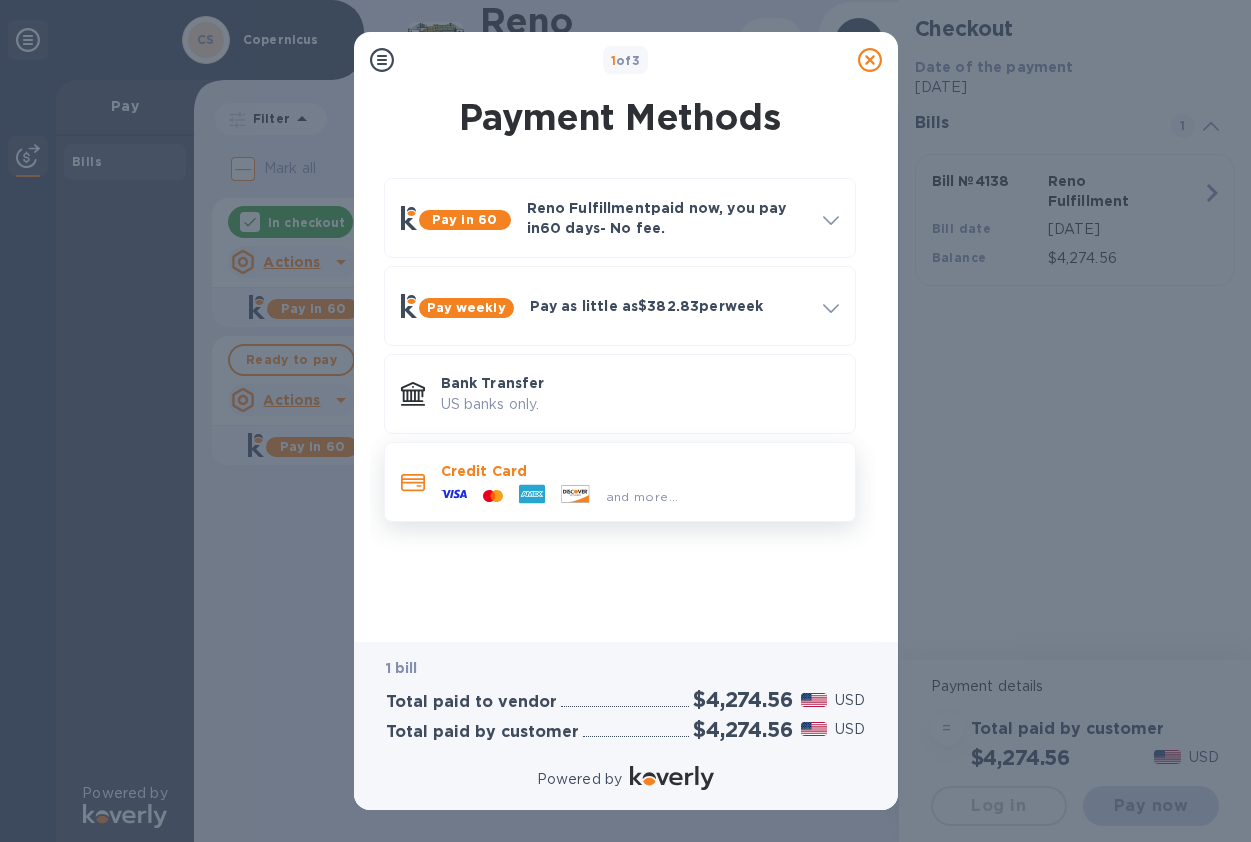 click on "Credit Card" at bounding box center [640, 471] 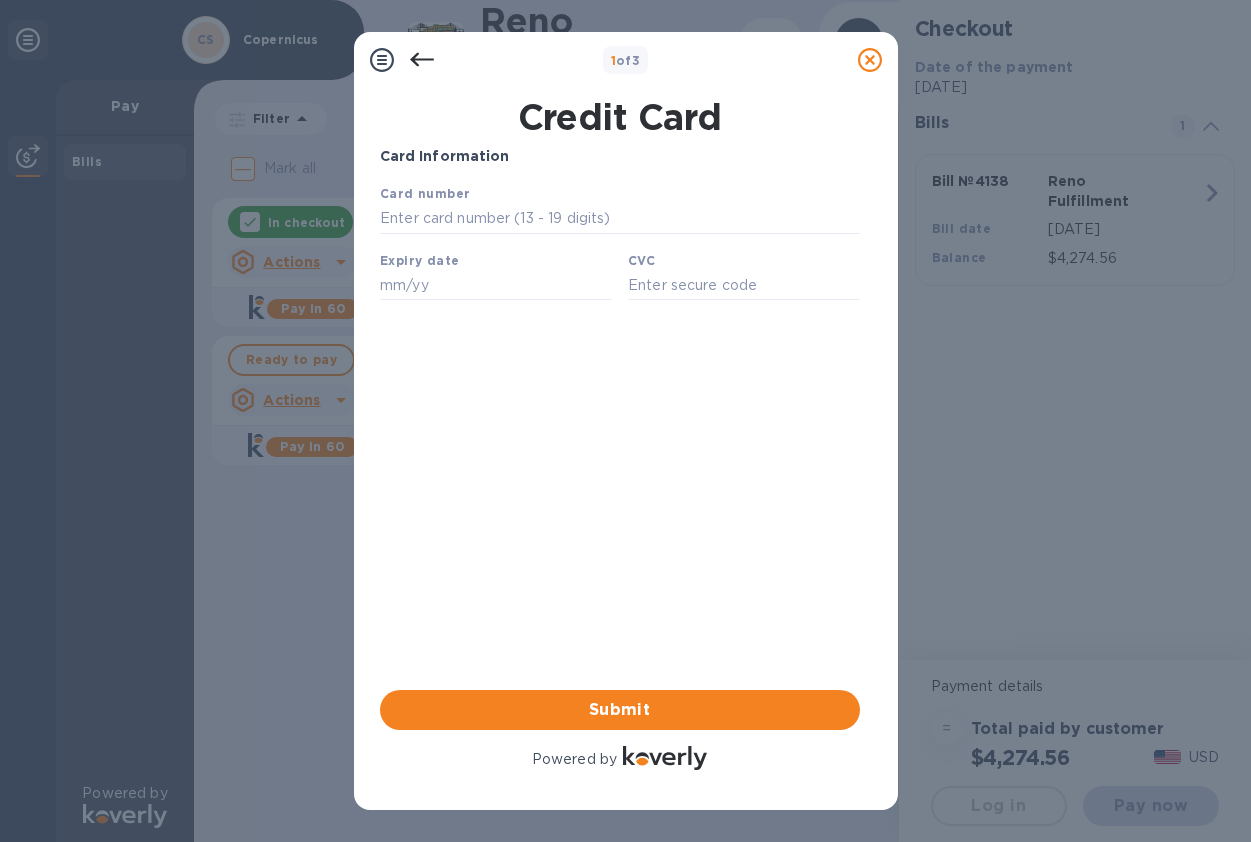 scroll, scrollTop: 0, scrollLeft: 0, axis: both 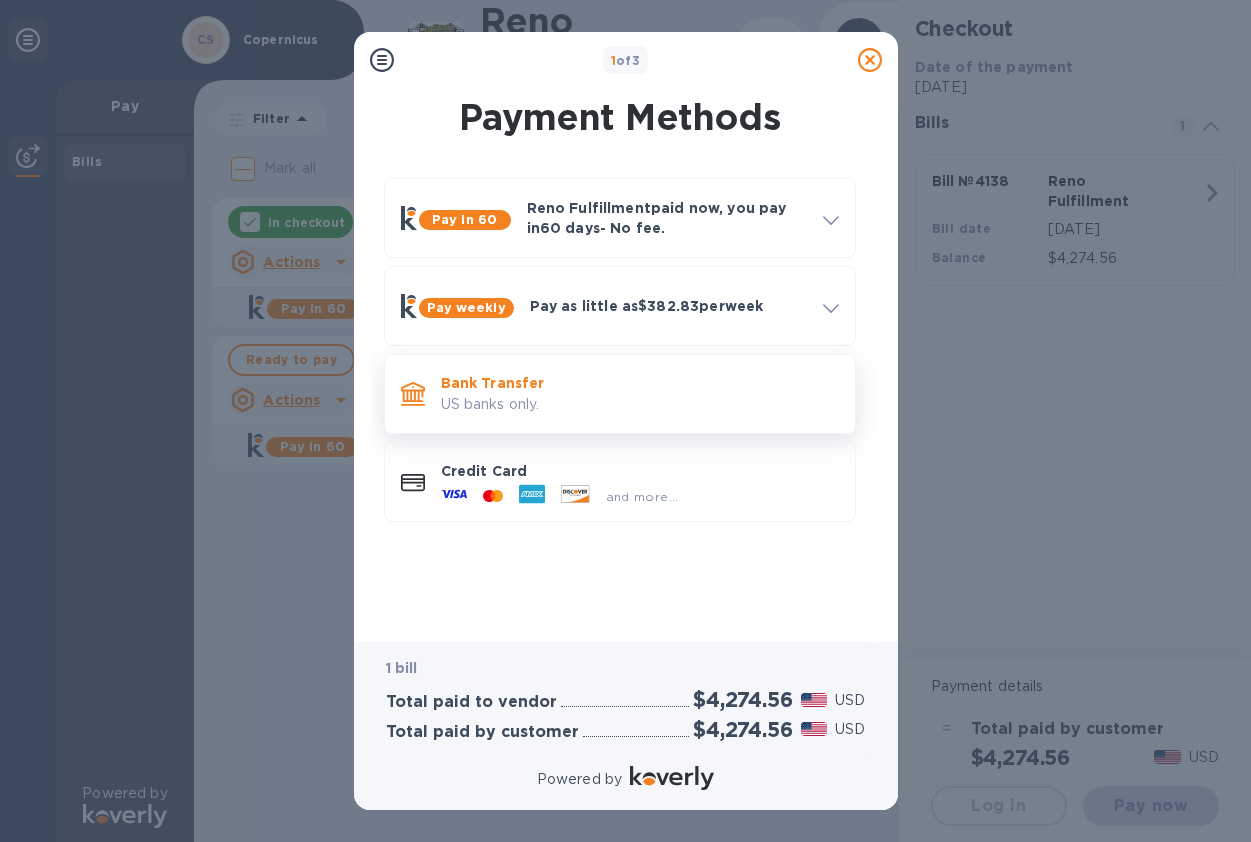 click on "Bank Transfer" at bounding box center [640, 383] 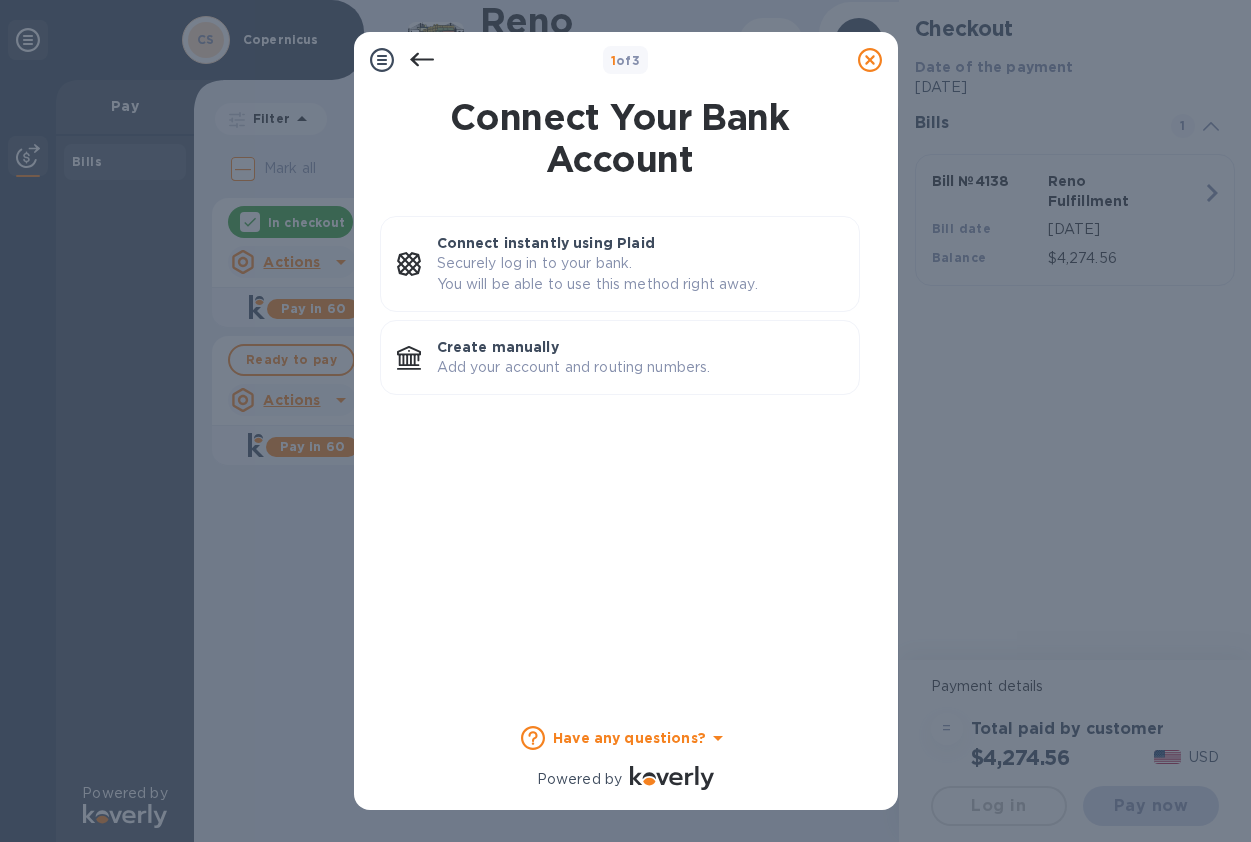 click on "Have any questions?" at bounding box center [629, 738] 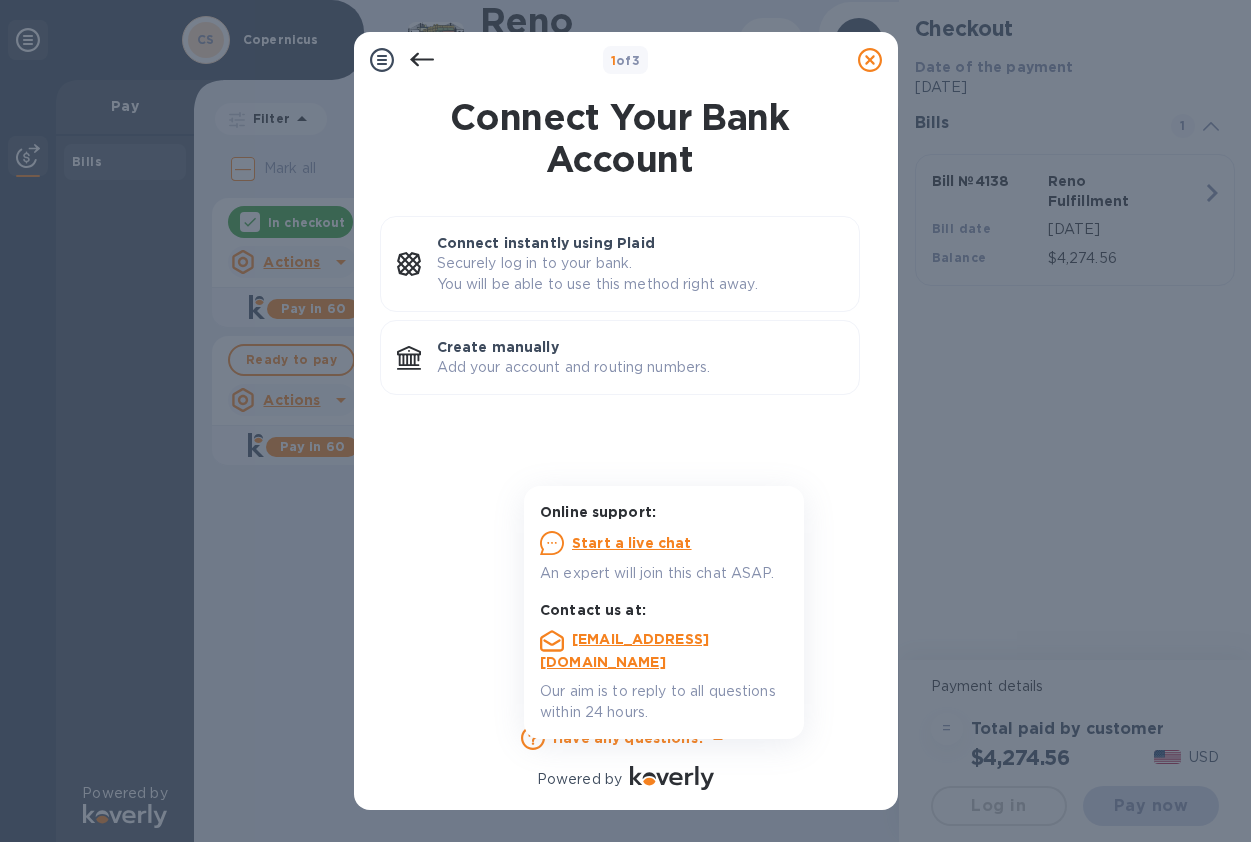 click on "Have any questions?" at bounding box center [629, 738] 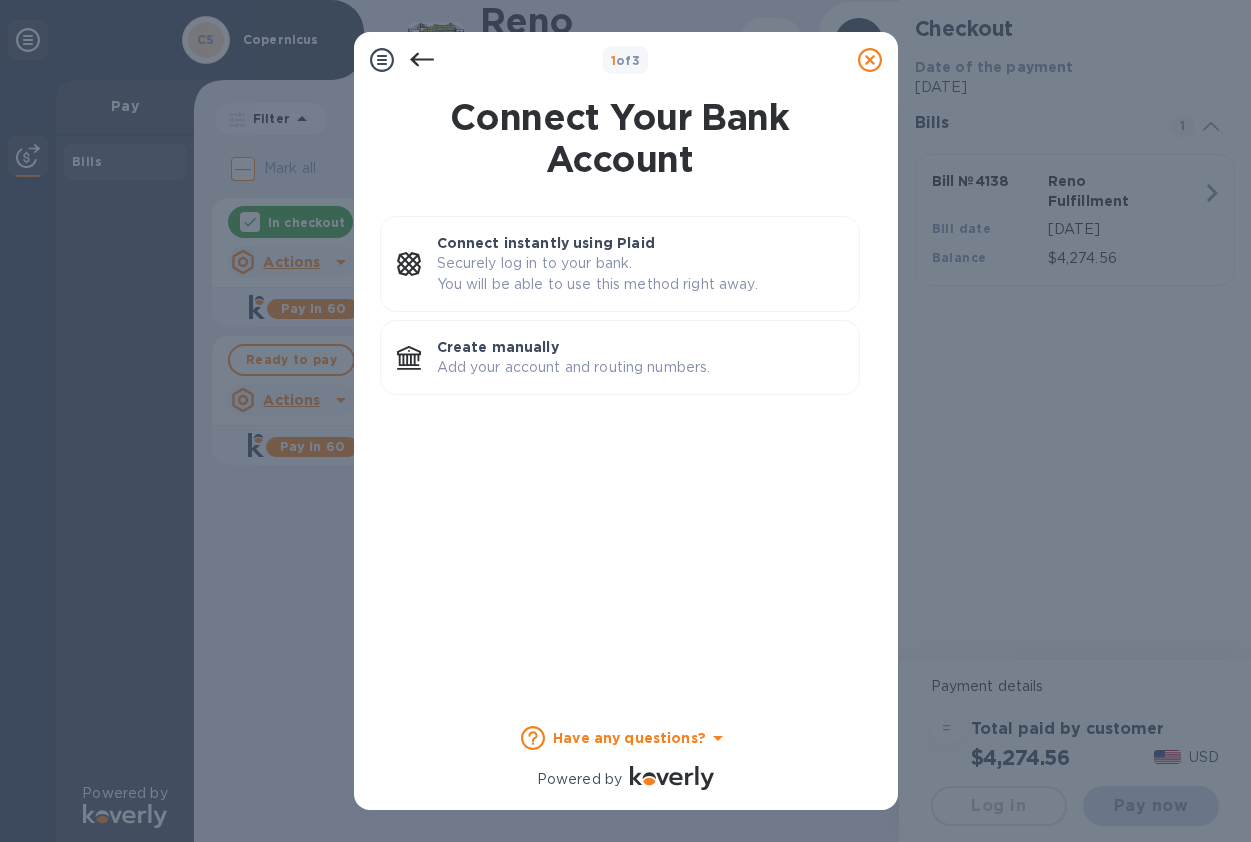click 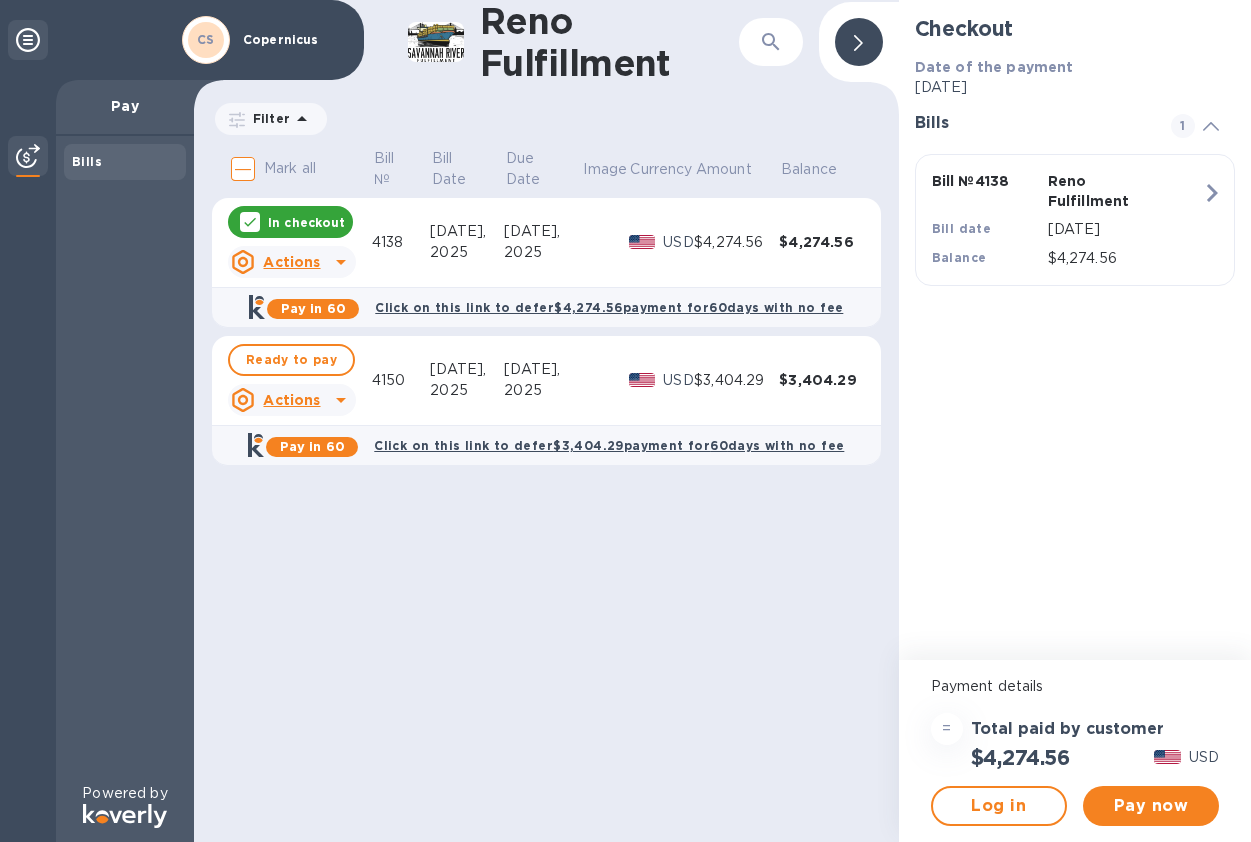 click at bounding box center (28, 156) 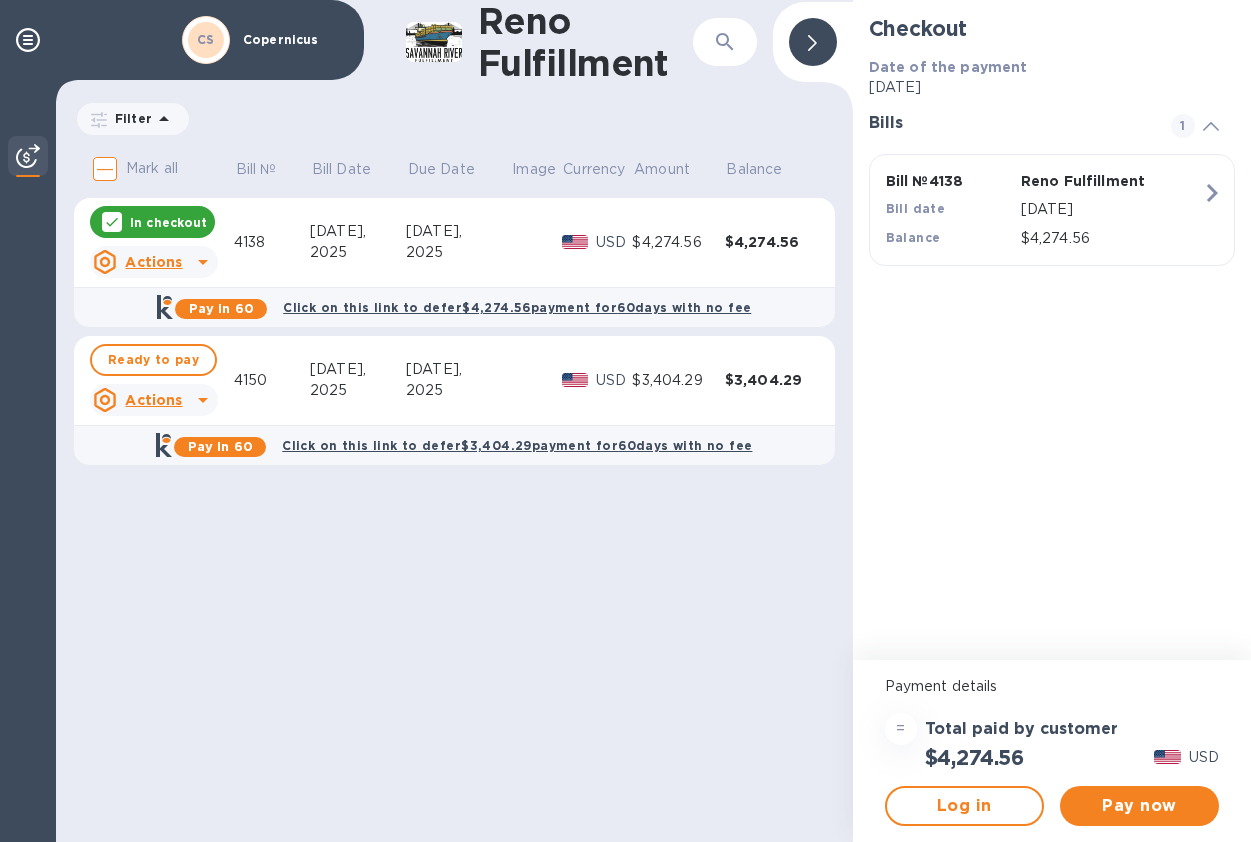 click at bounding box center [28, 156] 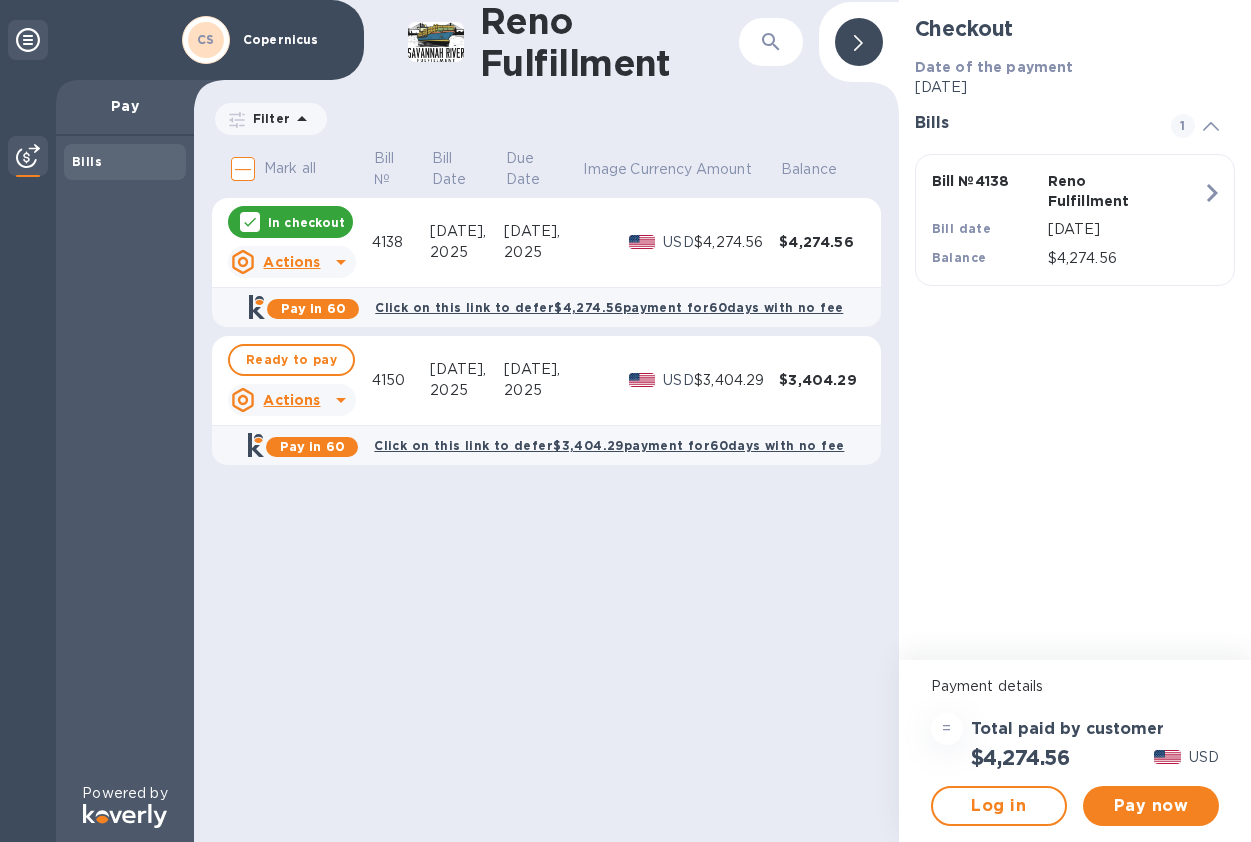 click at bounding box center [28, 40] 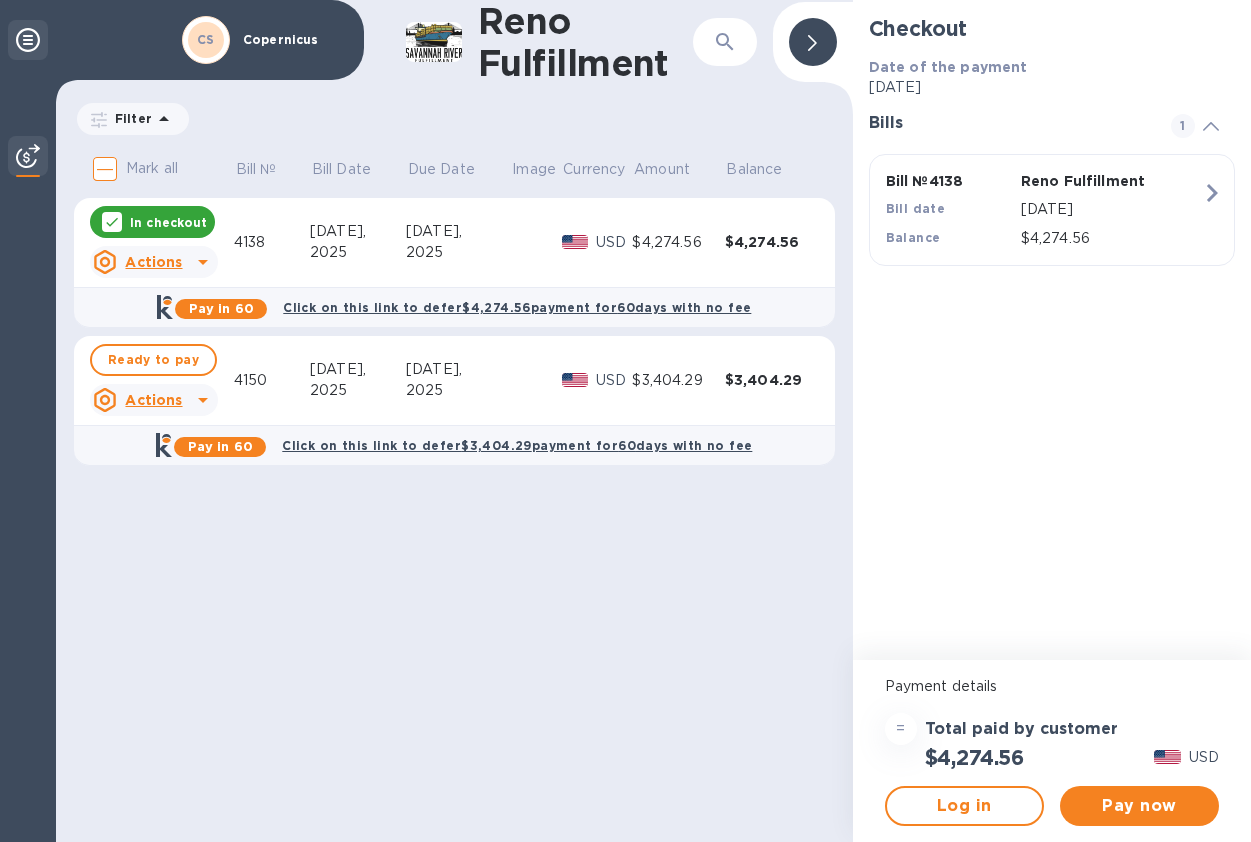 click 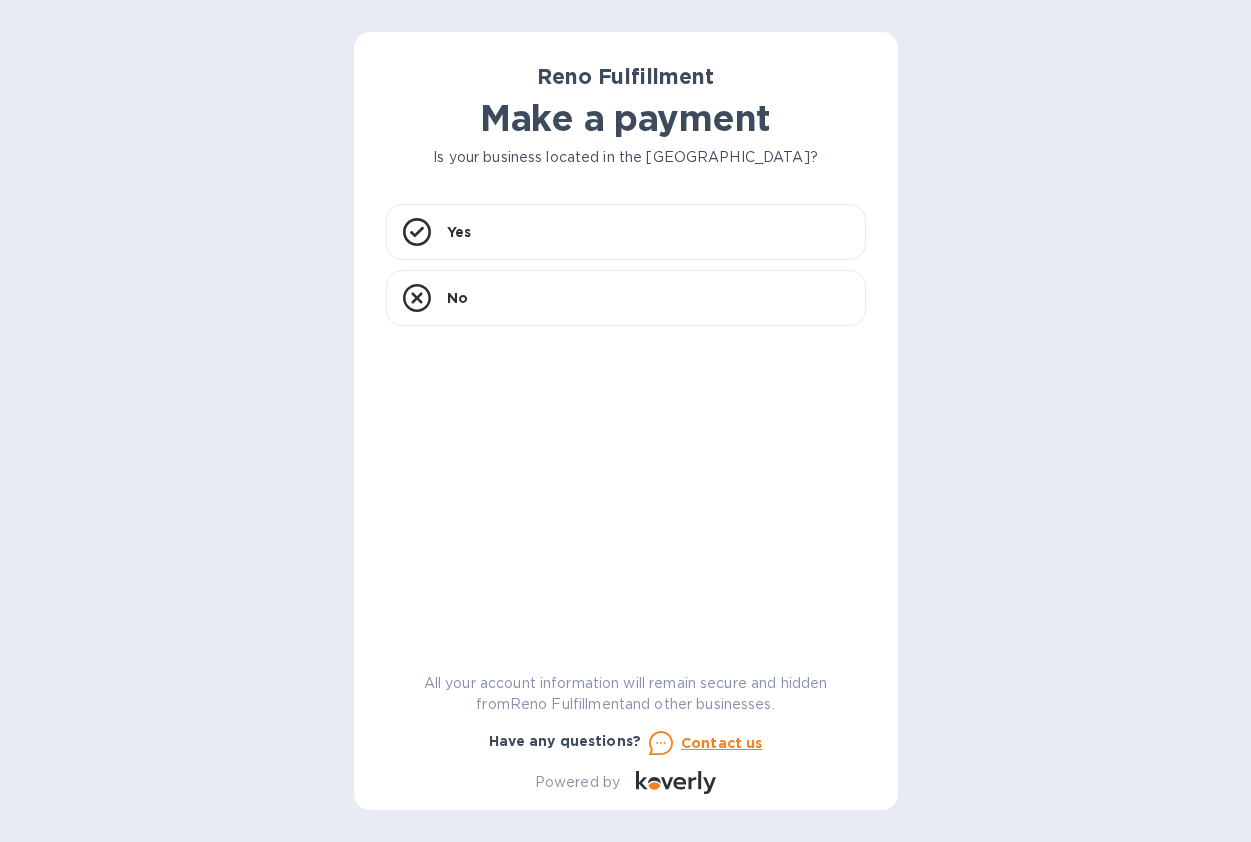 scroll, scrollTop: 0, scrollLeft: 0, axis: both 